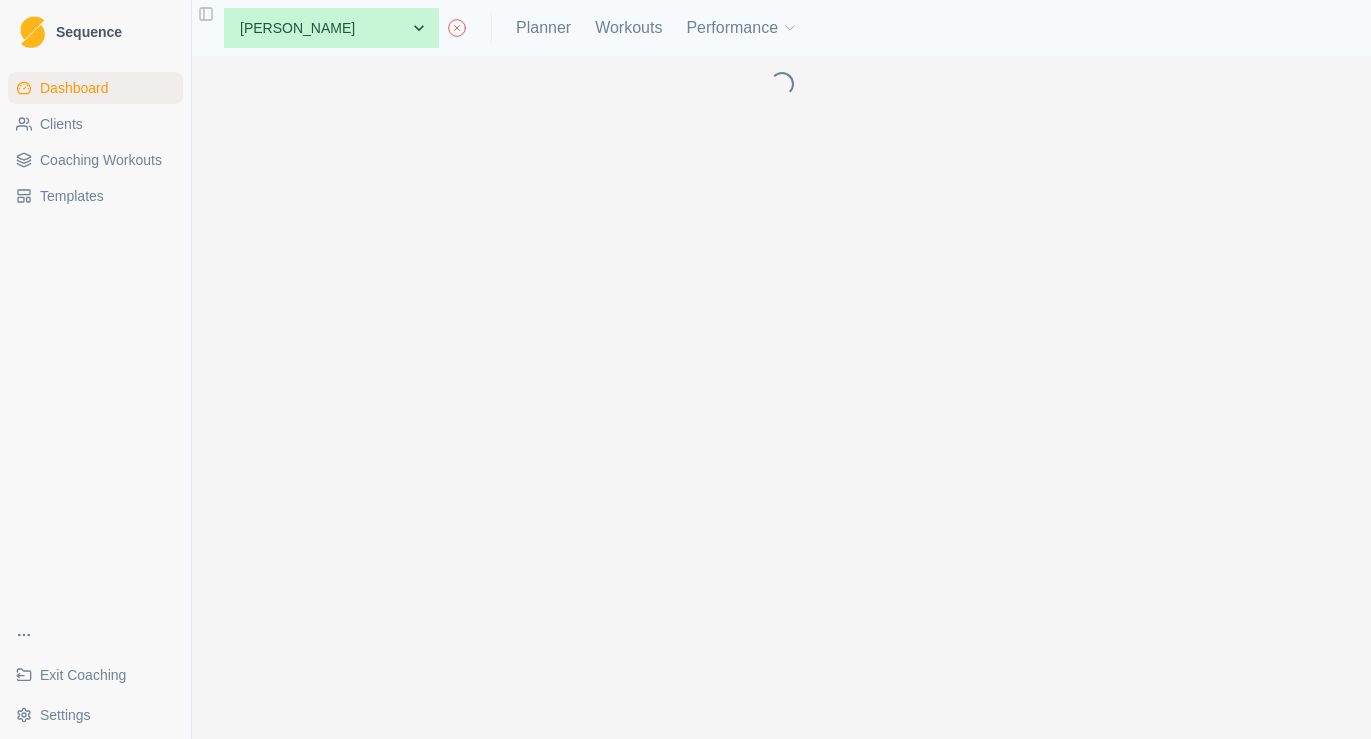 scroll, scrollTop: 0, scrollLeft: 0, axis: both 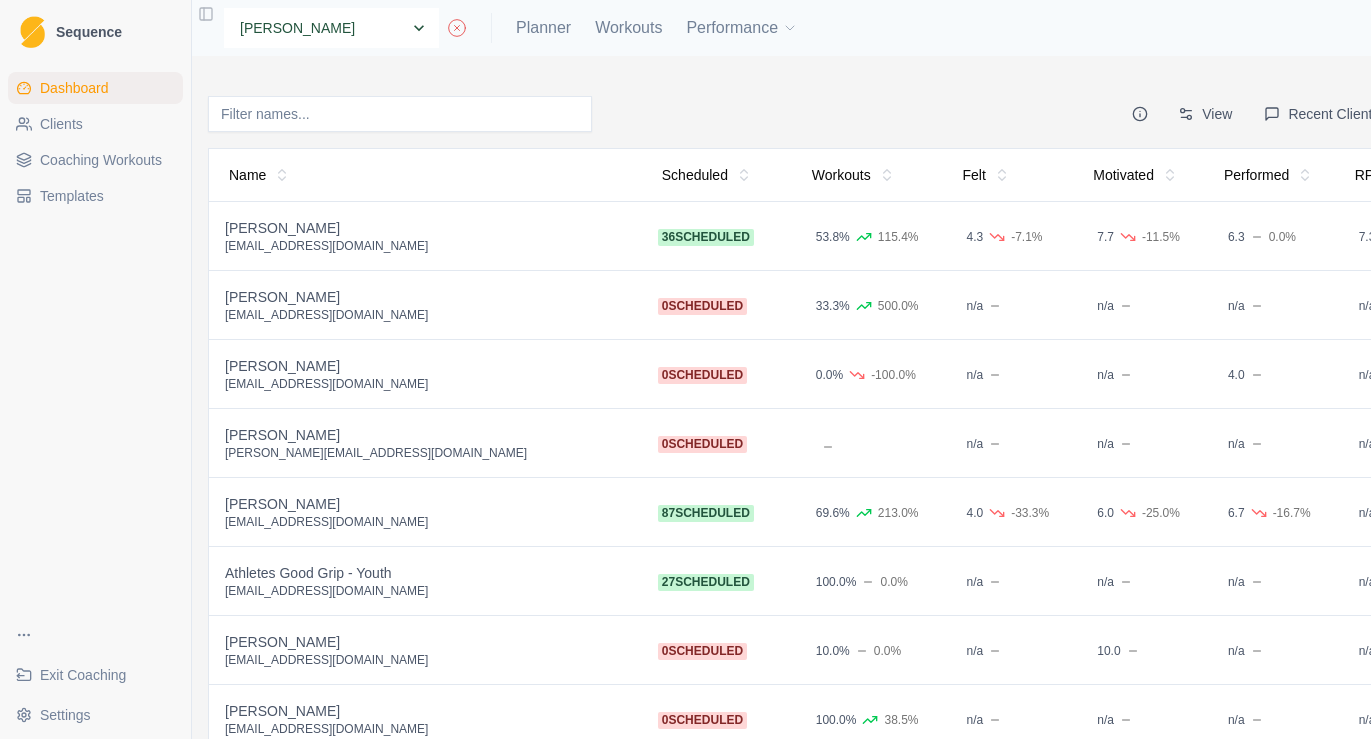 select on "f99a702f-f60f-4b6c-8780-1470b42f9453" 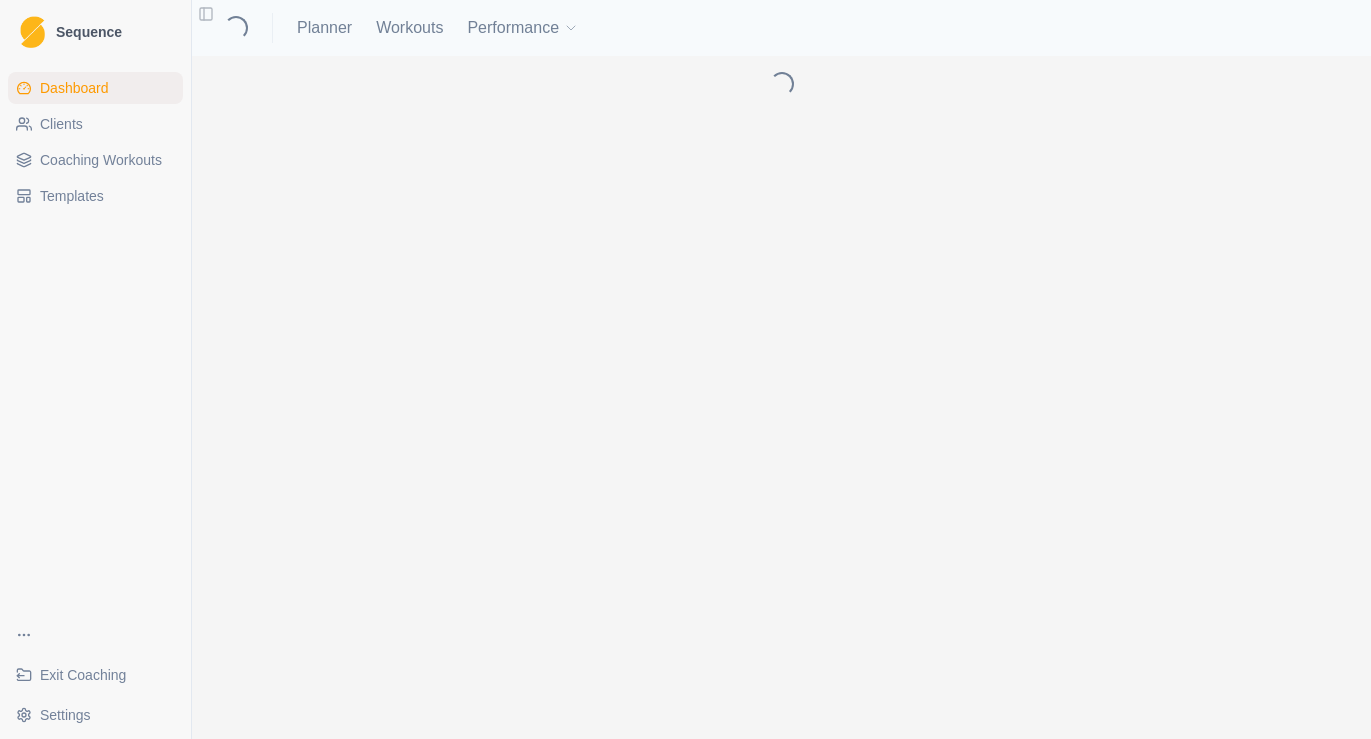 scroll, scrollTop: 0, scrollLeft: 0, axis: both 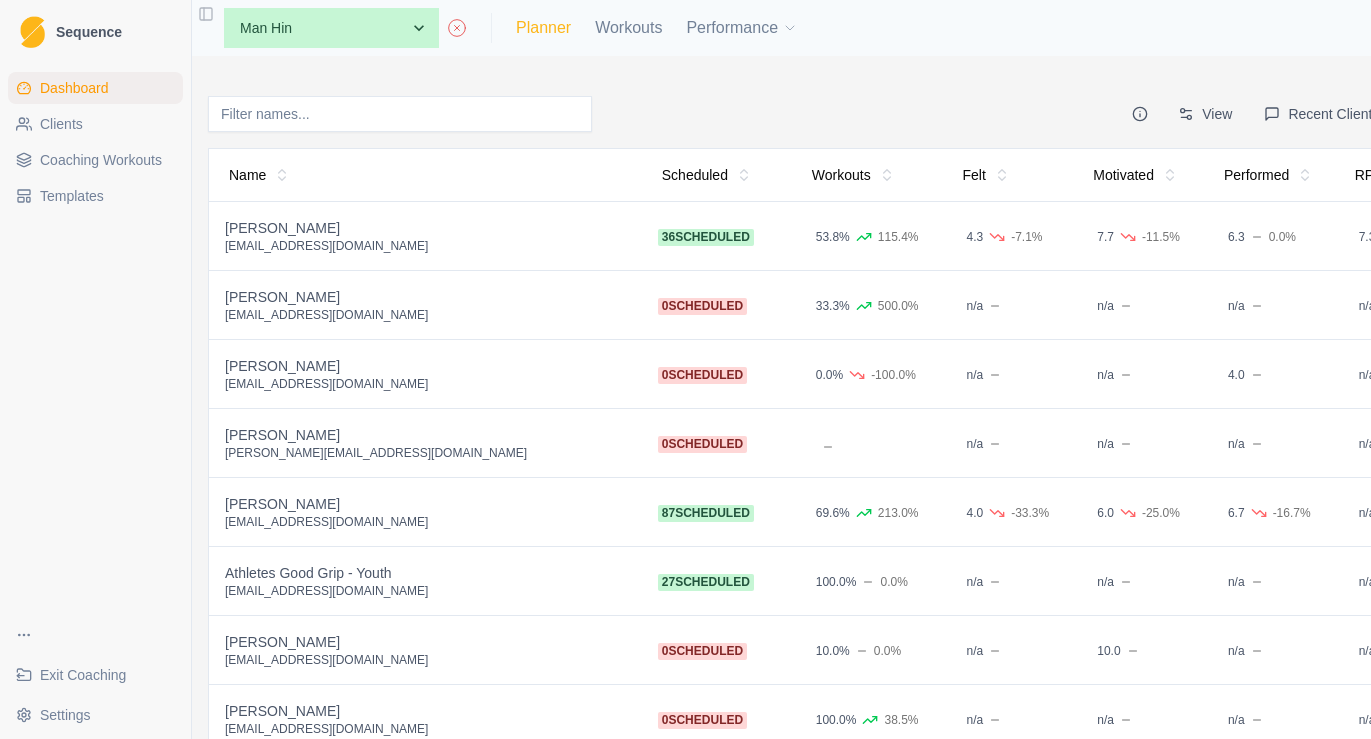 click on "Planner" at bounding box center [543, 28] 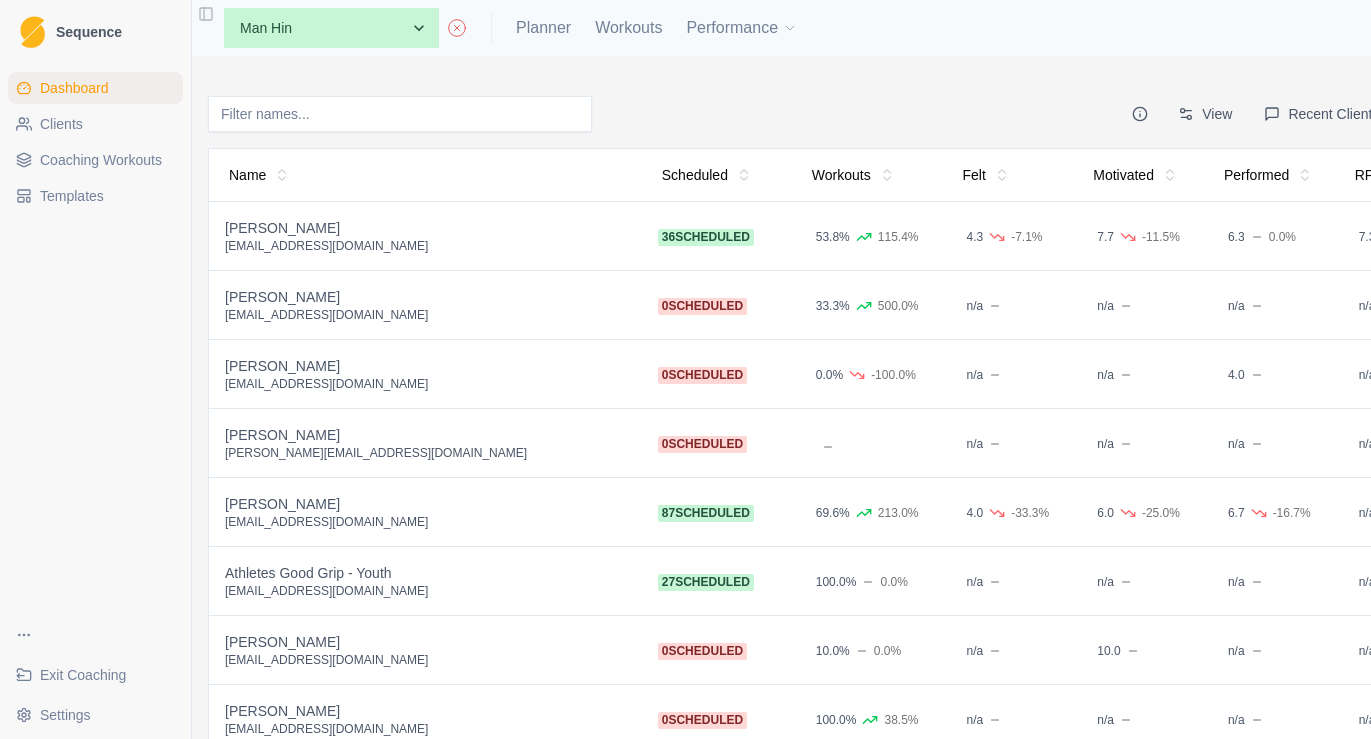 select on "month" 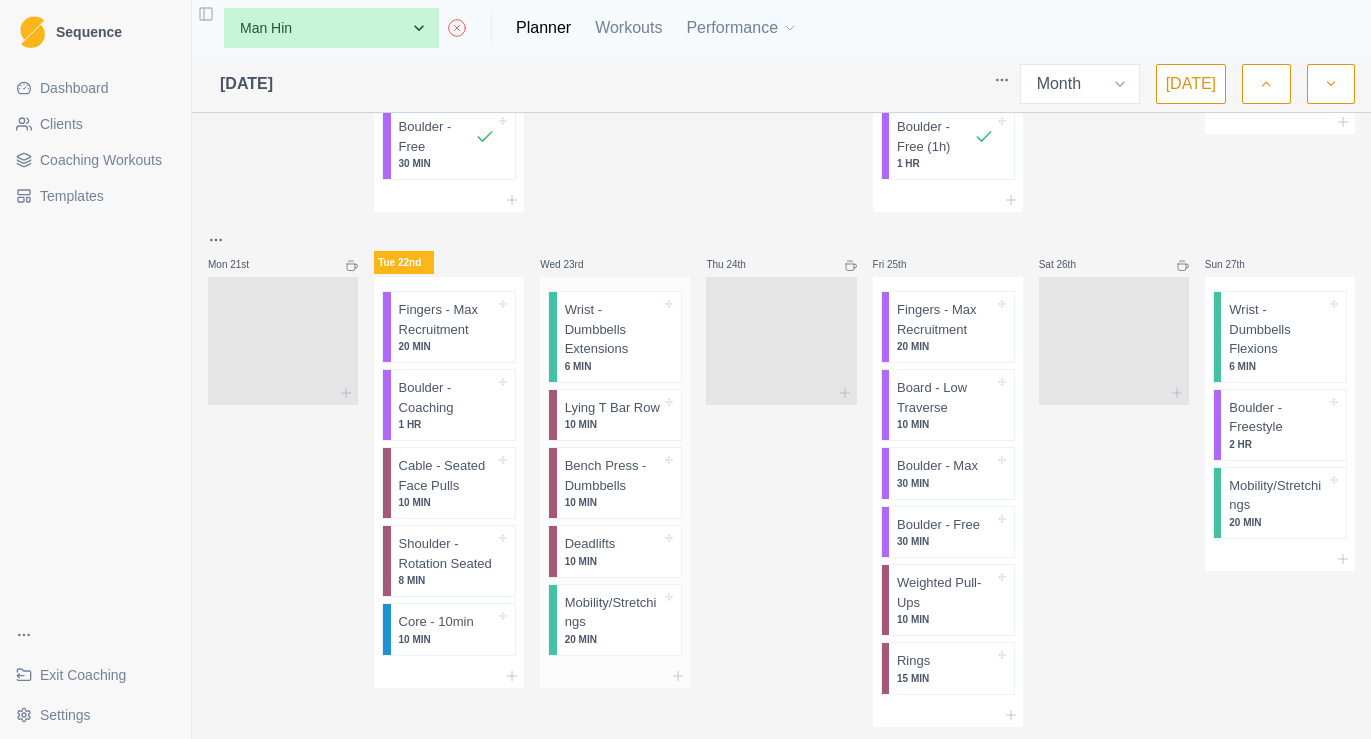 scroll, scrollTop: 1299, scrollLeft: 0, axis: vertical 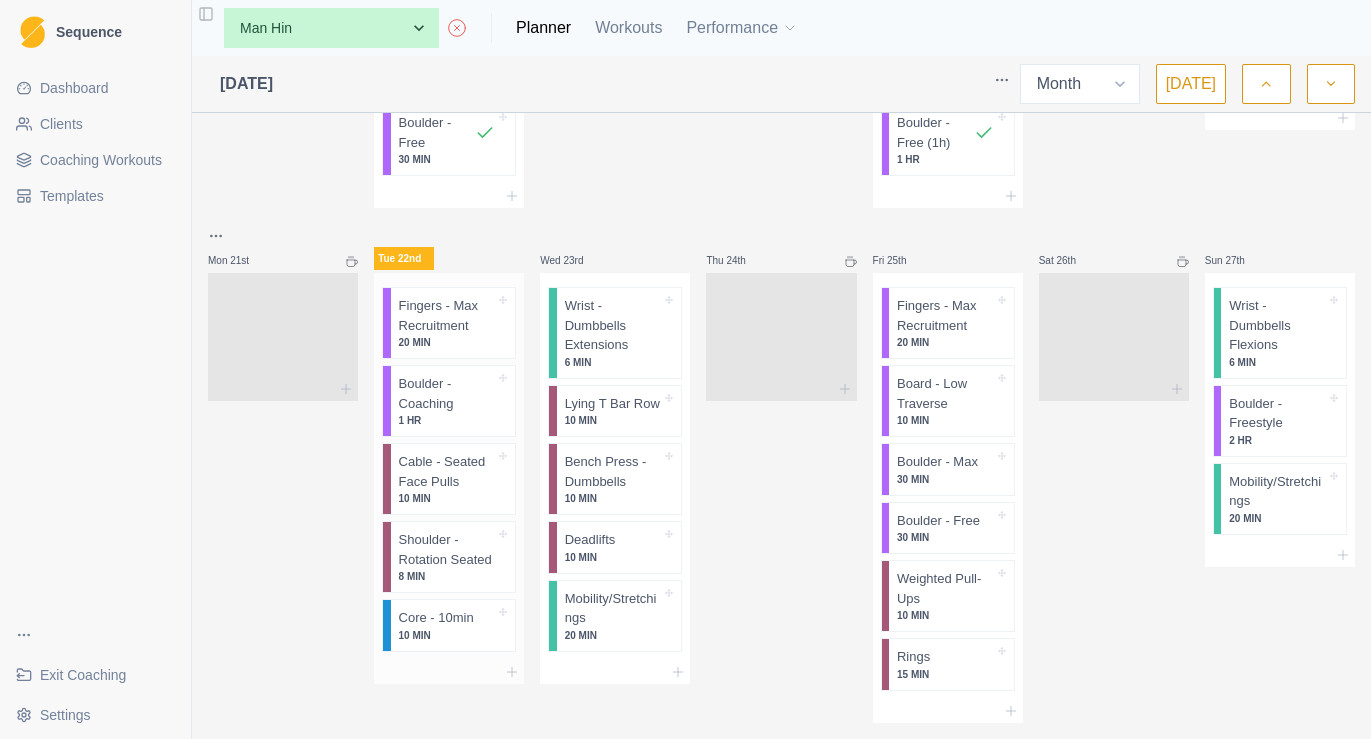 click on "20 MIN" at bounding box center [447, 342] 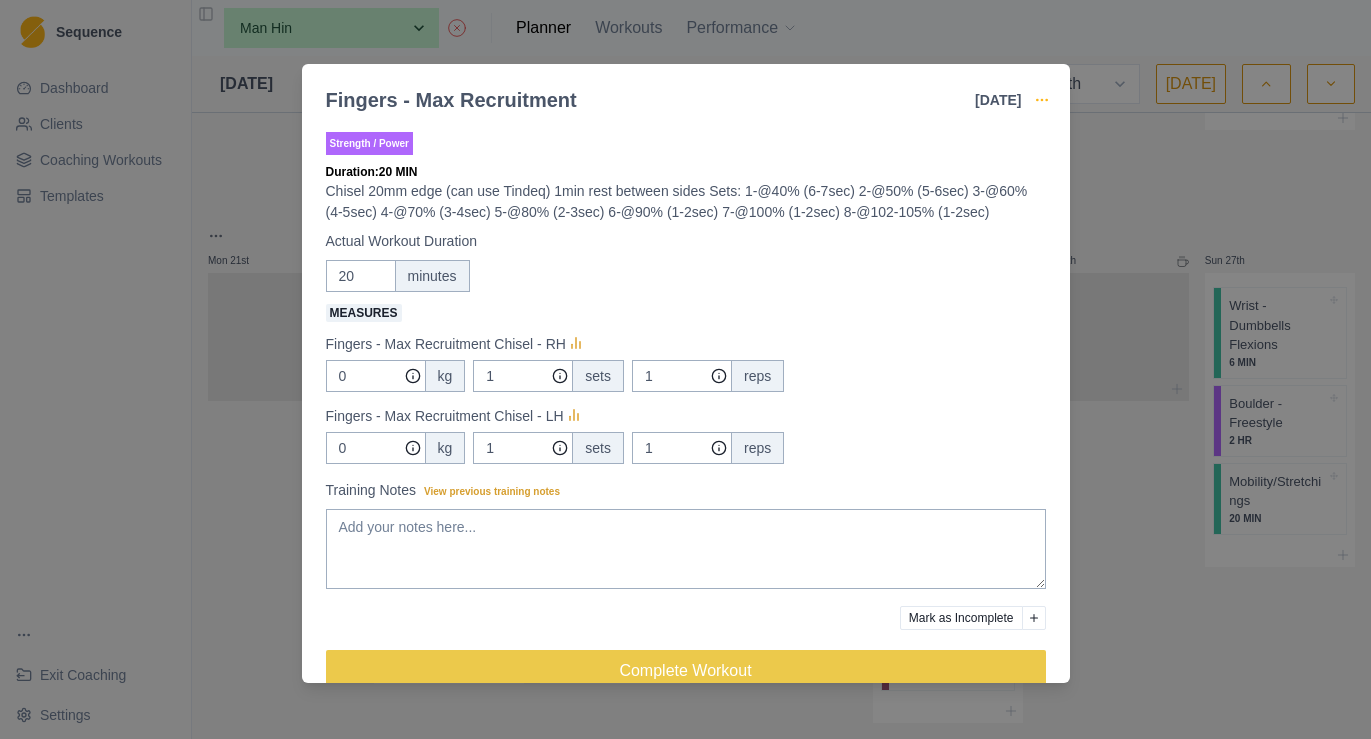 click 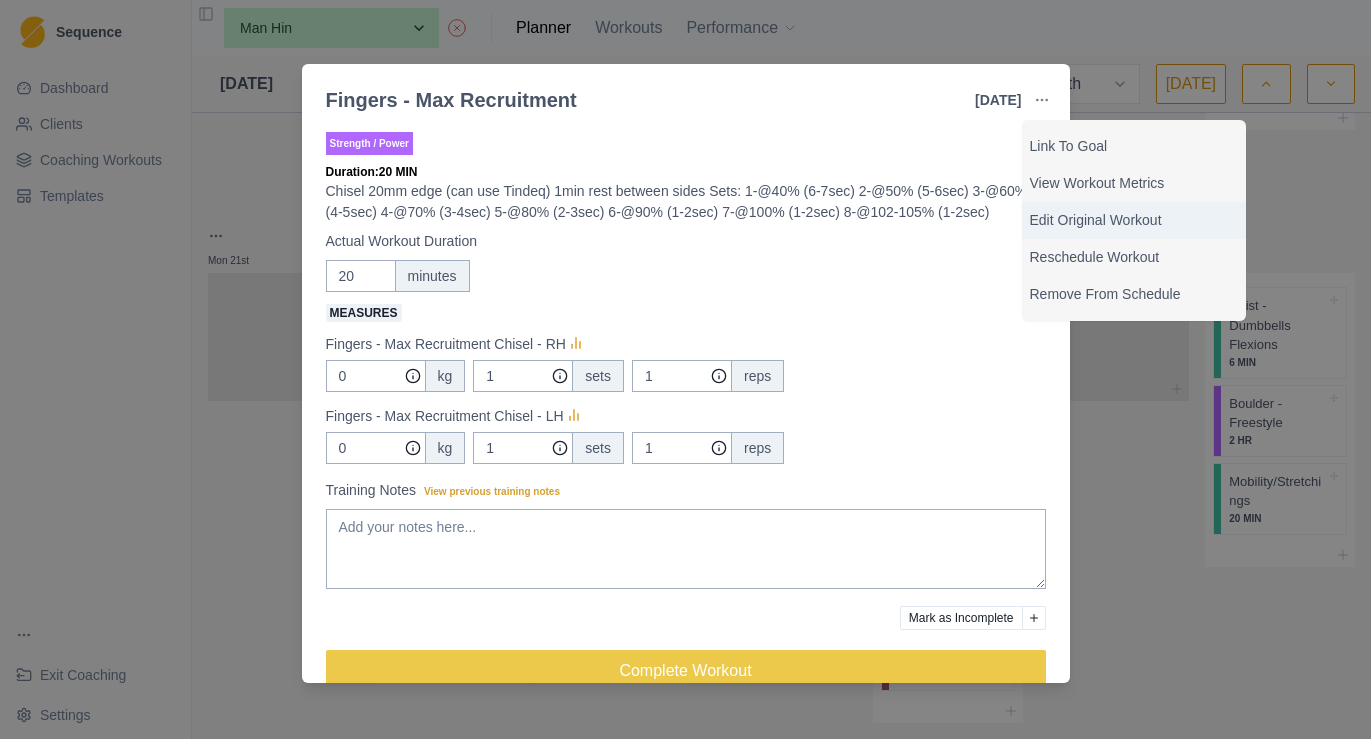 click on "Edit Original Workout" at bounding box center [1134, 220] 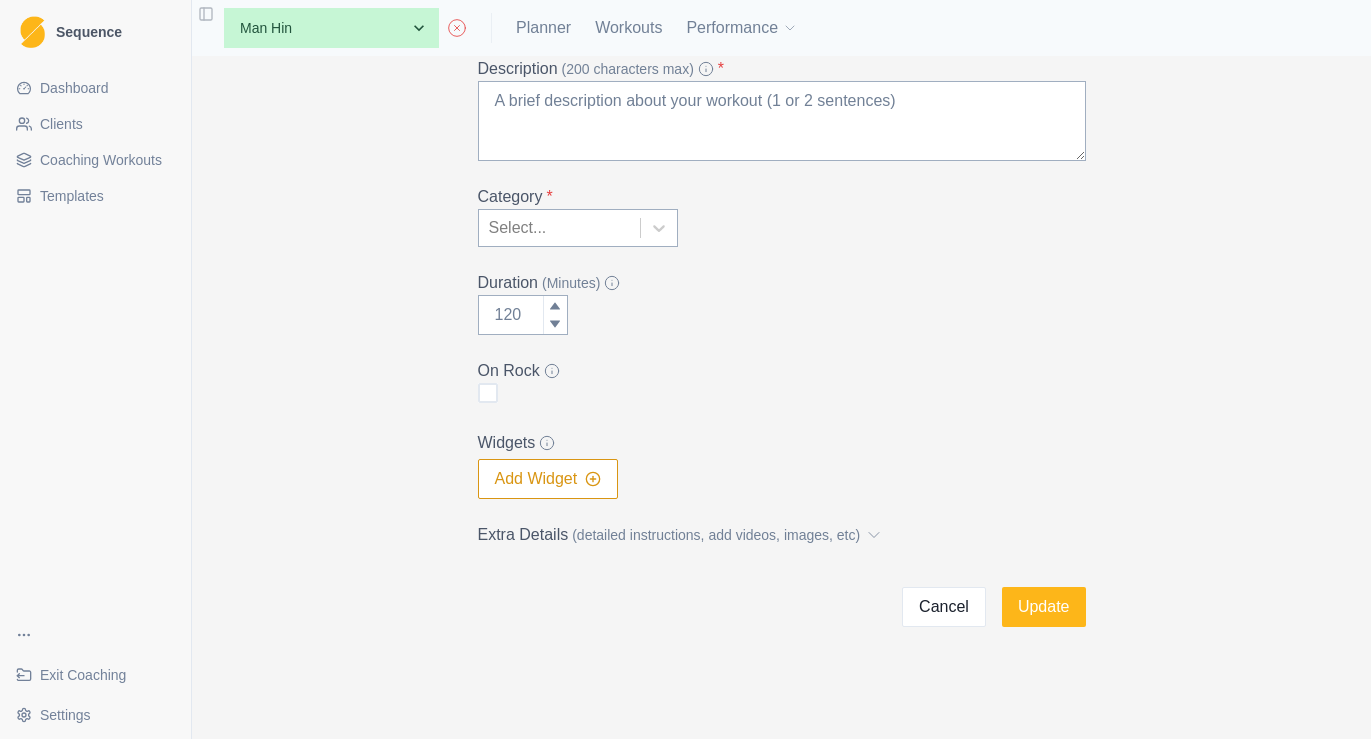 scroll, scrollTop: 0, scrollLeft: 0, axis: both 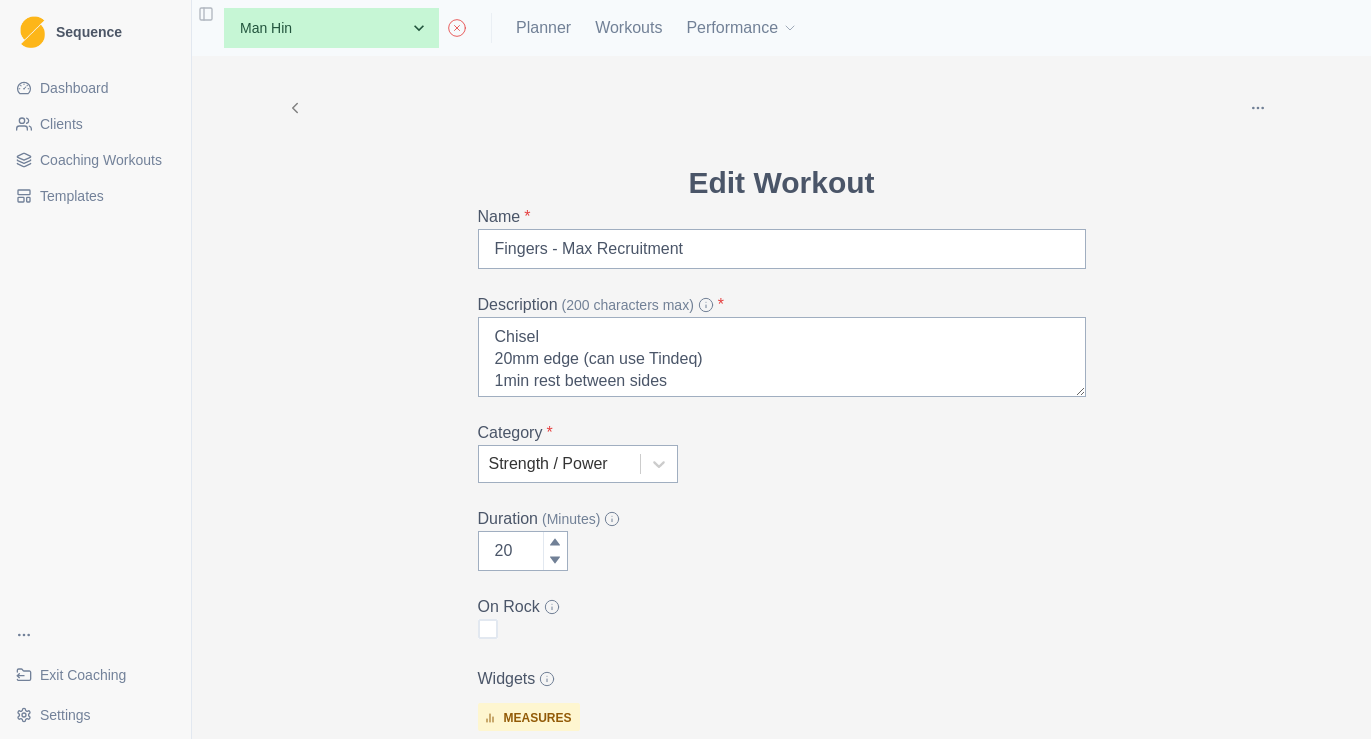 click on "Archive Delete" at bounding box center [782, 108] 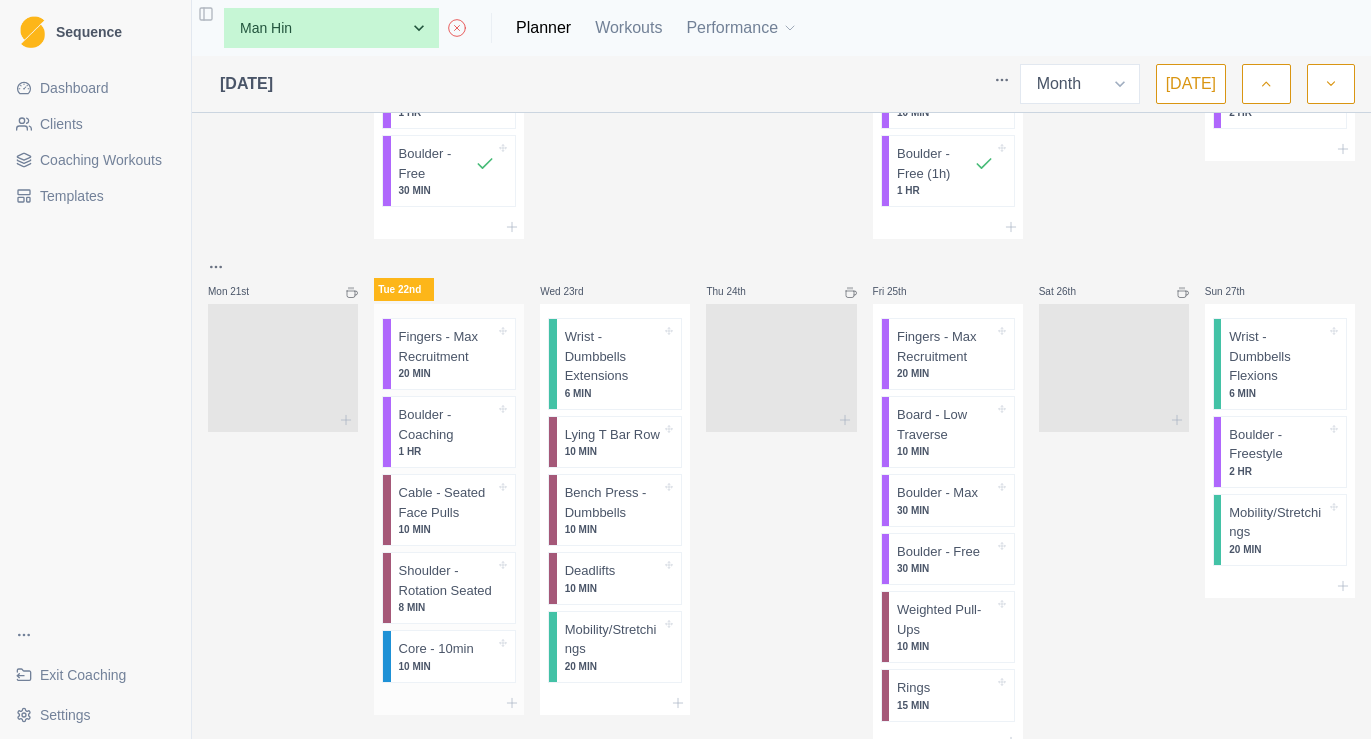 scroll, scrollTop: 1302, scrollLeft: 0, axis: vertical 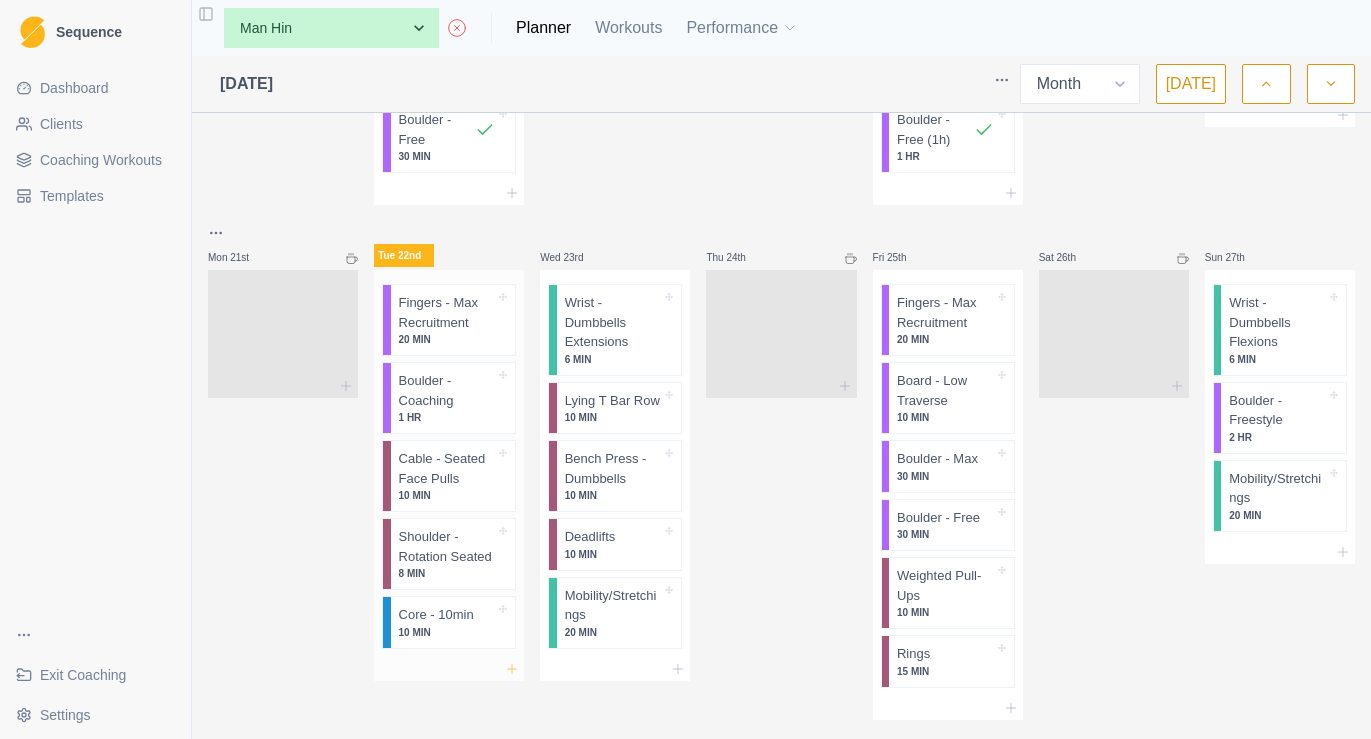 click 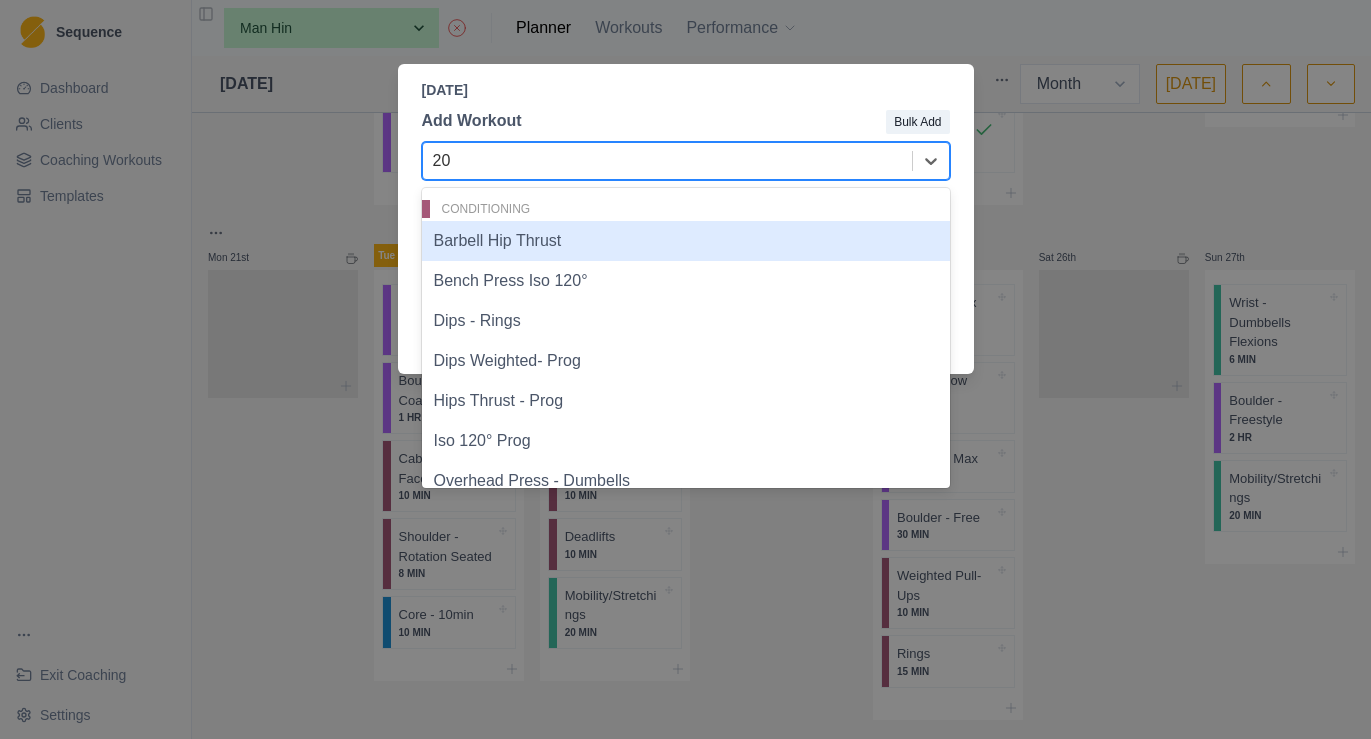 type on "20s" 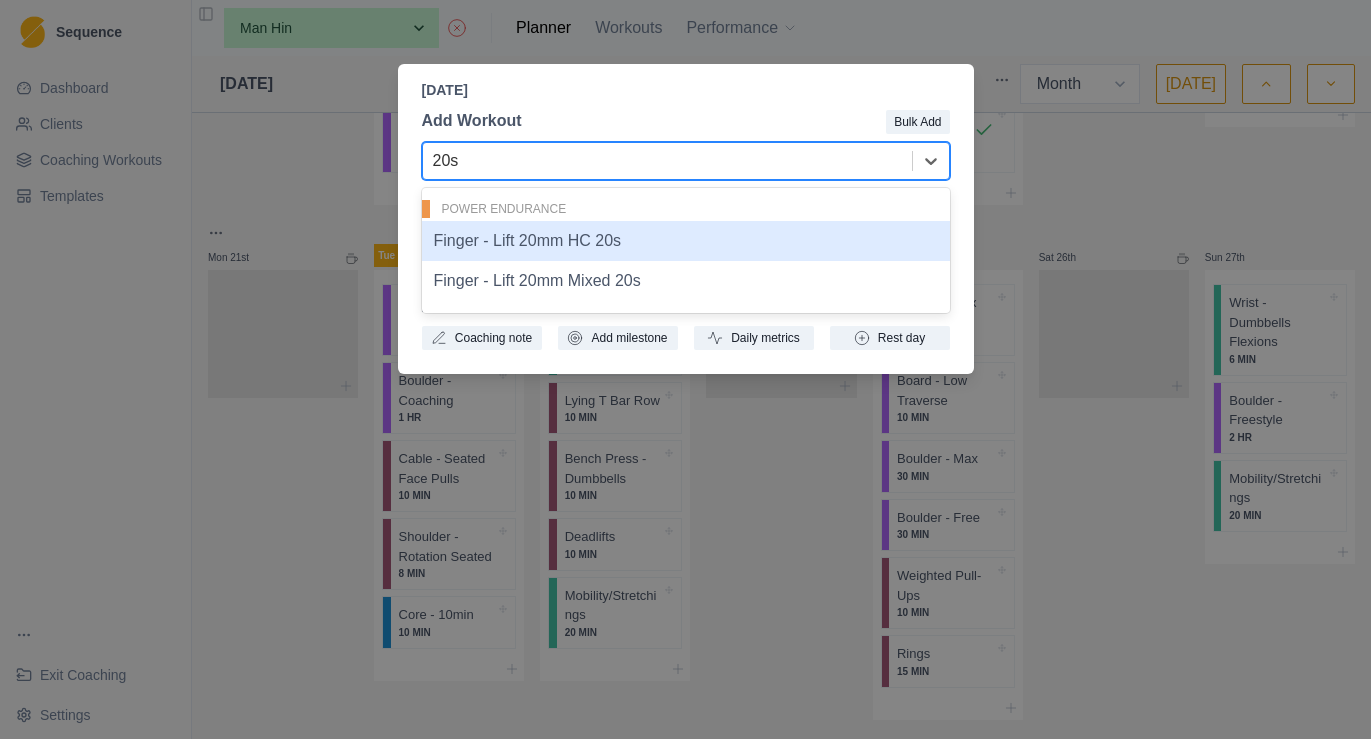 click on "Finger - Lift 20mm HC 20s" at bounding box center [686, 241] 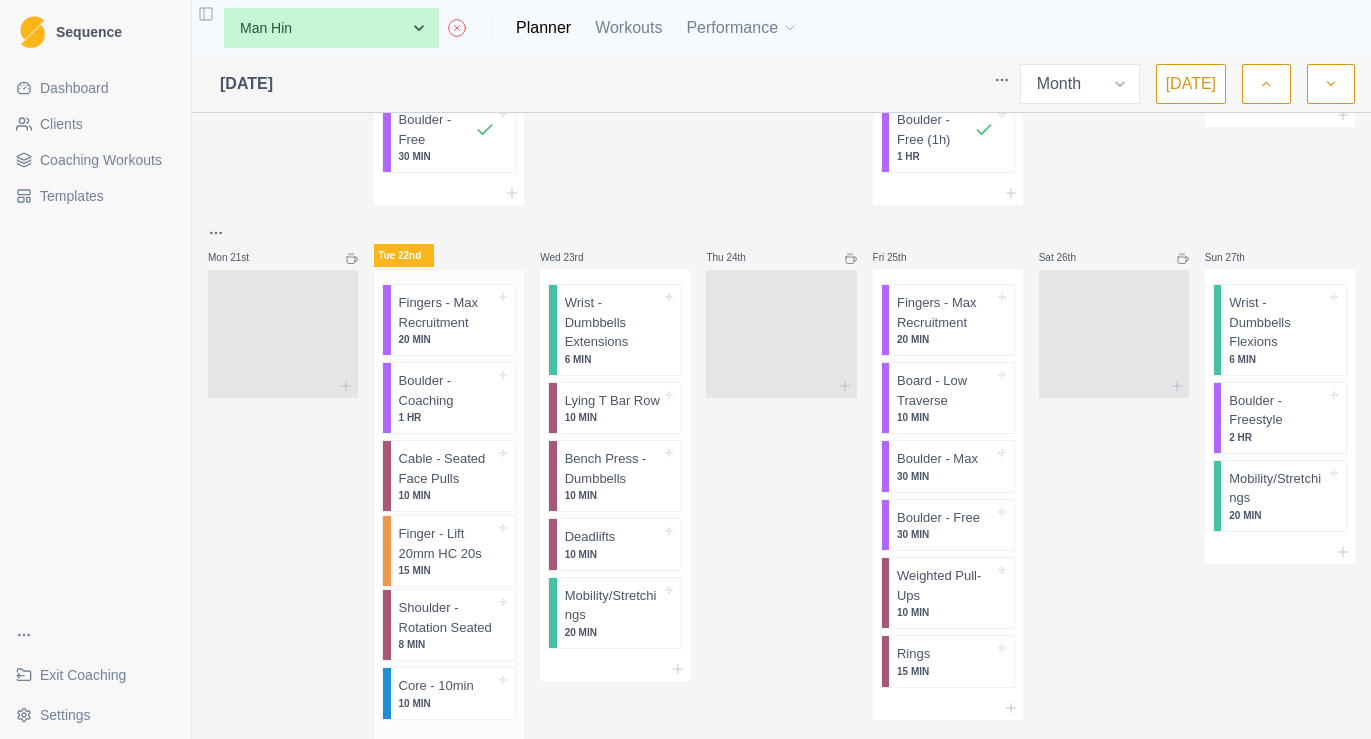 scroll, scrollTop: 1307, scrollLeft: 0, axis: vertical 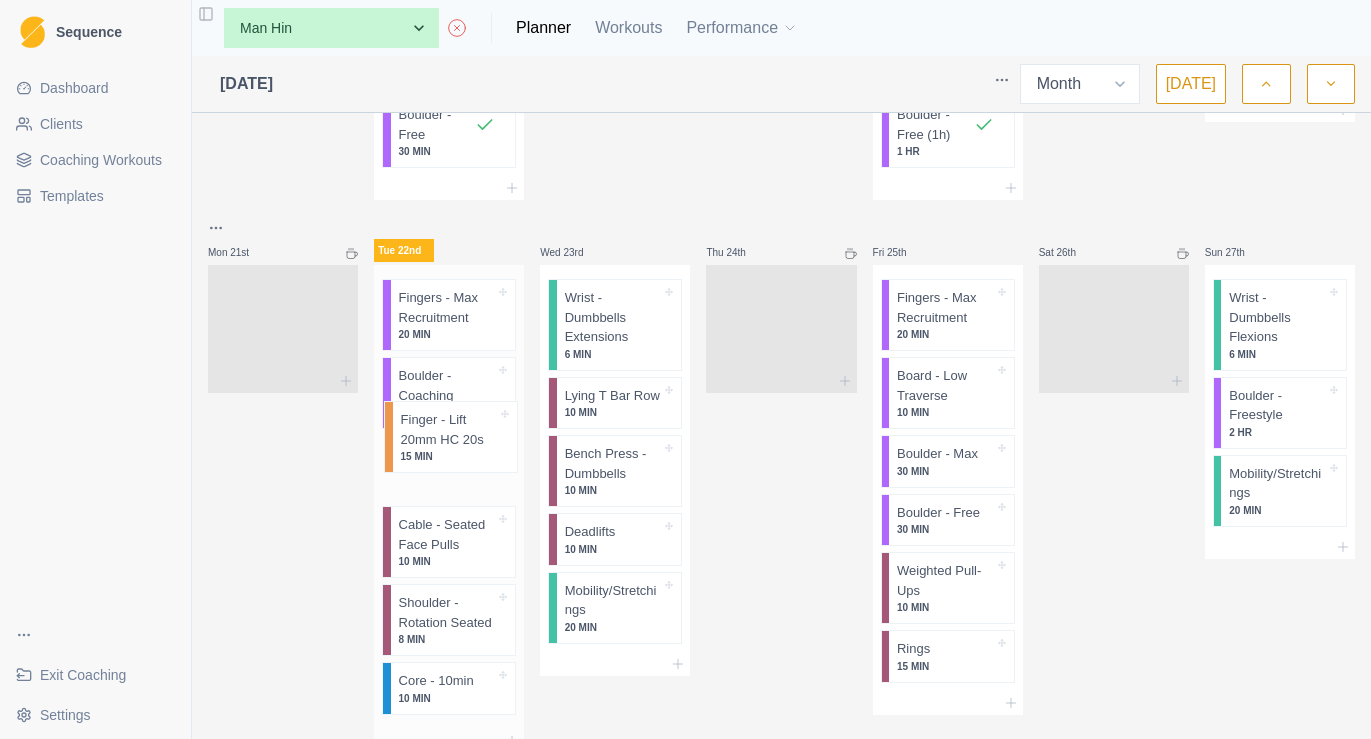 drag, startPoint x: 464, startPoint y: 699, endPoint x: 466, endPoint y: 439, distance: 260.0077 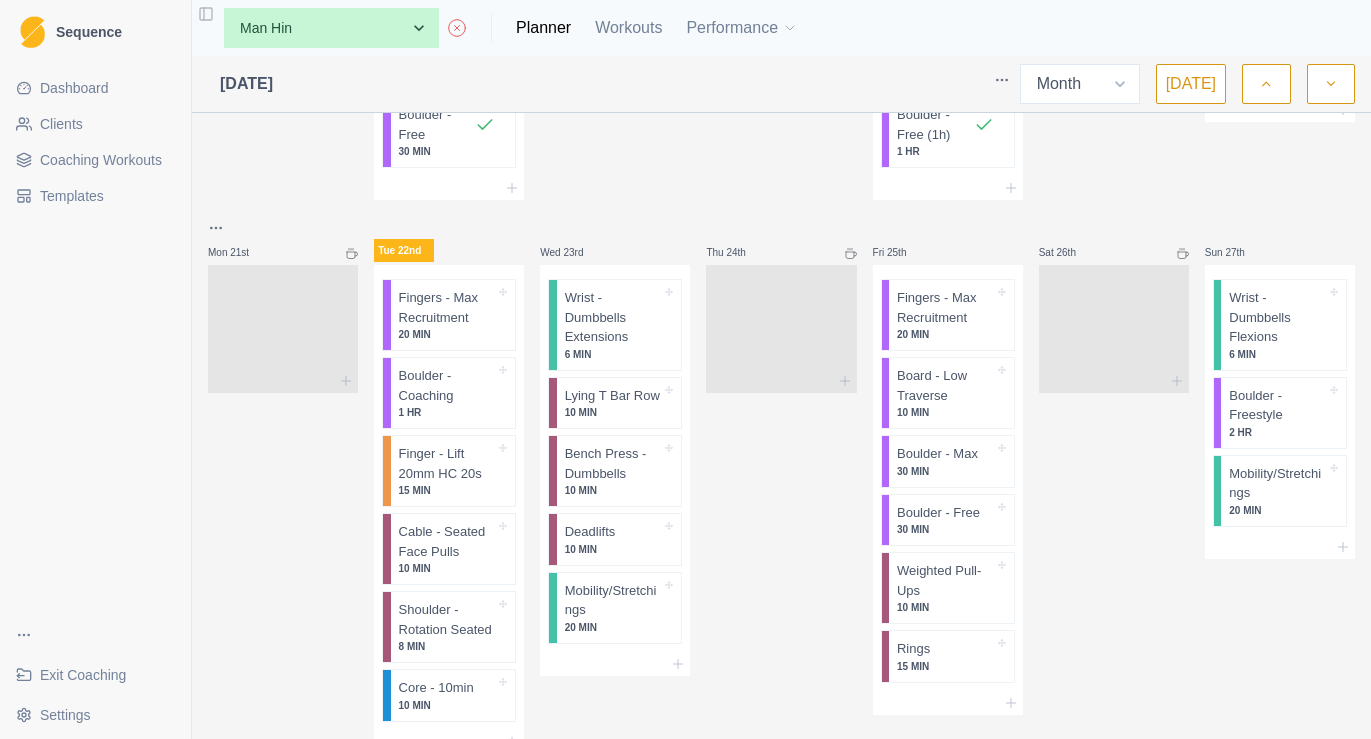 scroll, scrollTop: 1310, scrollLeft: 0, axis: vertical 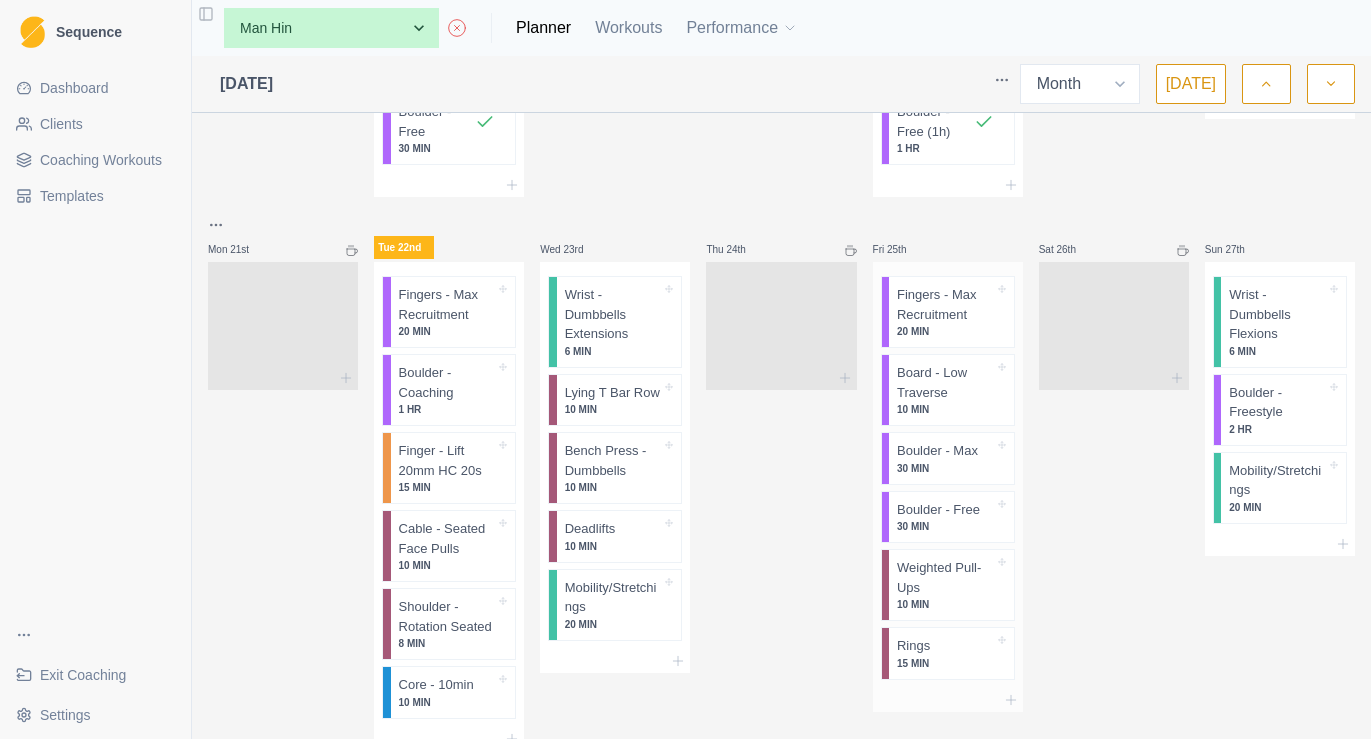 click on "Rings" at bounding box center (913, 646) 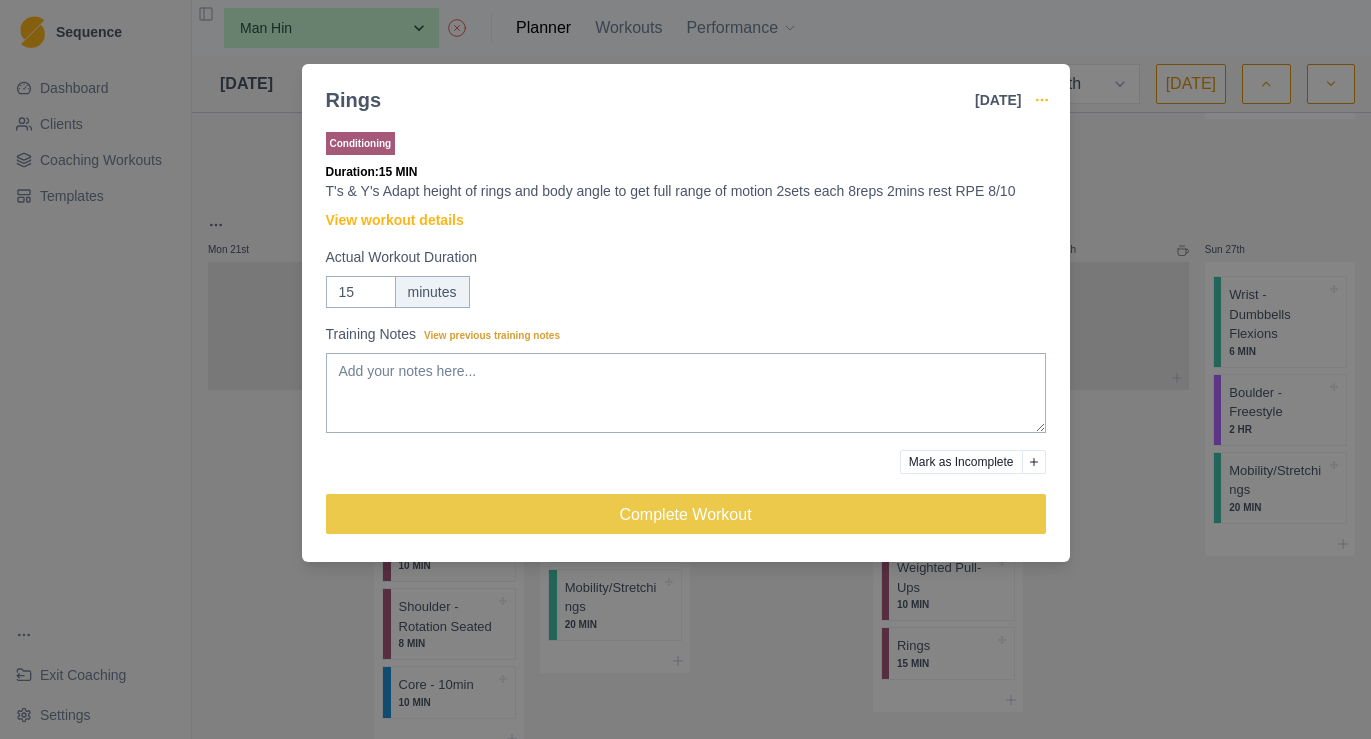 click 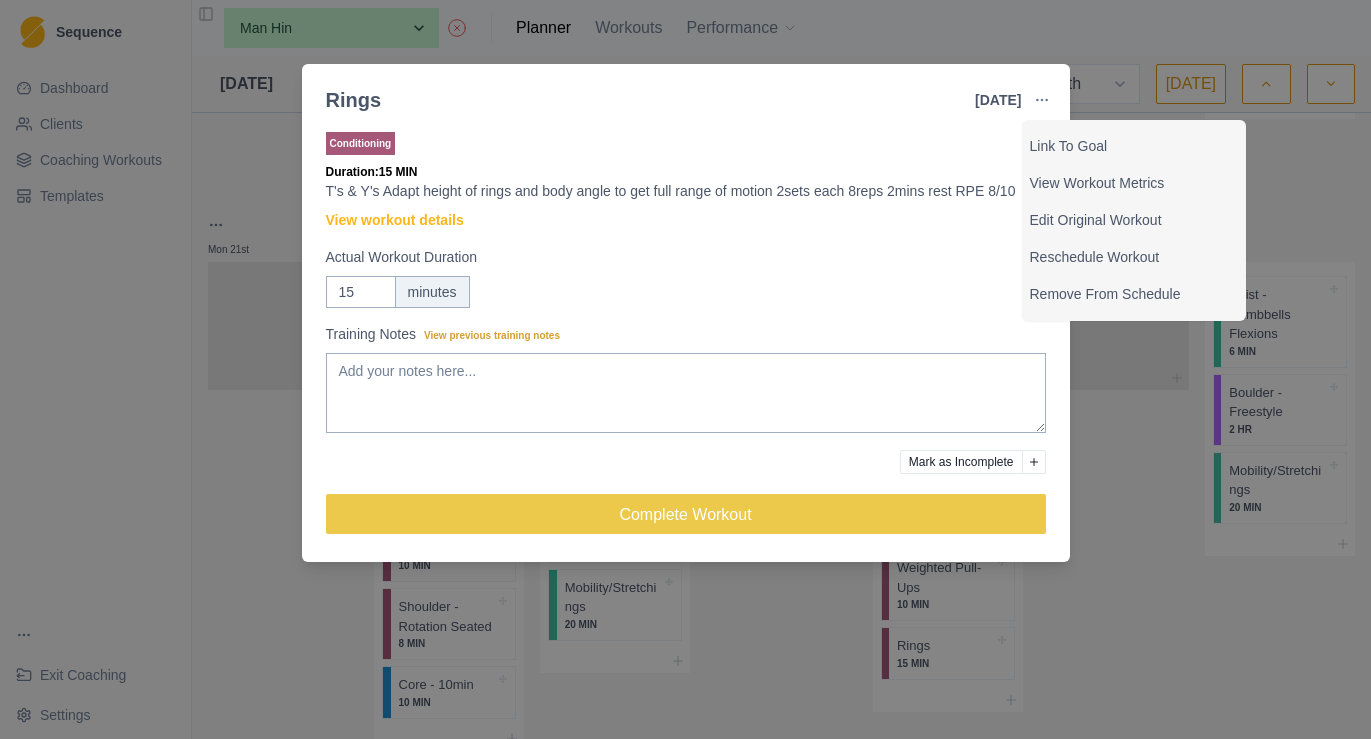 click on "Rings 25 Jul 2025 Link To Goal View Workout Metrics Edit Original Workout Reschedule Workout Remove From Schedule Conditioning Duration:  15 MIN T's & Y's
Adapt height of rings and body angle to get full range of motion
2sets each
8reps
2mins rest
RPE 8/10 View workout details Actual Workout Duration 15 minutes Training Notes View previous training notes Mark as Incomplete Complete Workout" at bounding box center (685, 369) 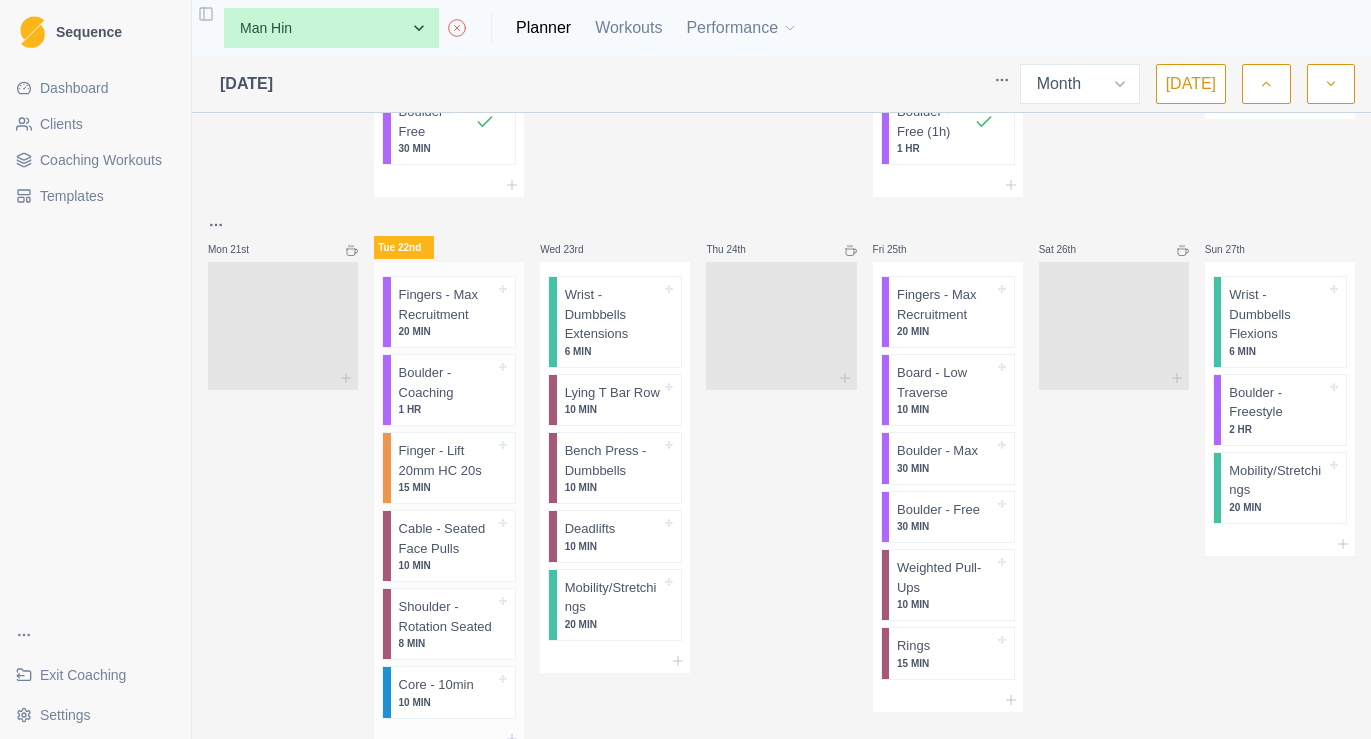 click on "15 MIN" at bounding box center (447, 487) 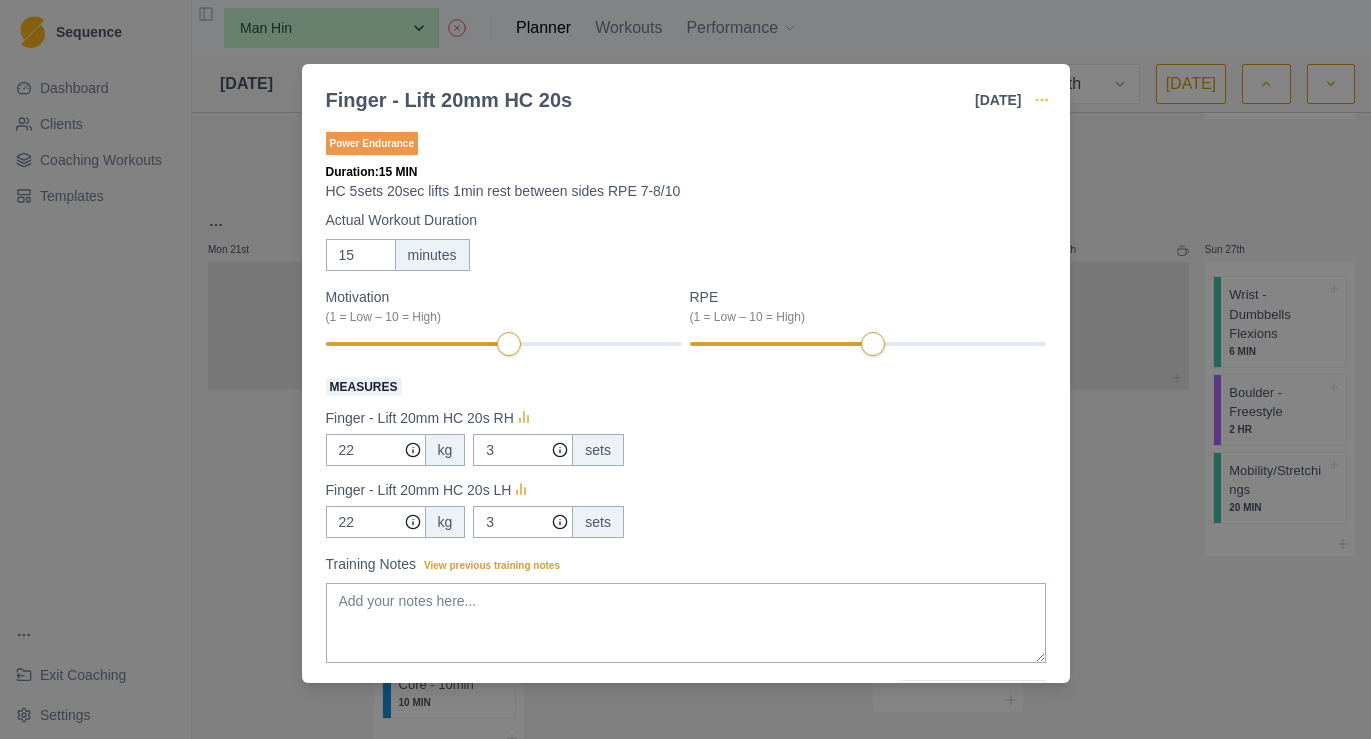 click 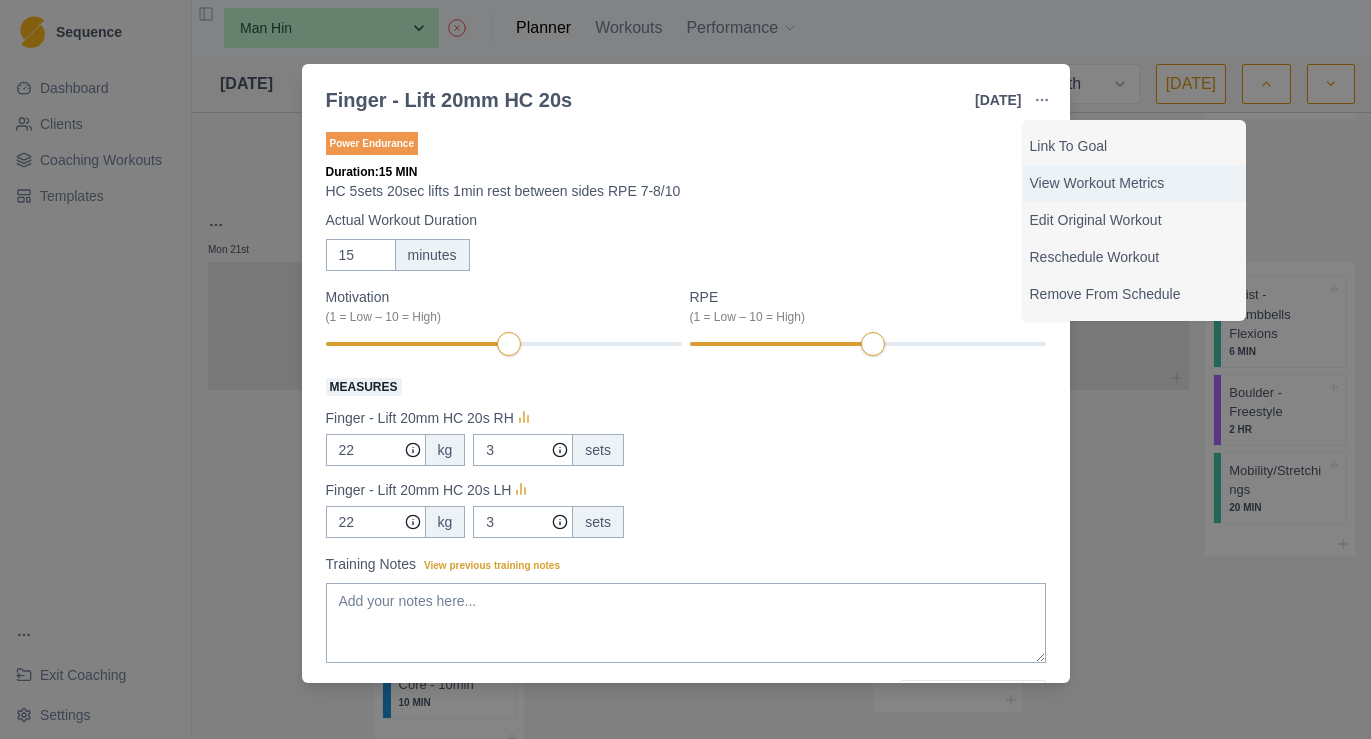 click on "View Workout Metrics" at bounding box center [1134, 183] 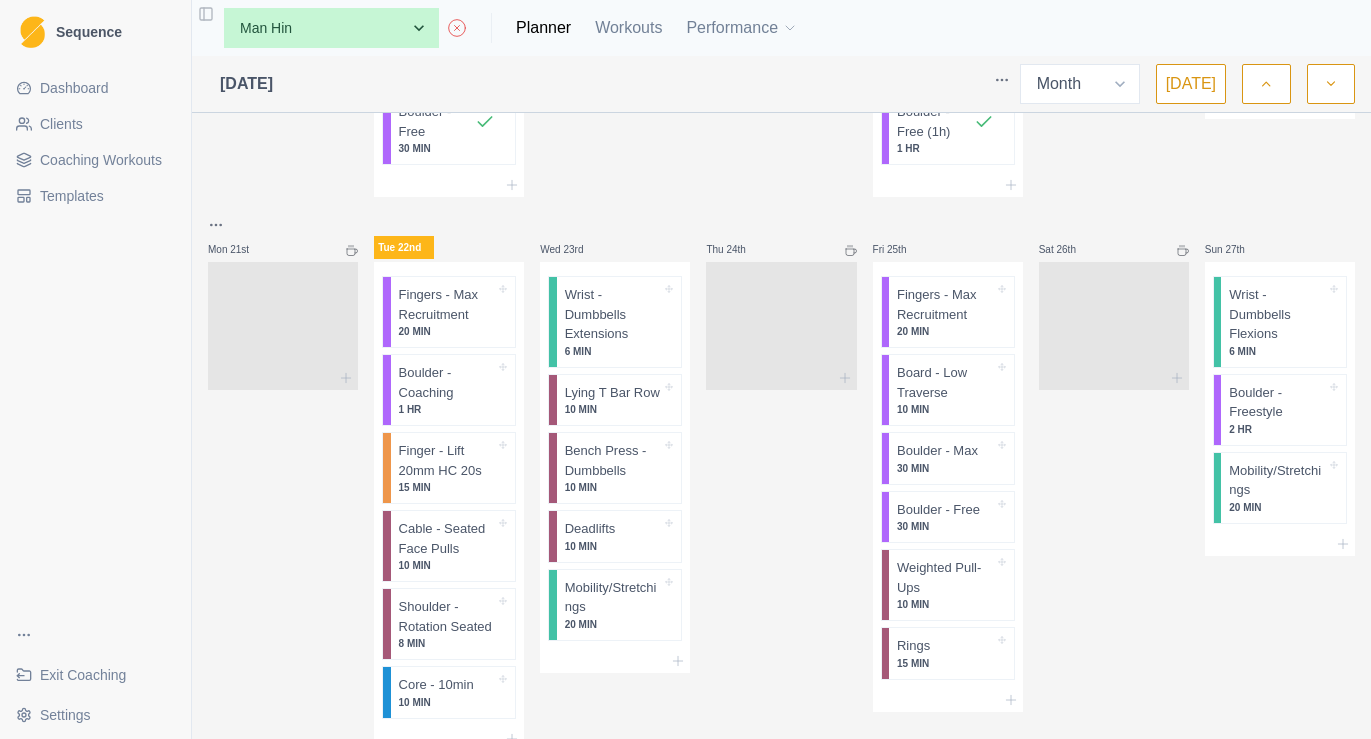 scroll, scrollTop: 0, scrollLeft: 0, axis: both 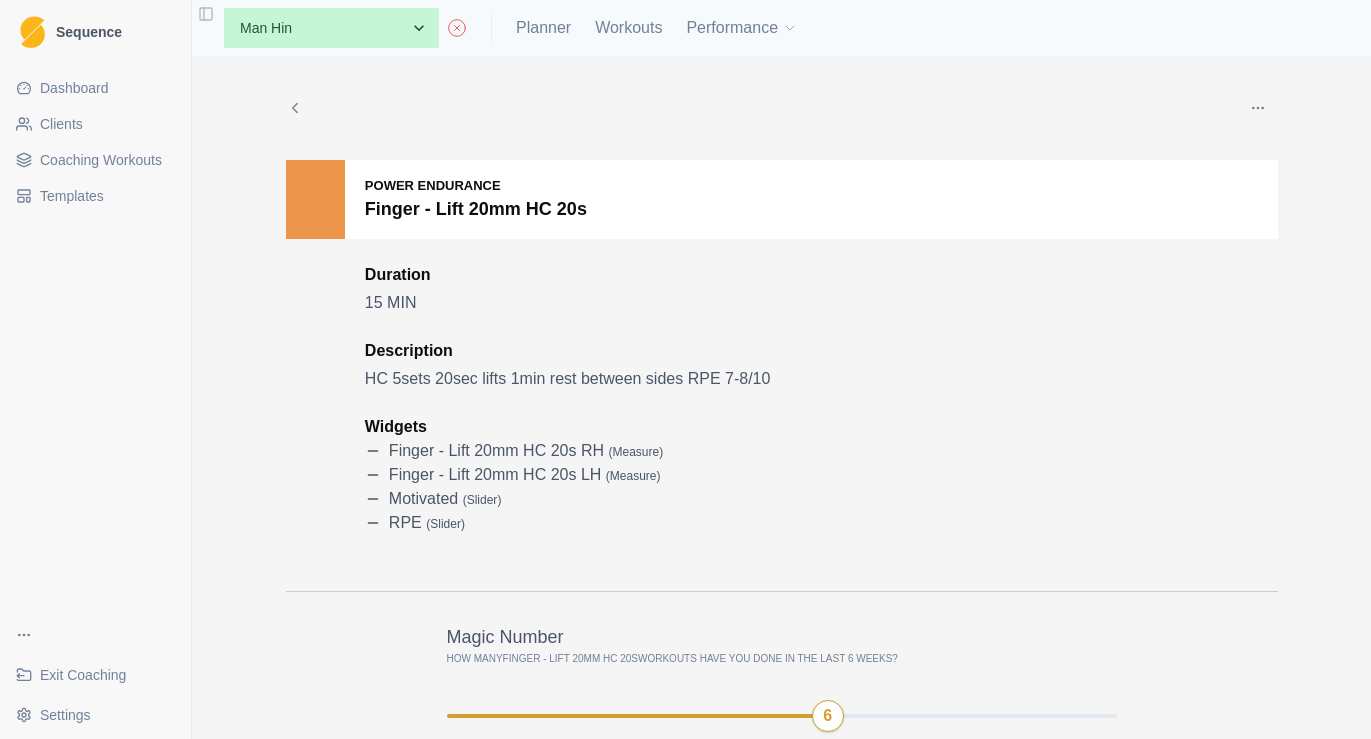 click at bounding box center (1258, 108) 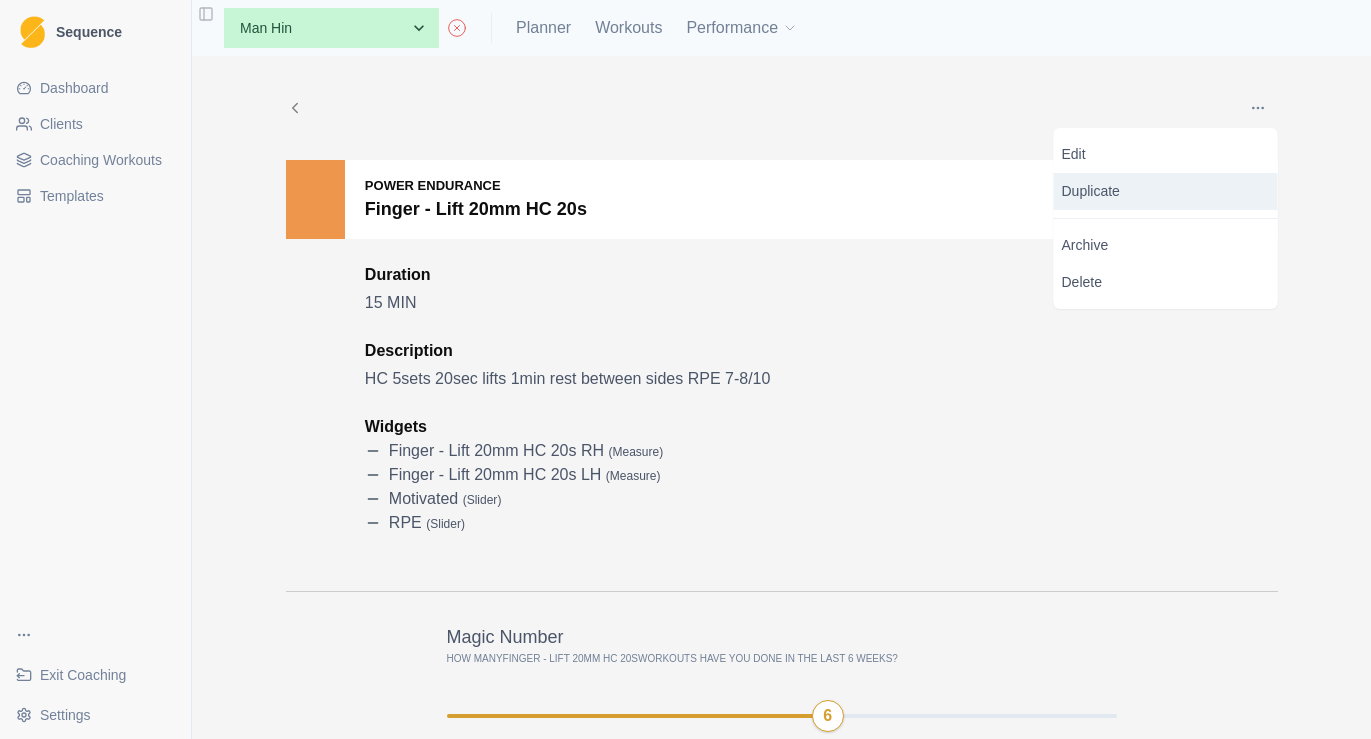 click on "Duplicate" at bounding box center [1166, 191] 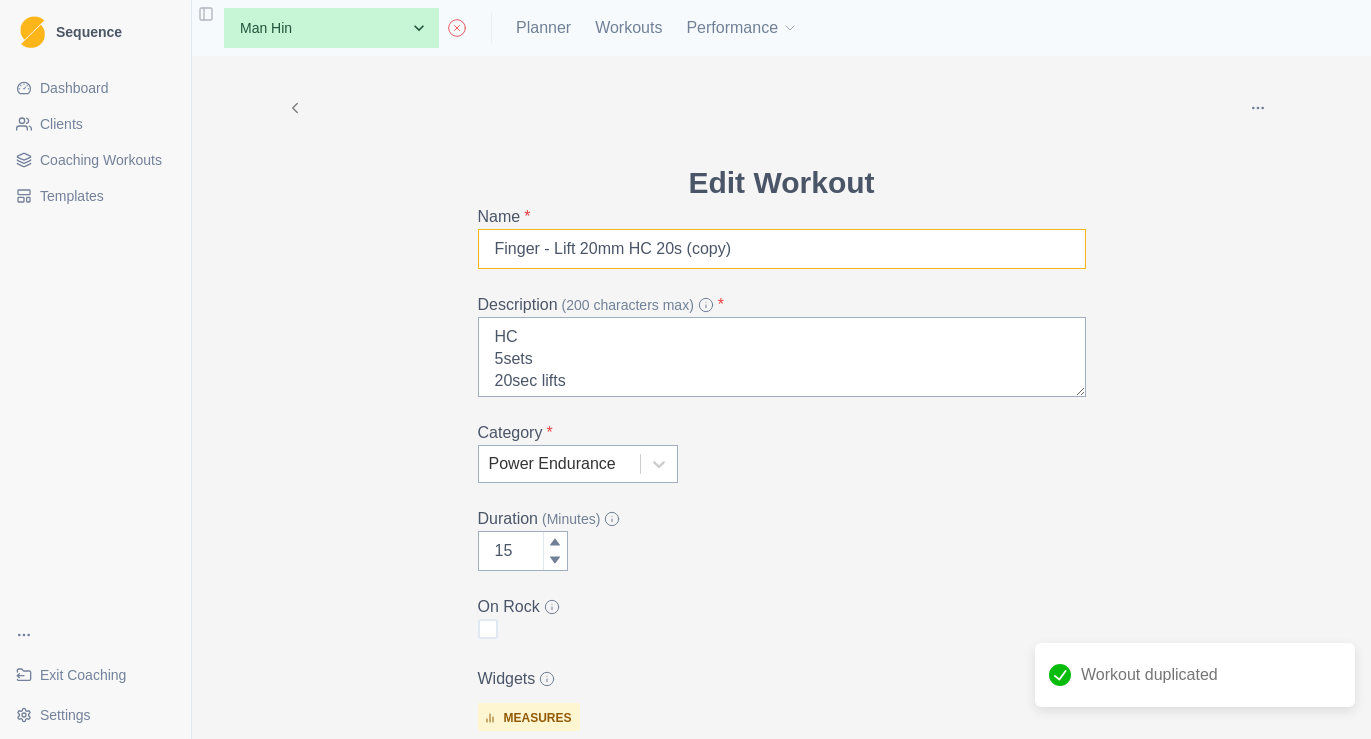 drag, startPoint x: 759, startPoint y: 250, endPoint x: 688, endPoint y: 250, distance: 71 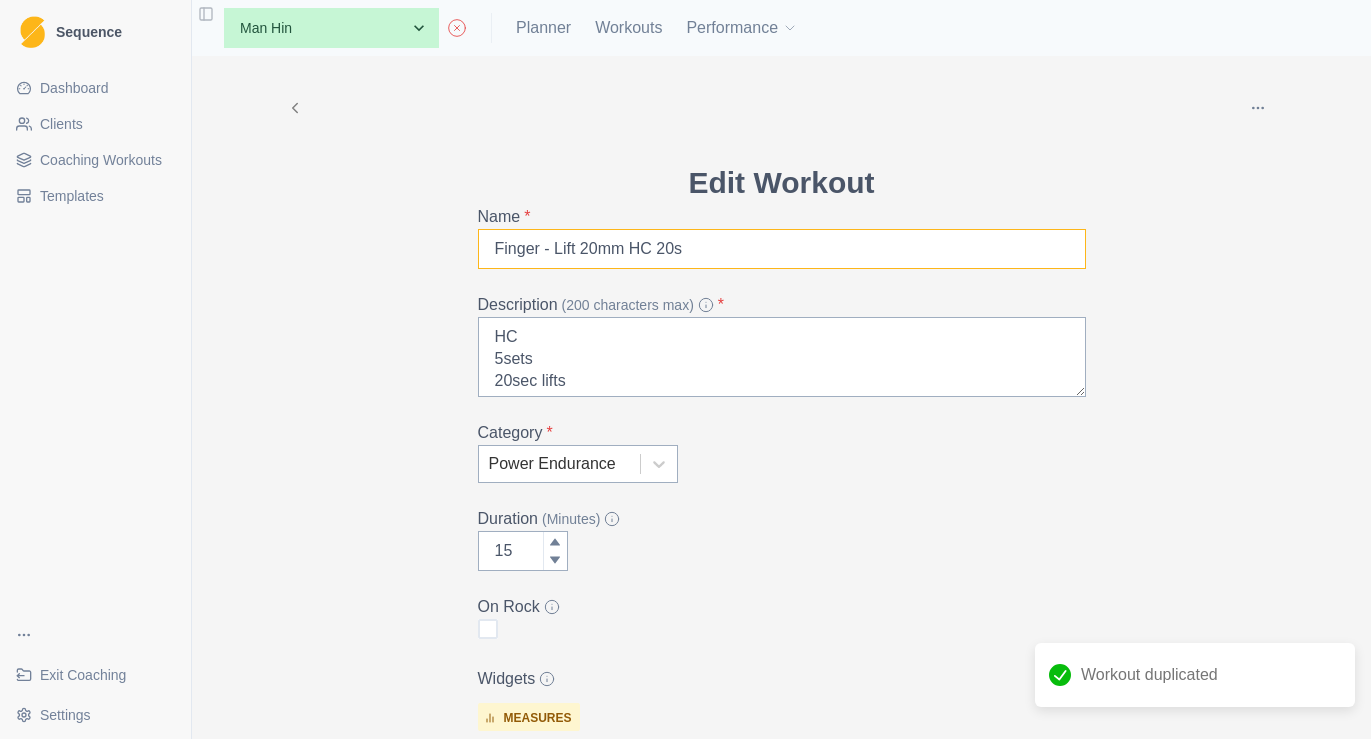 click on "Finger - Lift 20mm HC 20s" at bounding box center [782, 249] 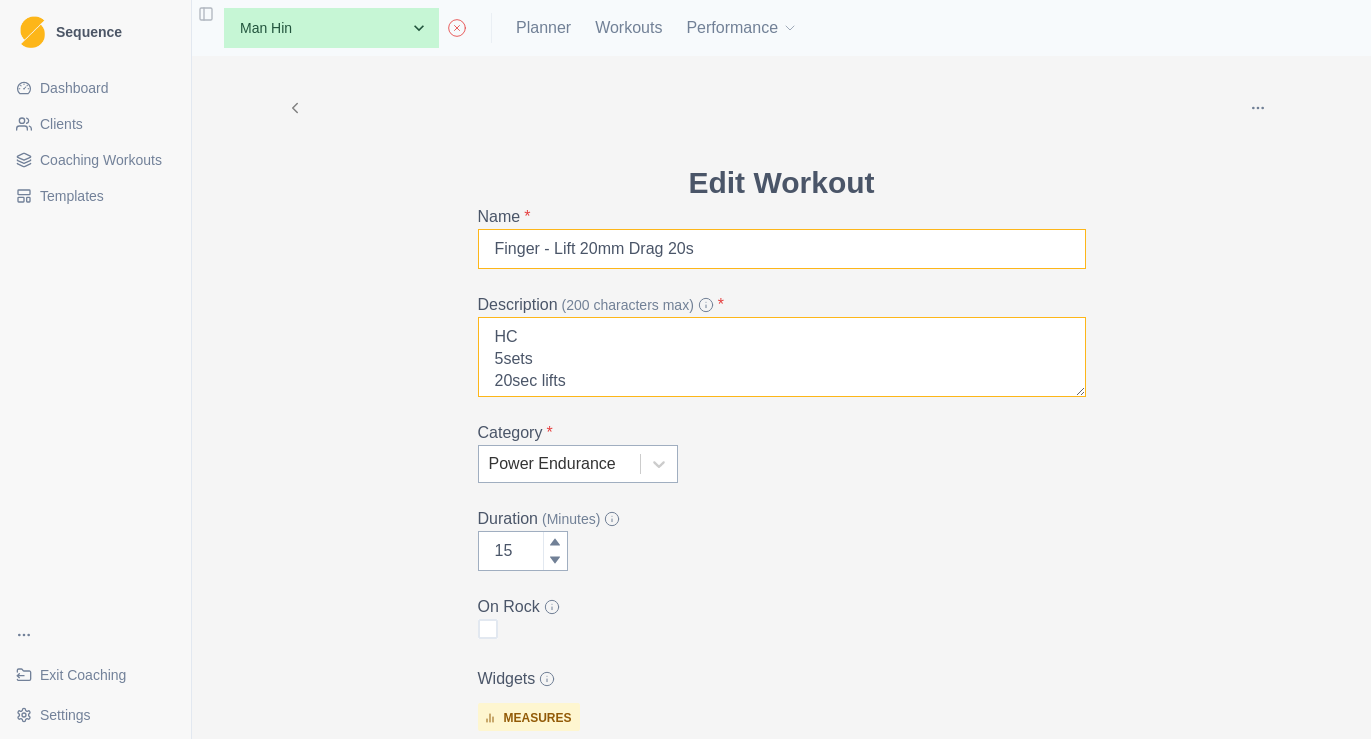 type on "Finger - Lift 20mm Drag 20s" 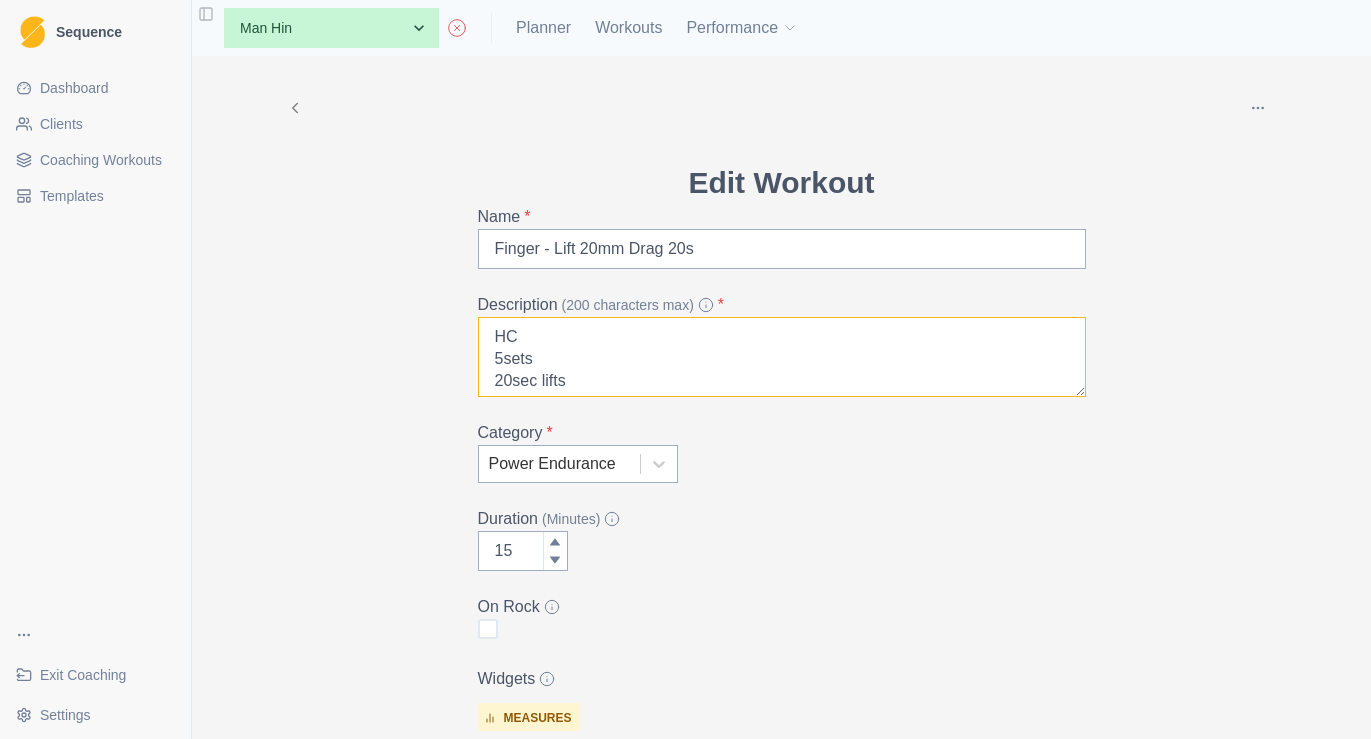 drag, startPoint x: 532, startPoint y: 343, endPoint x: 439, endPoint y: 343, distance: 93 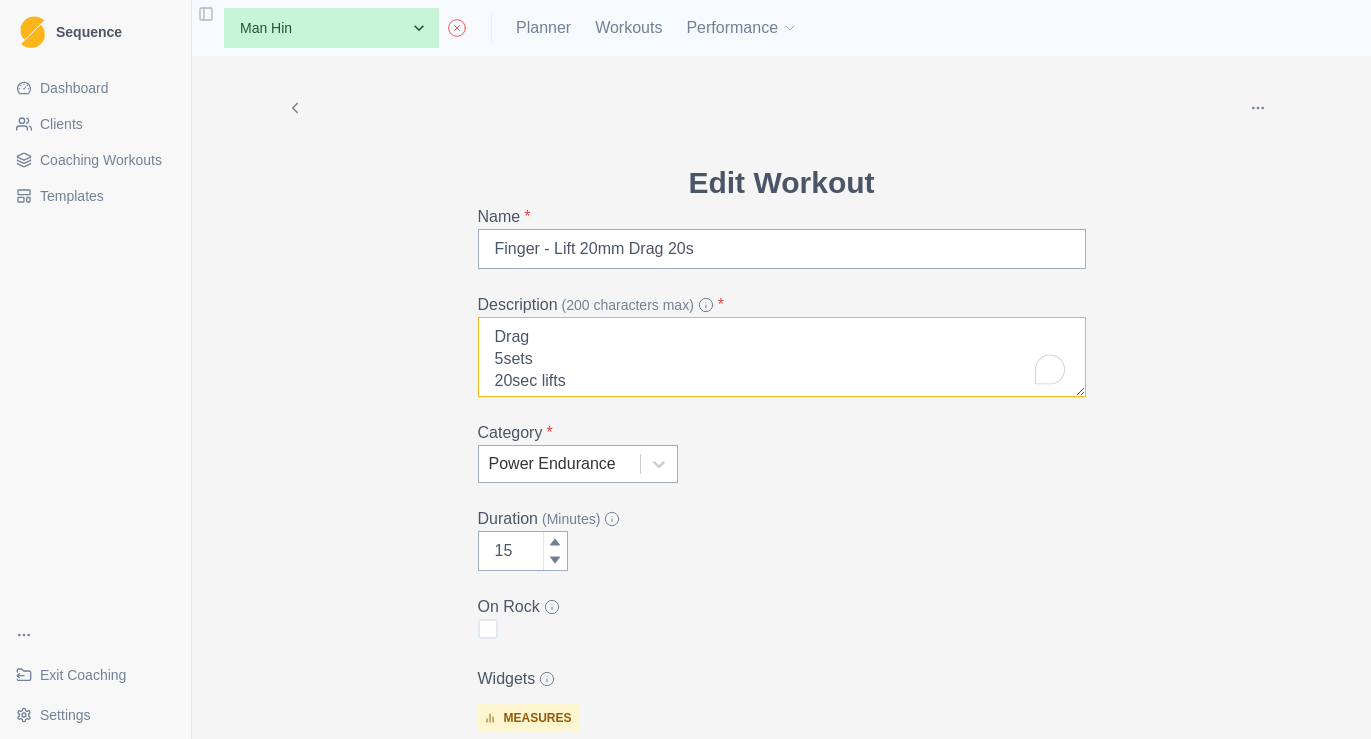 scroll, scrollTop: 2, scrollLeft: 0, axis: vertical 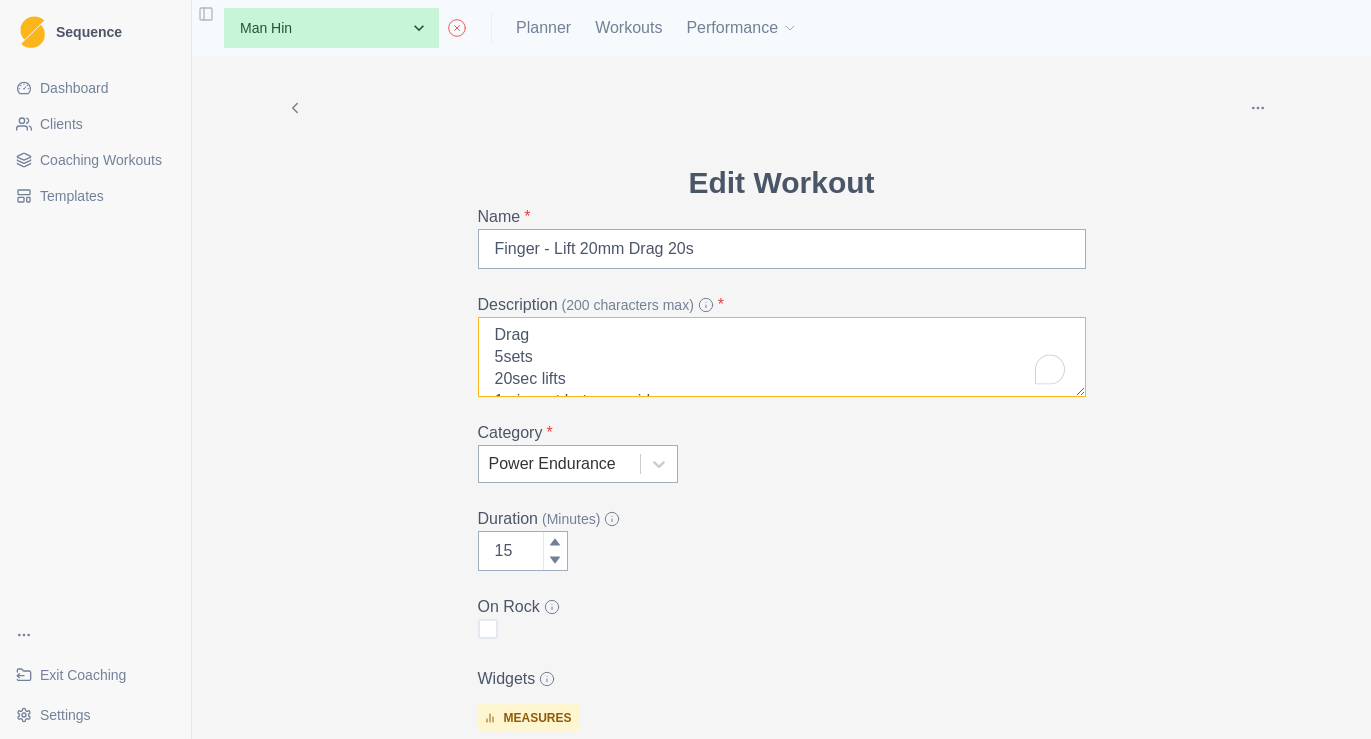 click on "Drag
5sets
20sec lifts
1min rest between sides
RPE 7-8/10" at bounding box center (782, 357) 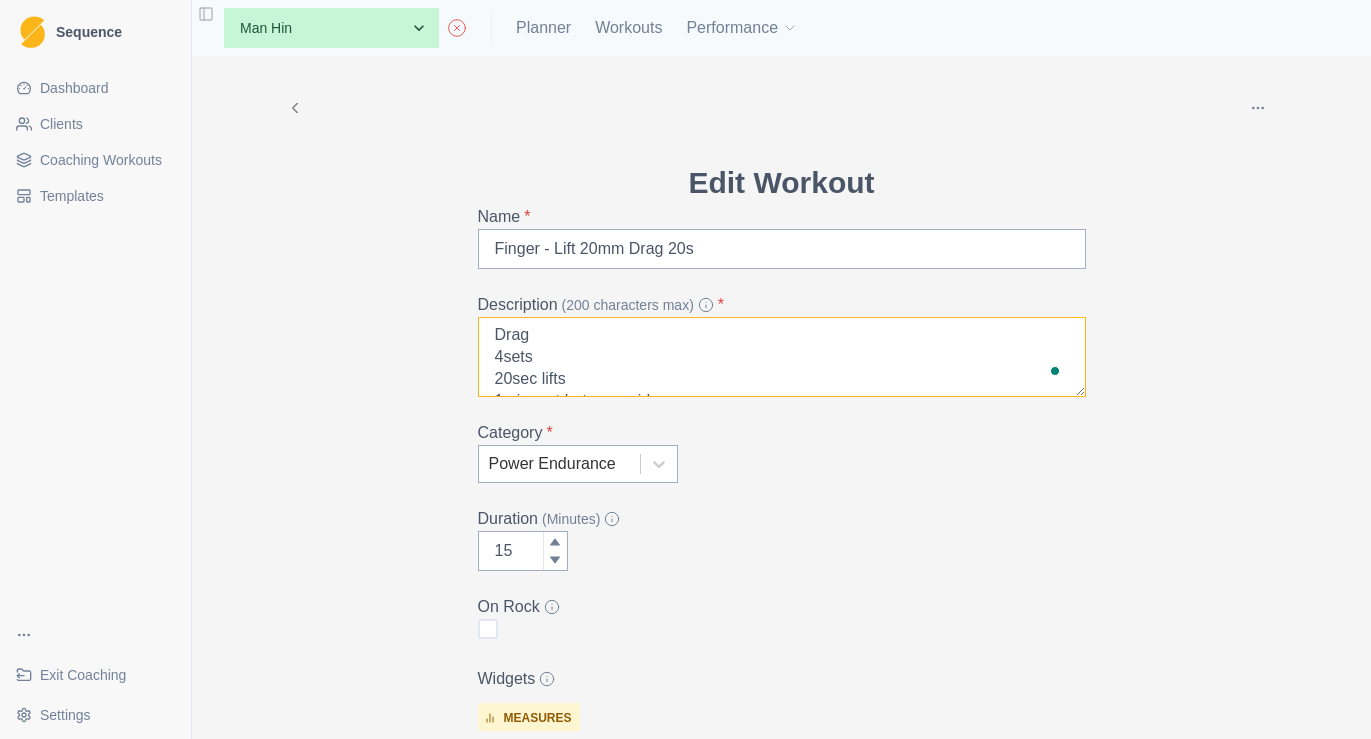 scroll, scrollTop: 21, scrollLeft: 0, axis: vertical 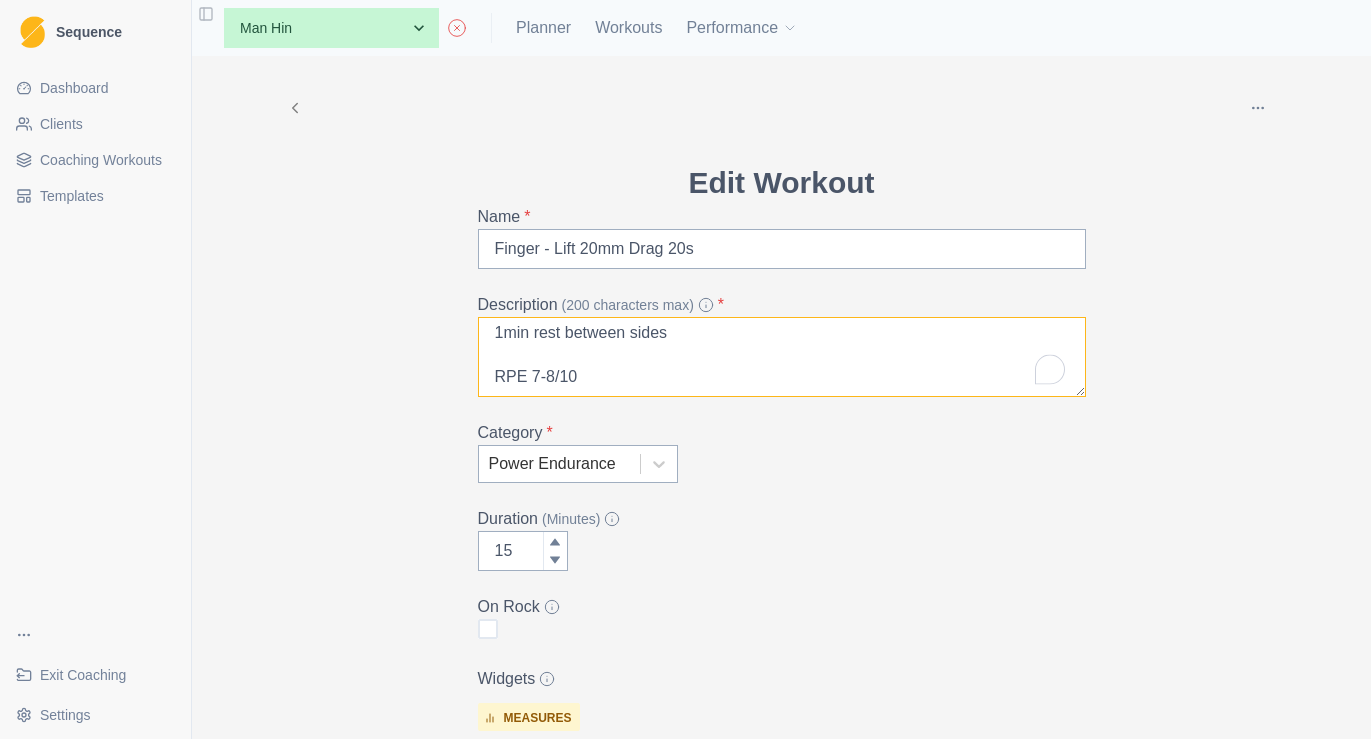 drag, startPoint x: 553, startPoint y: 378, endPoint x: 526, endPoint y: 378, distance: 27 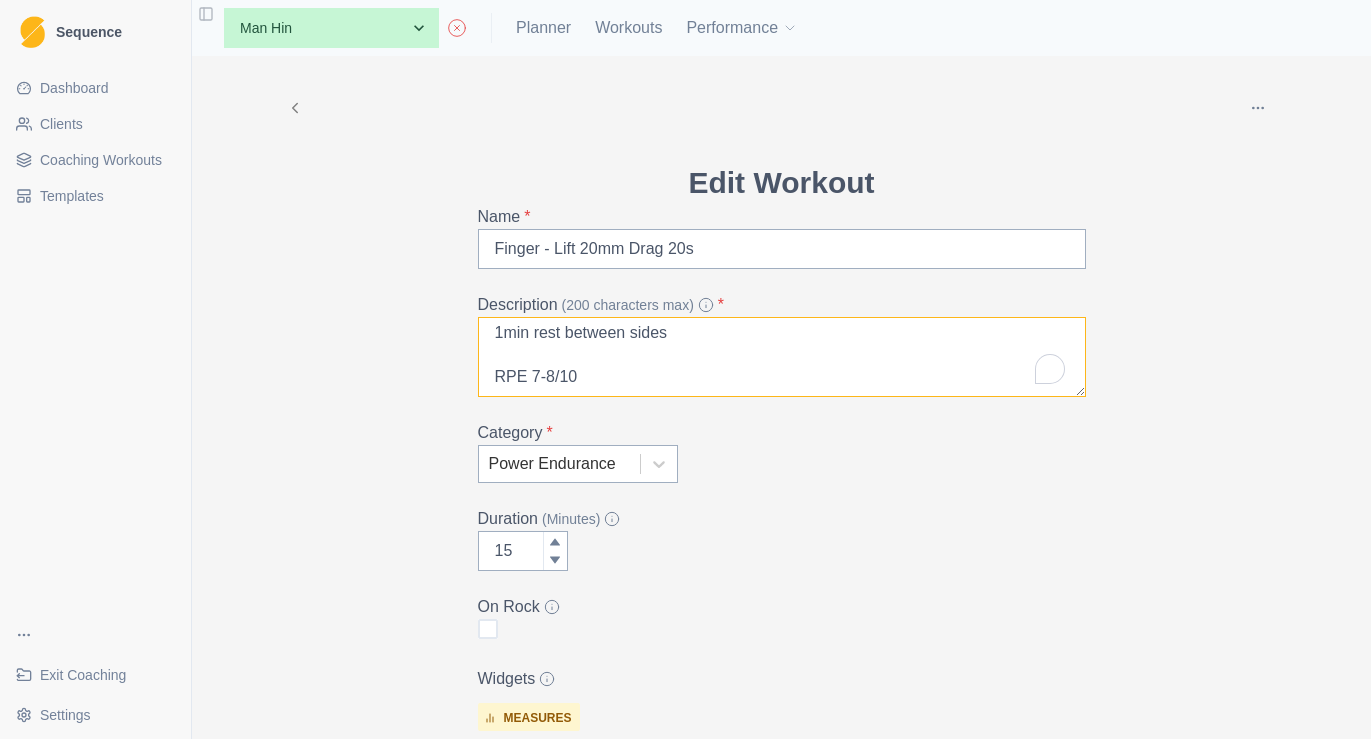 drag, startPoint x: 553, startPoint y: 376, endPoint x: 527, endPoint y: 378, distance: 26.076809 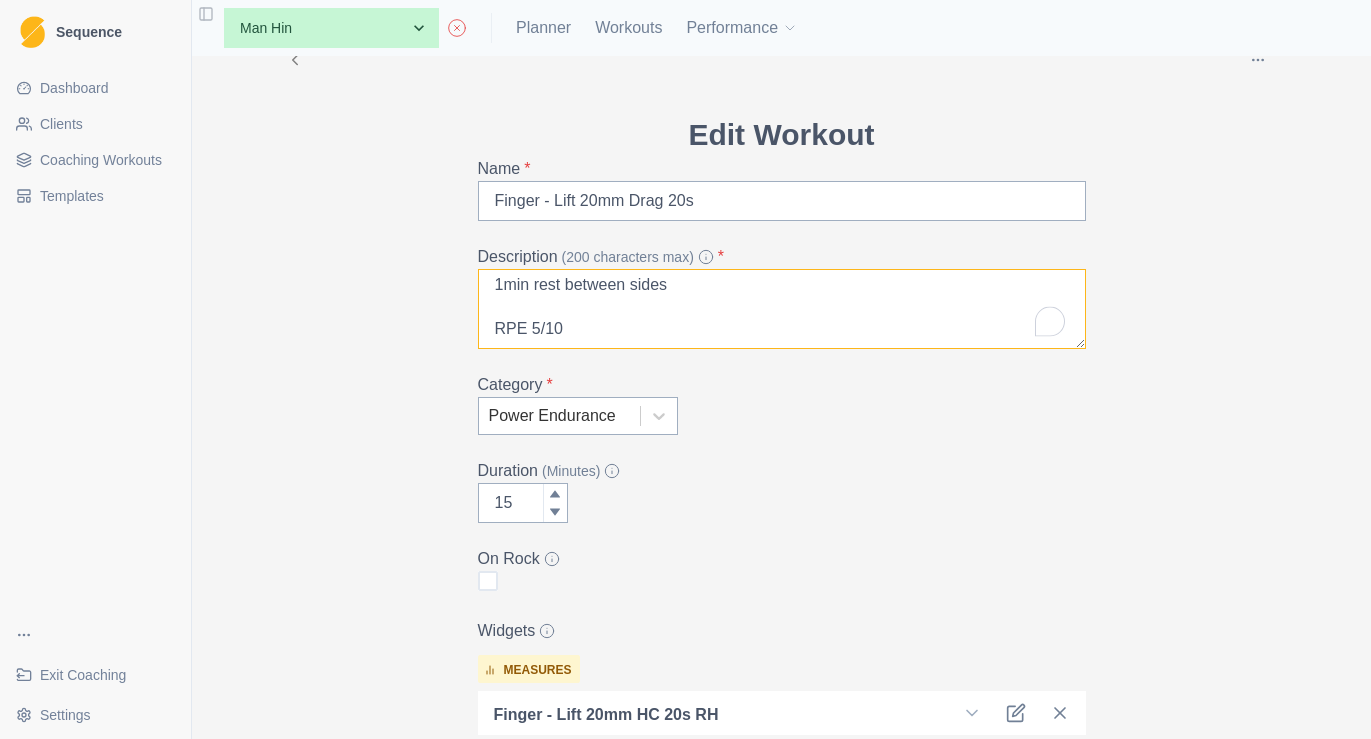 type on "Drag
6sets
20sec lifts
1min rest between sides
RPE 5/10" 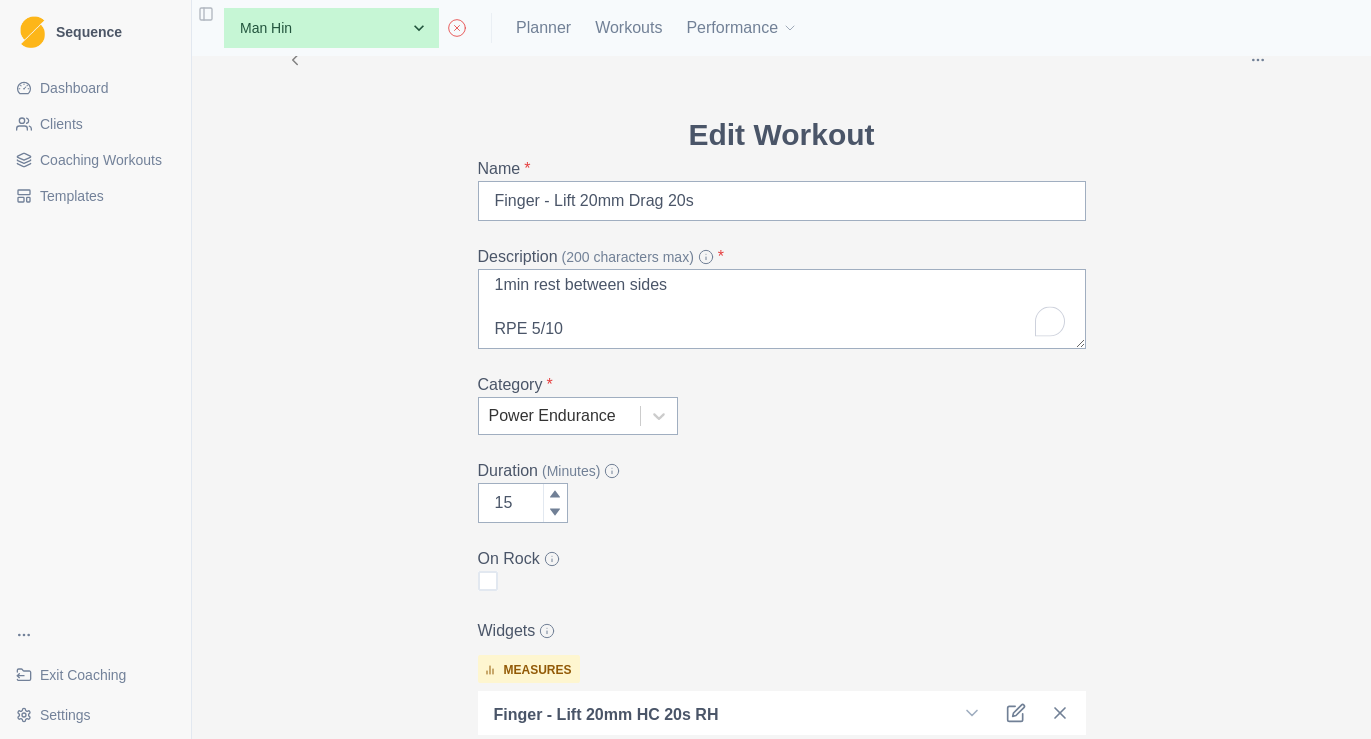 click on "Category *" at bounding box center [776, 385] 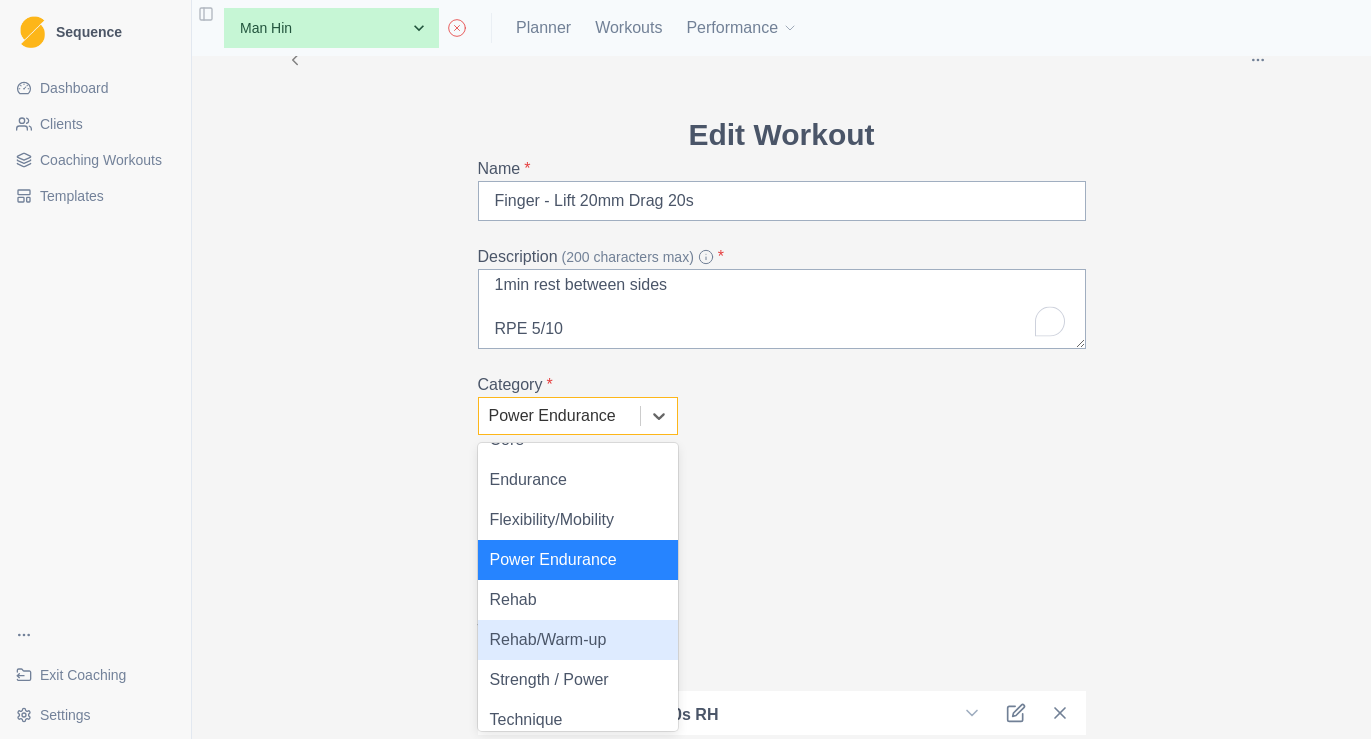 click on "Rehab" at bounding box center (578, 600) 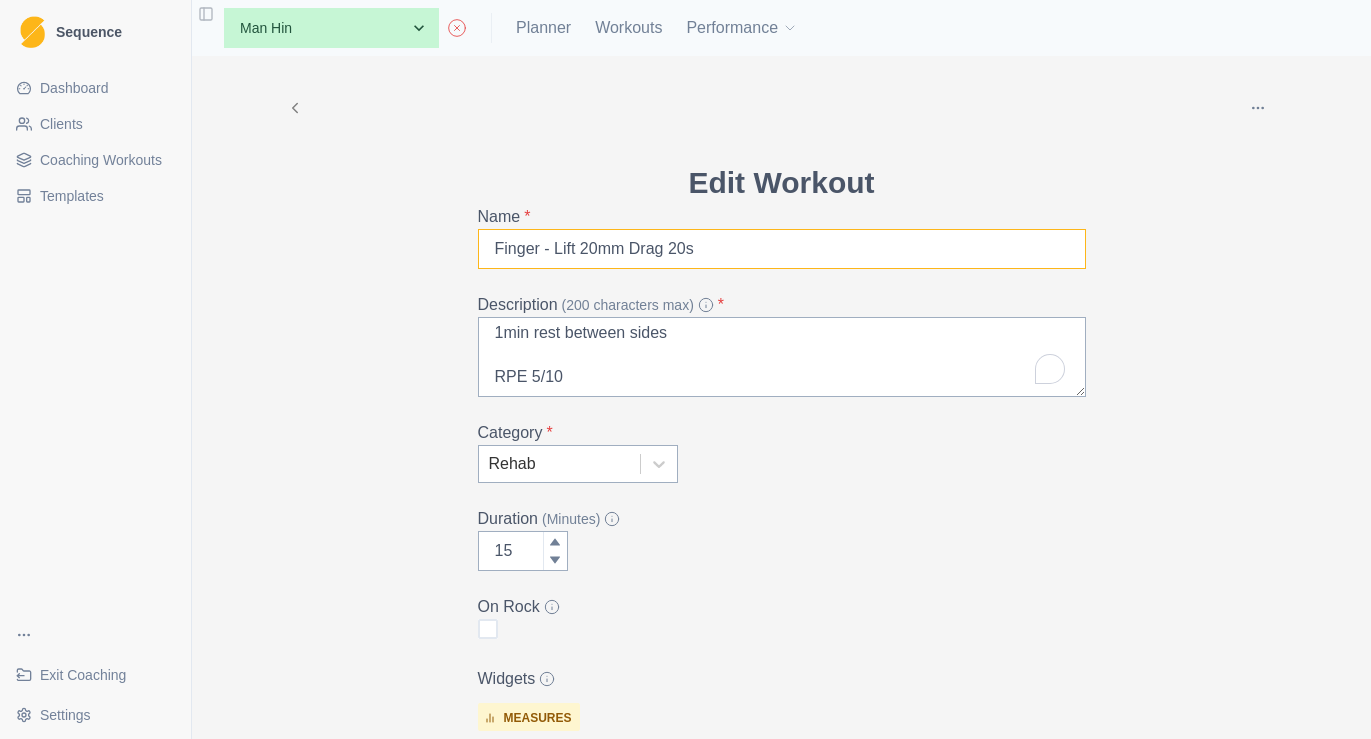 drag, startPoint x: 736, startPoint y: 251, endPoint x: 358, endPoint y: 251, distance: 378 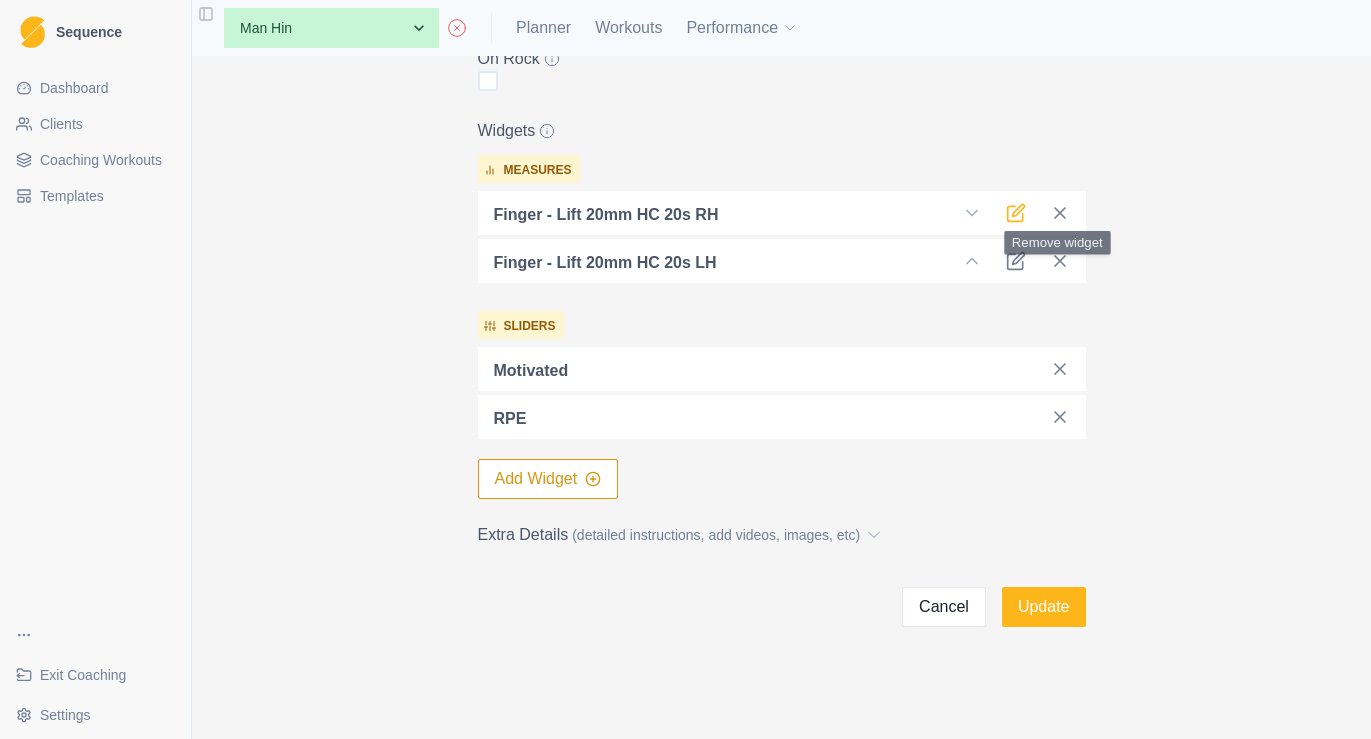 click 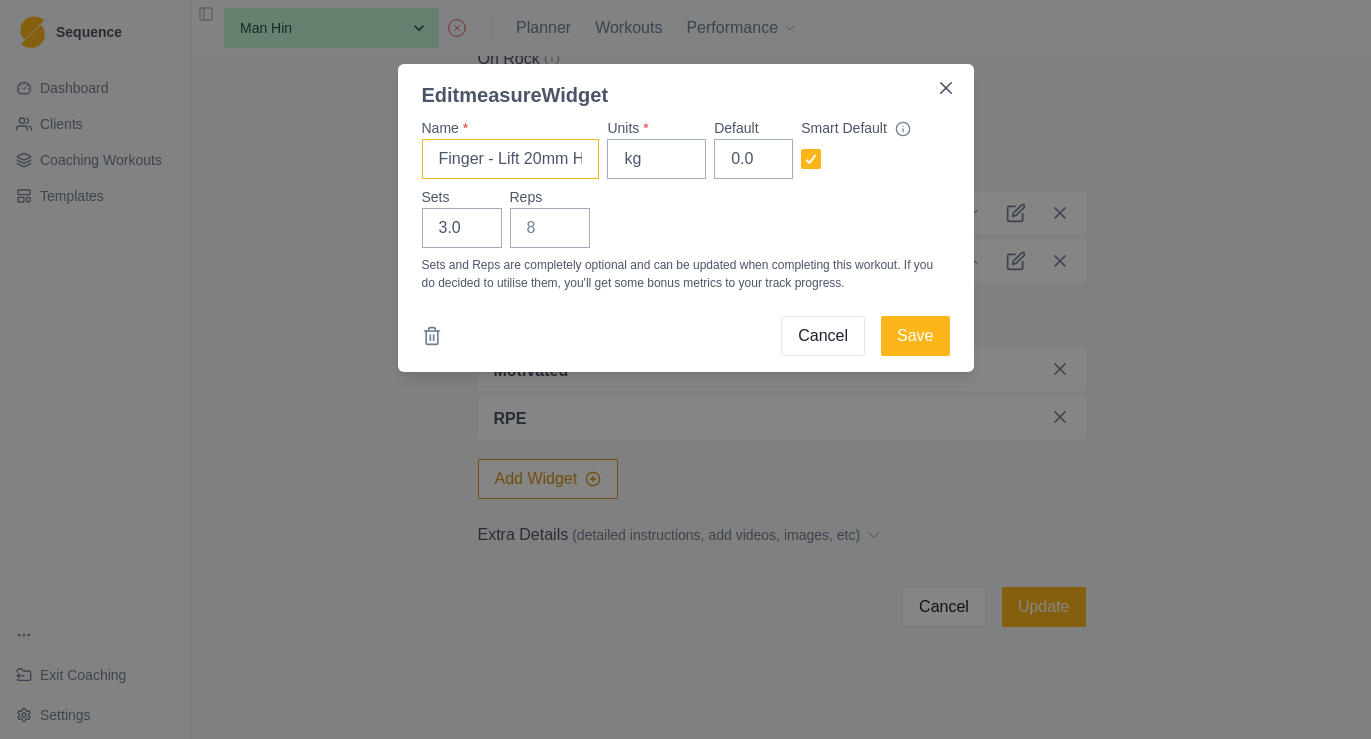 click on "Finger - Lift 20mm HC 20s RH" at bounding box center (511, 159) 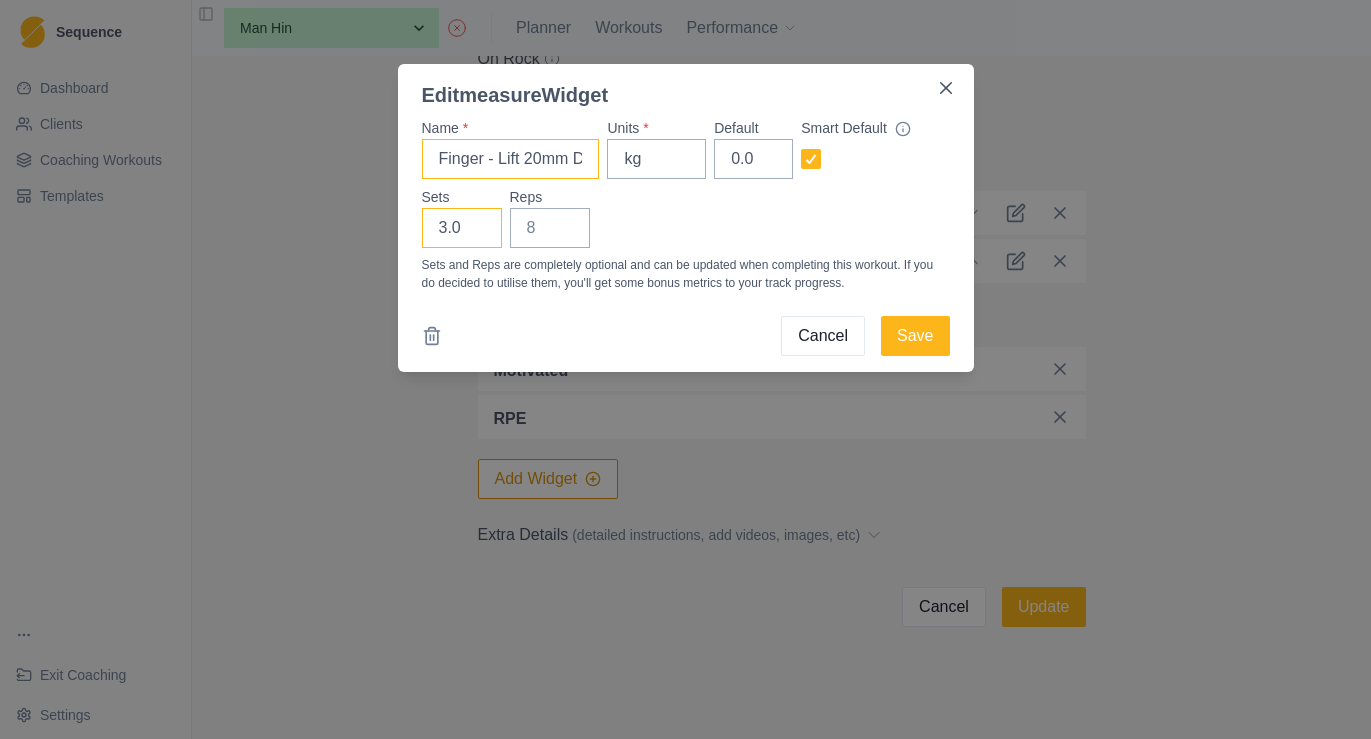 type on "Finger - Lift 20mm Drag 20s - RH" 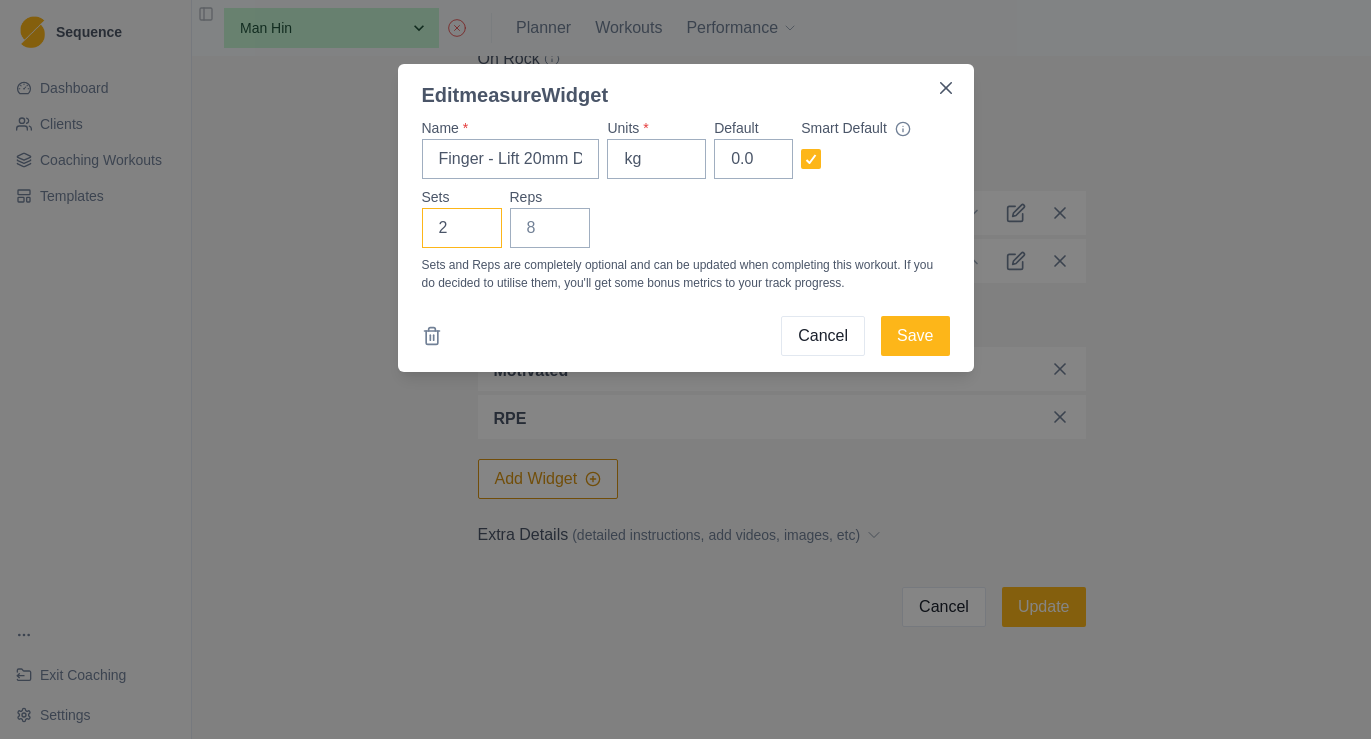 click on "2" at bounding box center [462, 228] 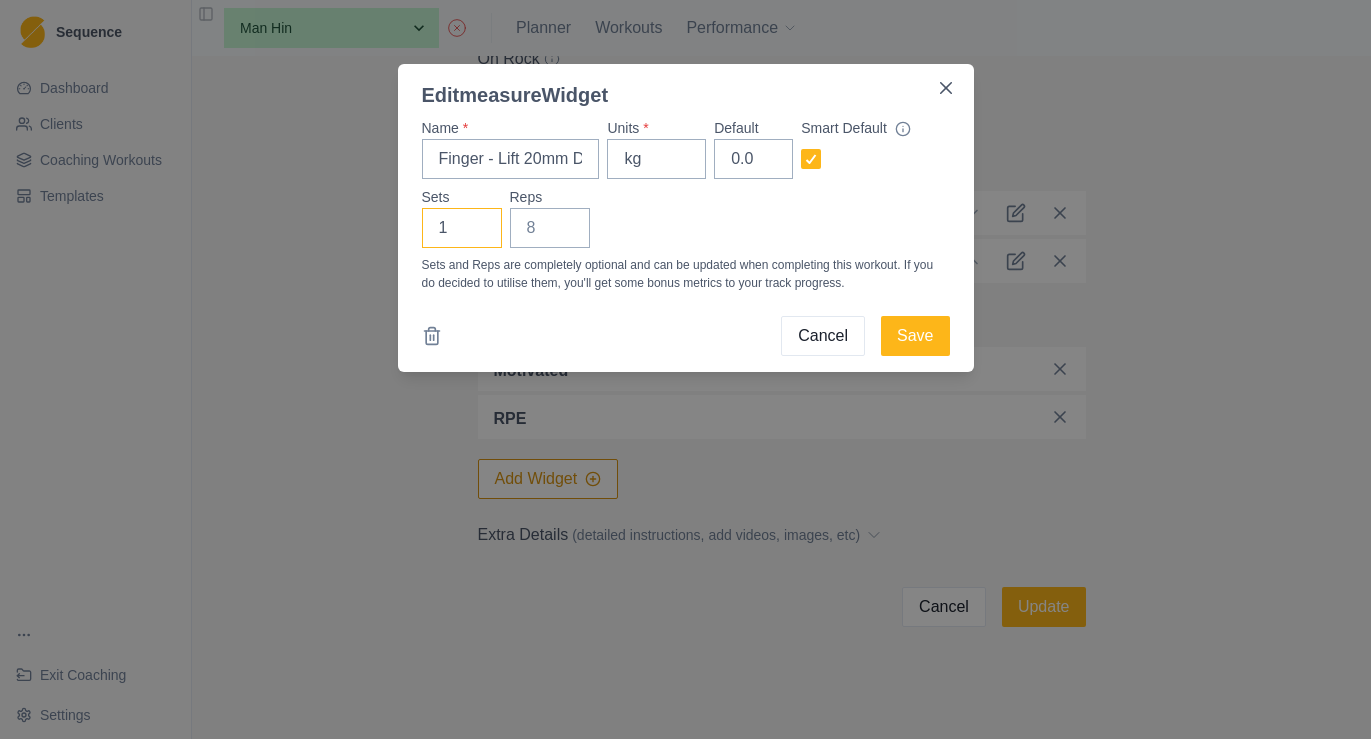 click on "1" at bounding box center [462, 228] 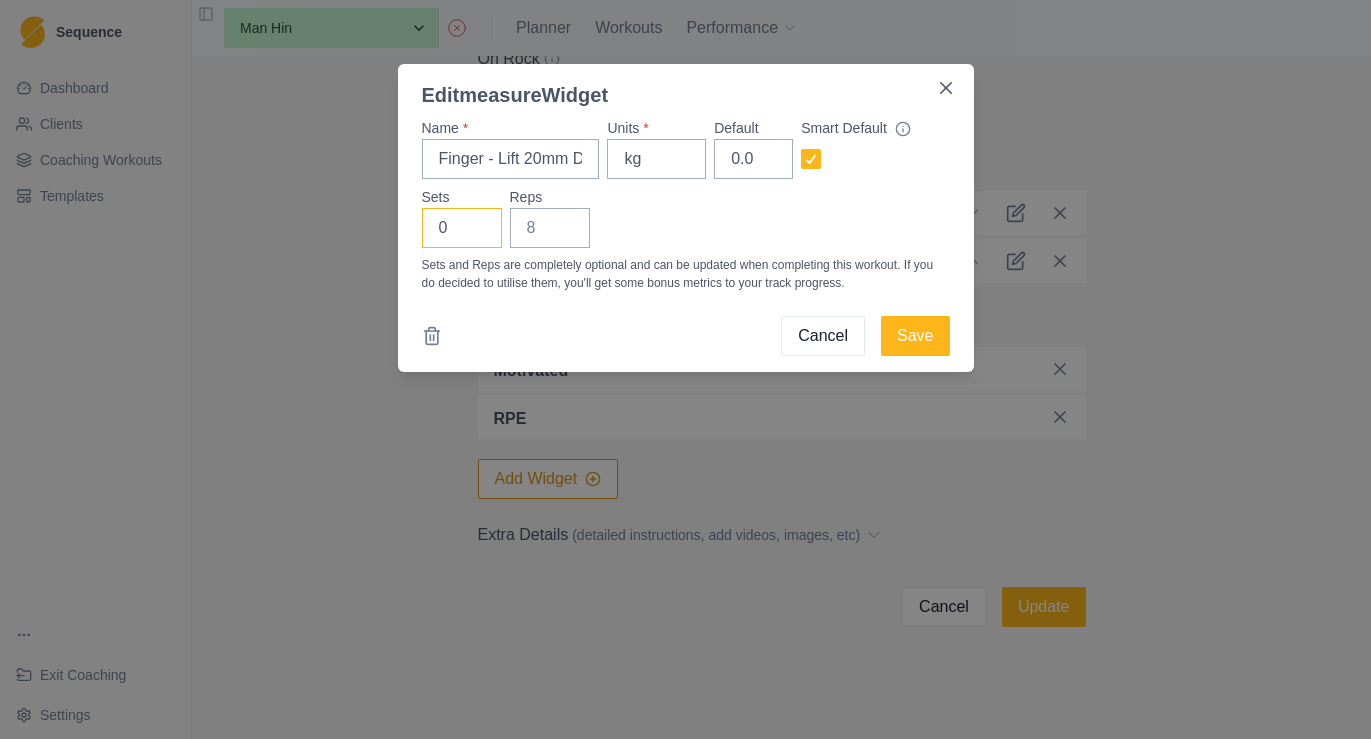click on "0" at bounding box center (462, 228) 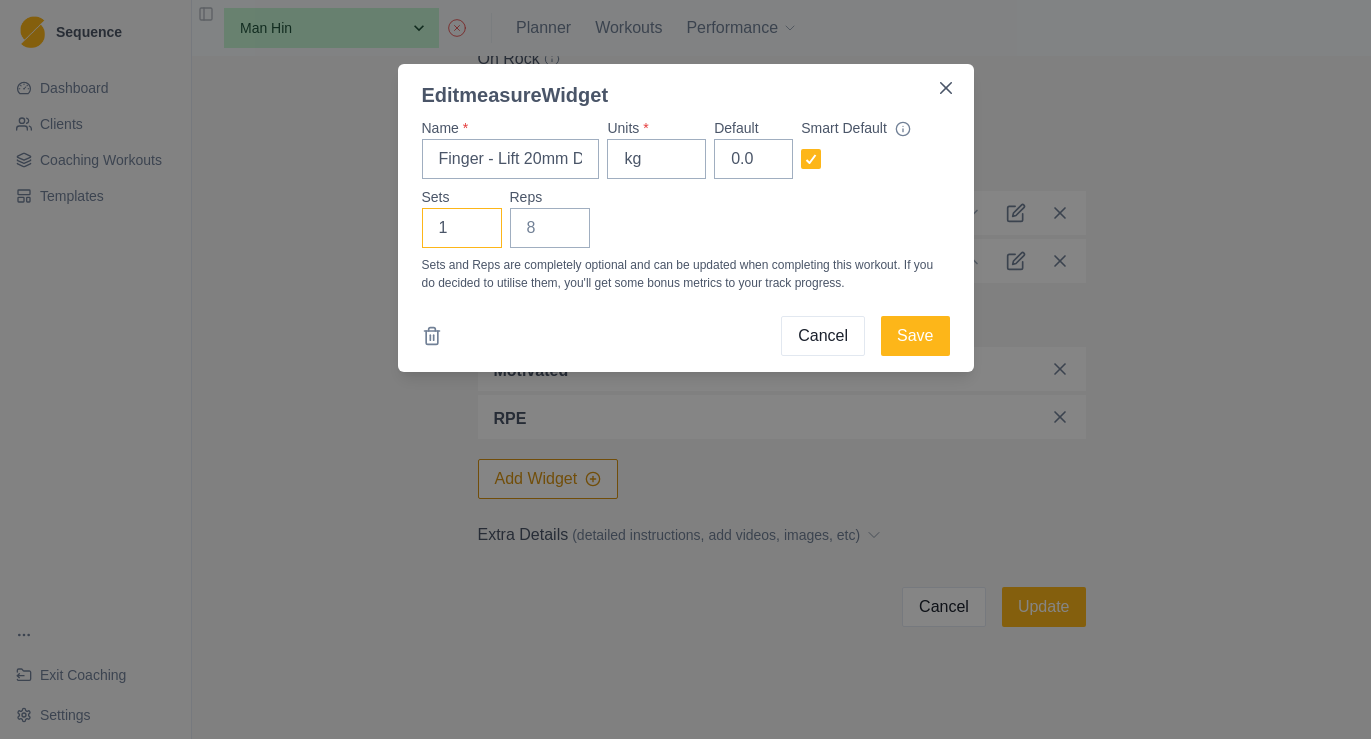 click on "1" at bounding box center [462, 228] 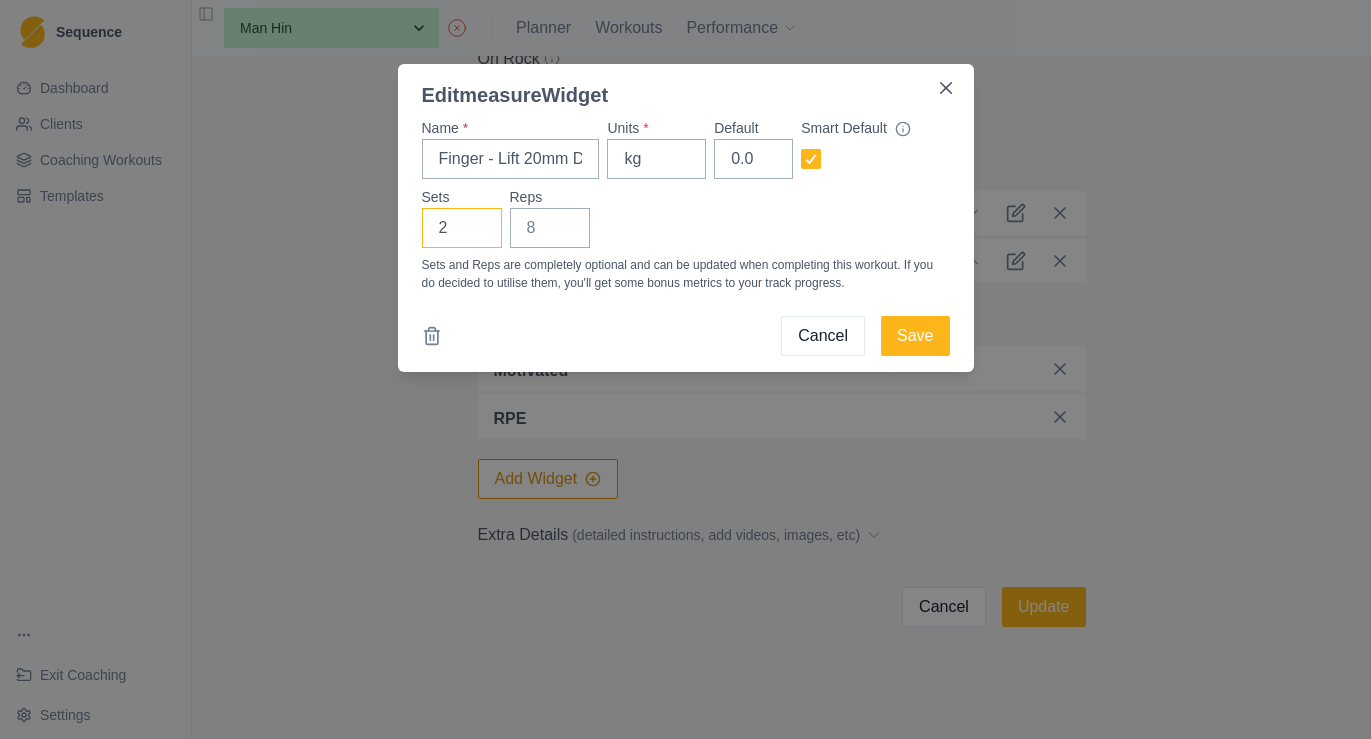 click on "2" at bounding box center (462, 228) 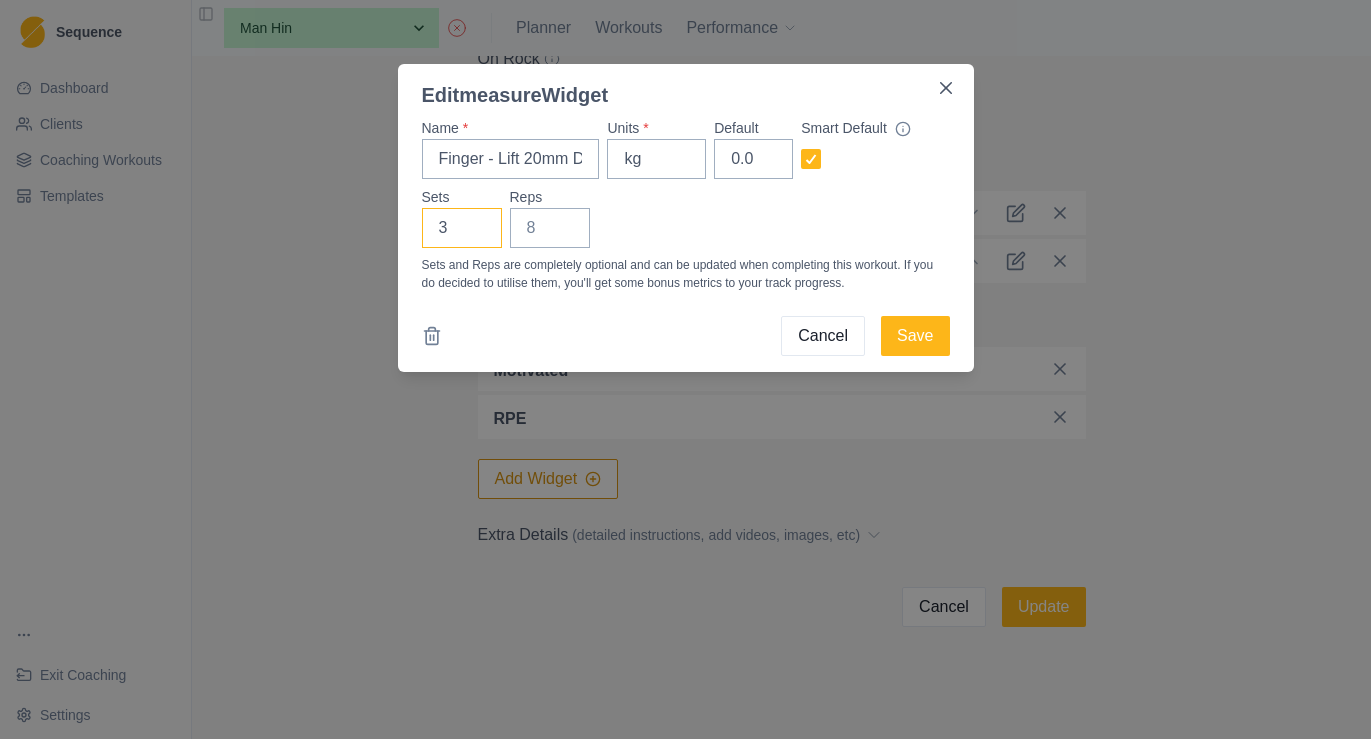 click on "3" at bounding box center (462, 228) 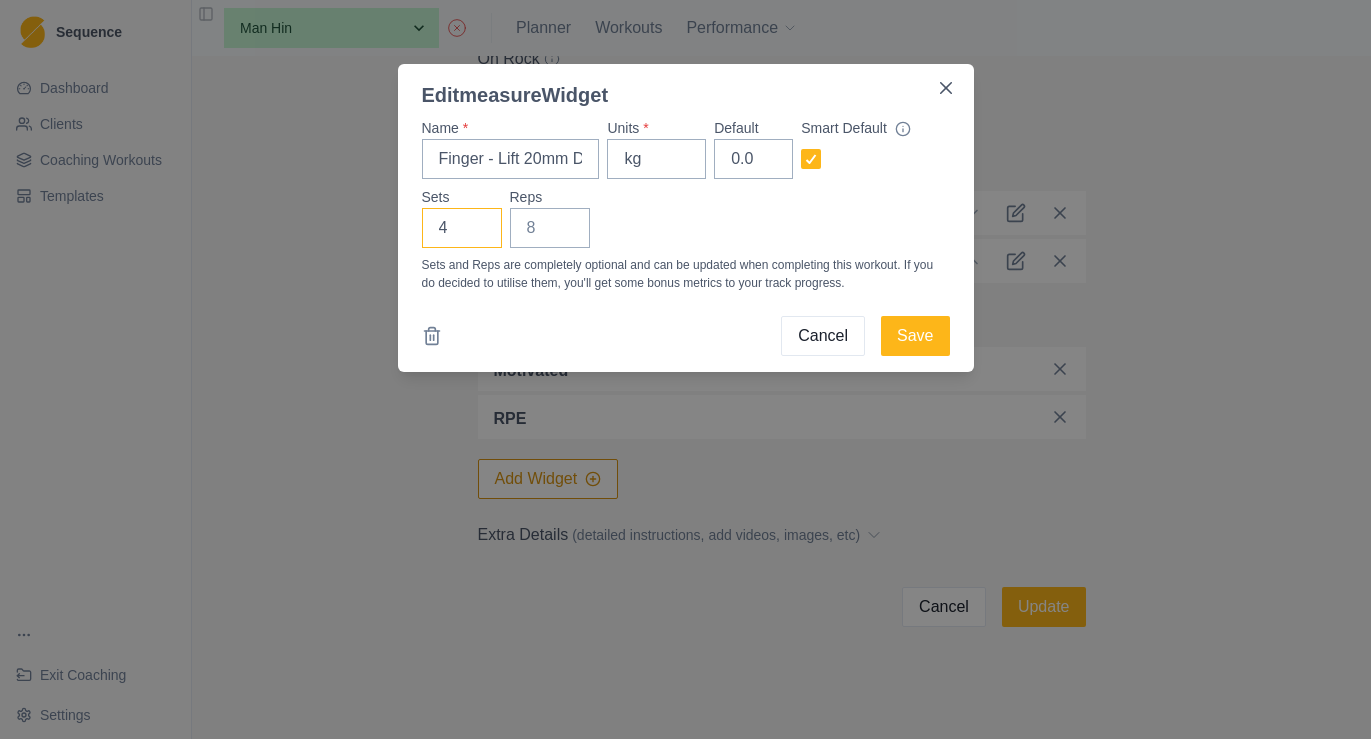 click on "4" at bounding box center (462, 228) 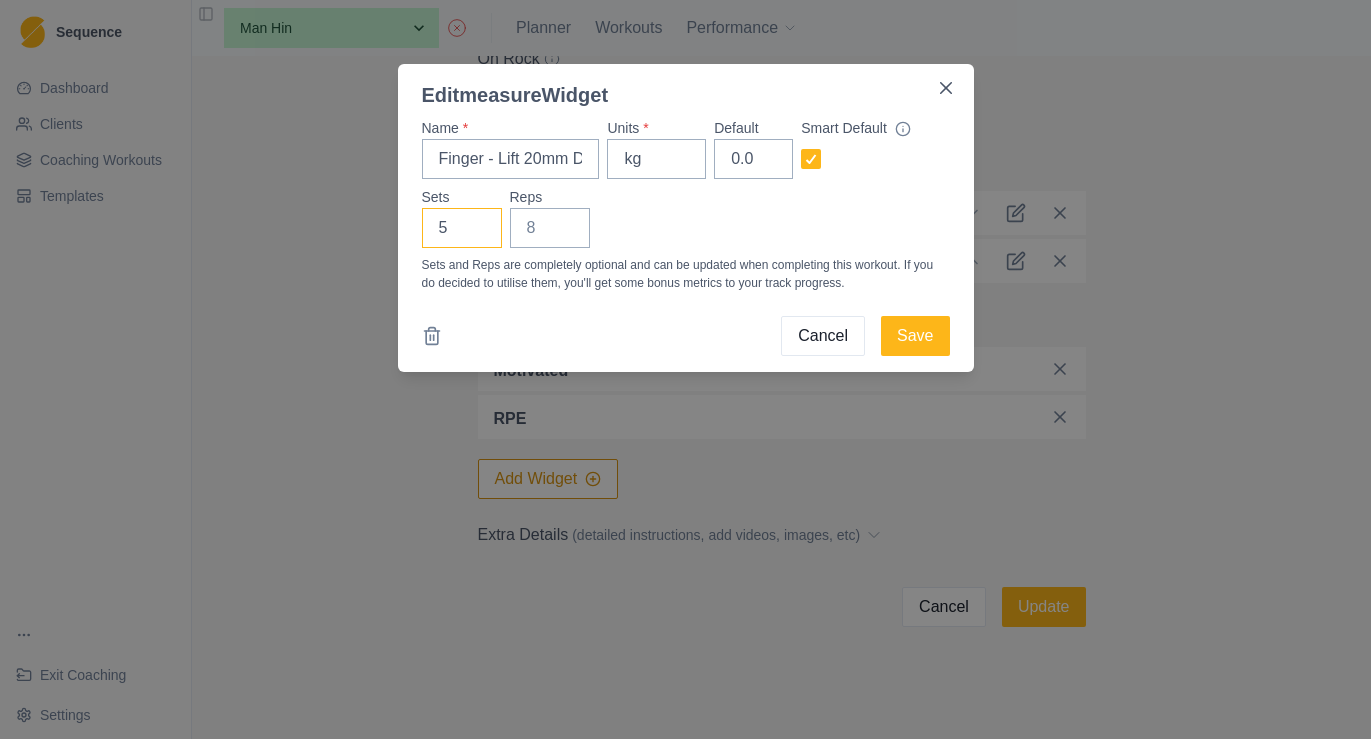 click on "5" at bounding box center [462, 228] 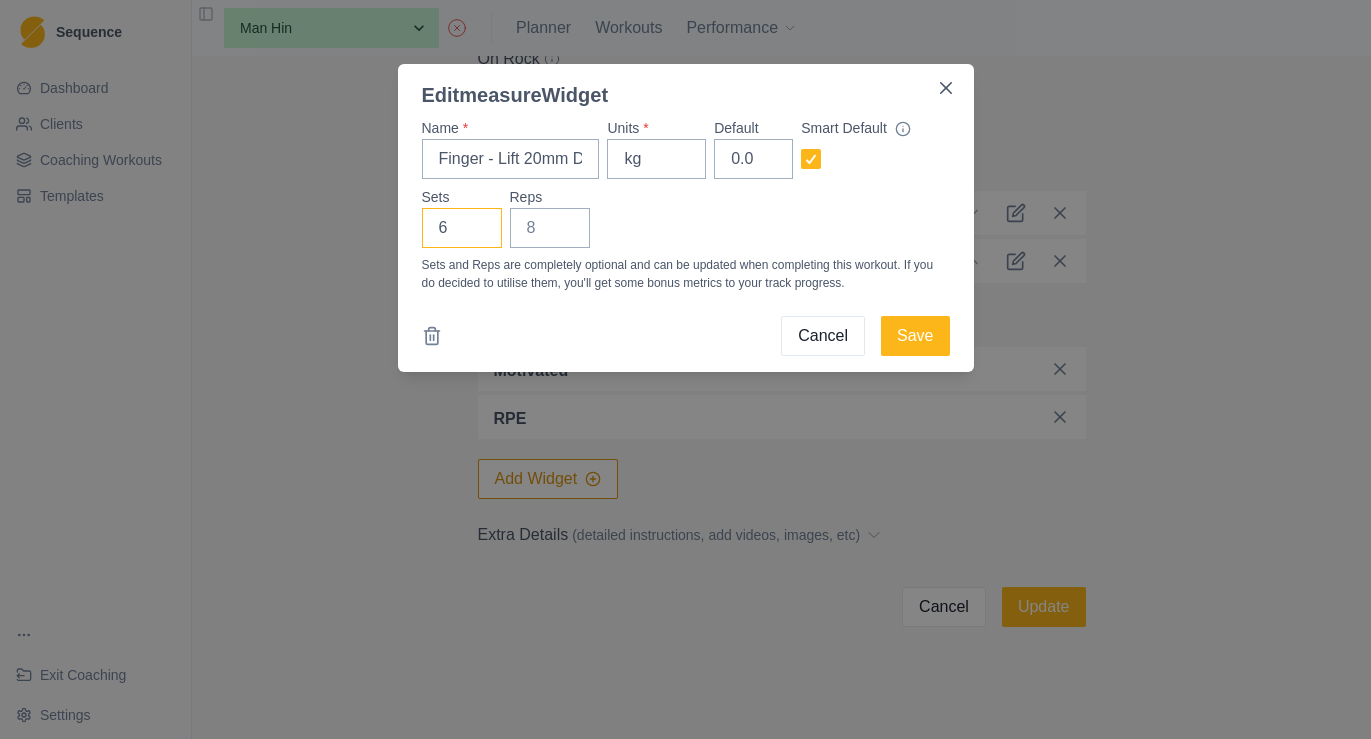 click on "6" at bounding box center (462, 228) 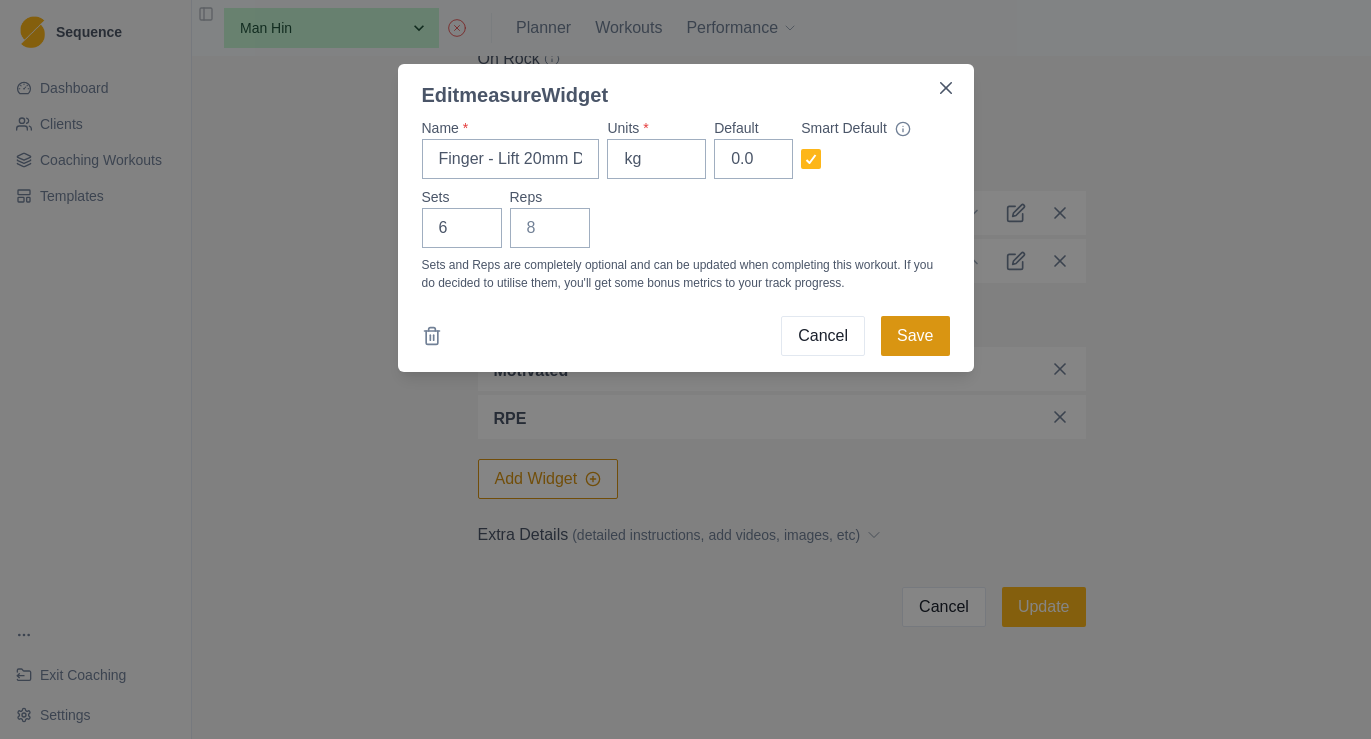 click on "Save" at bounding box center (915, 336) 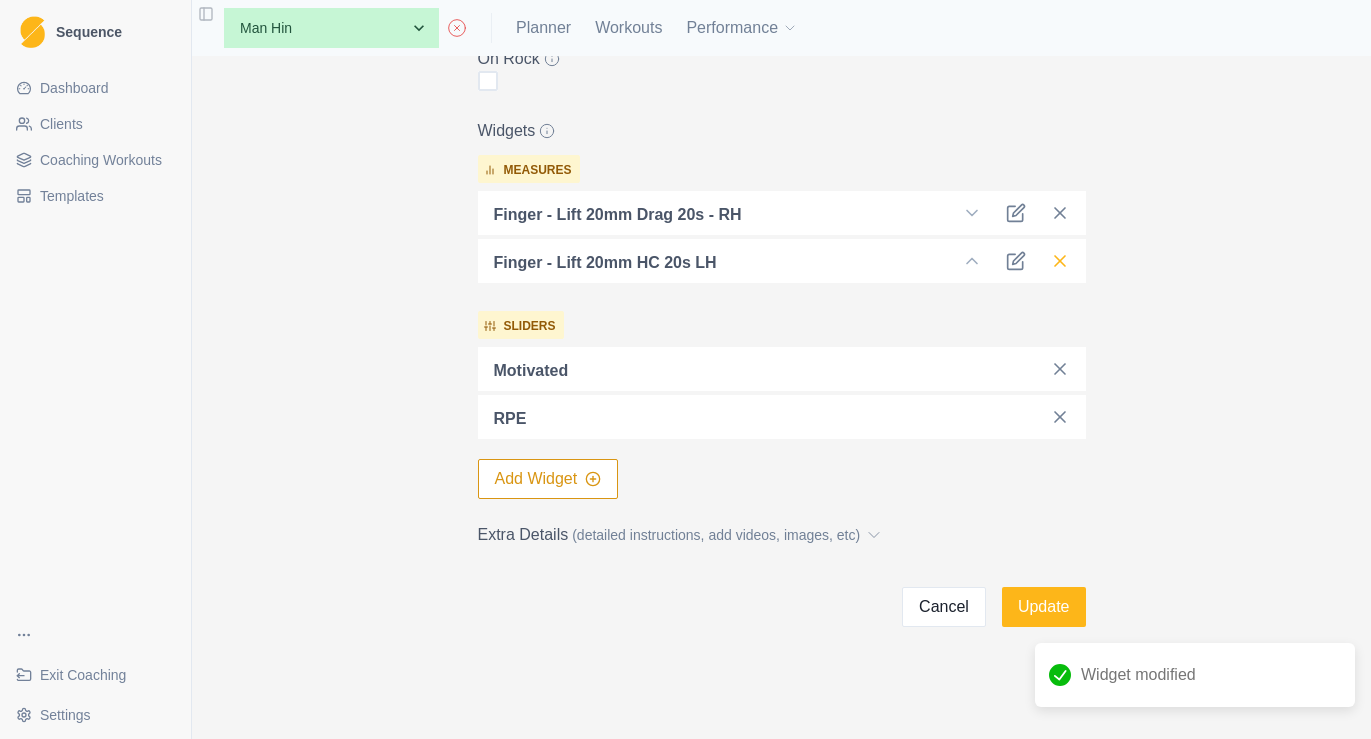 click 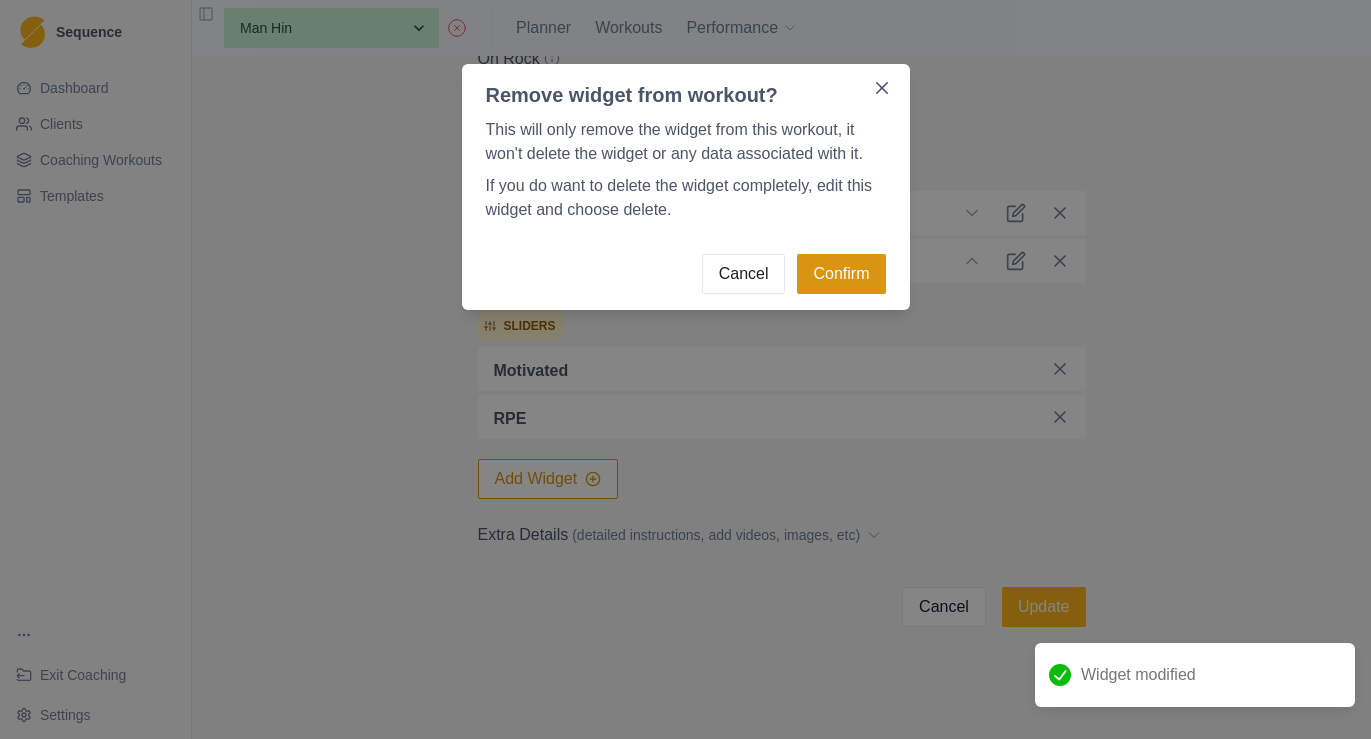 click on "Confirm" at bounding box center [841, 274] 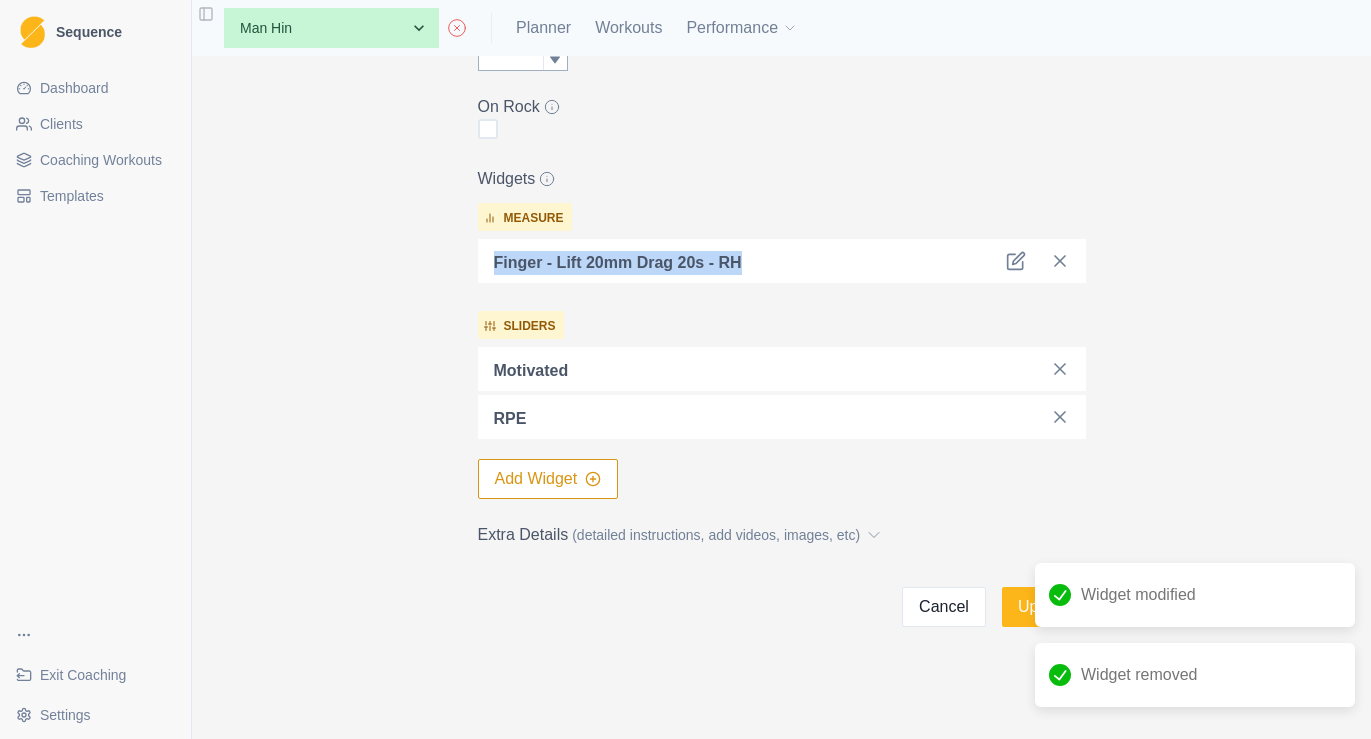 drag, startPoint x: 768, startPoint y: 265, endPoint x: 461, endPoint y: 271, distance: 307.05862 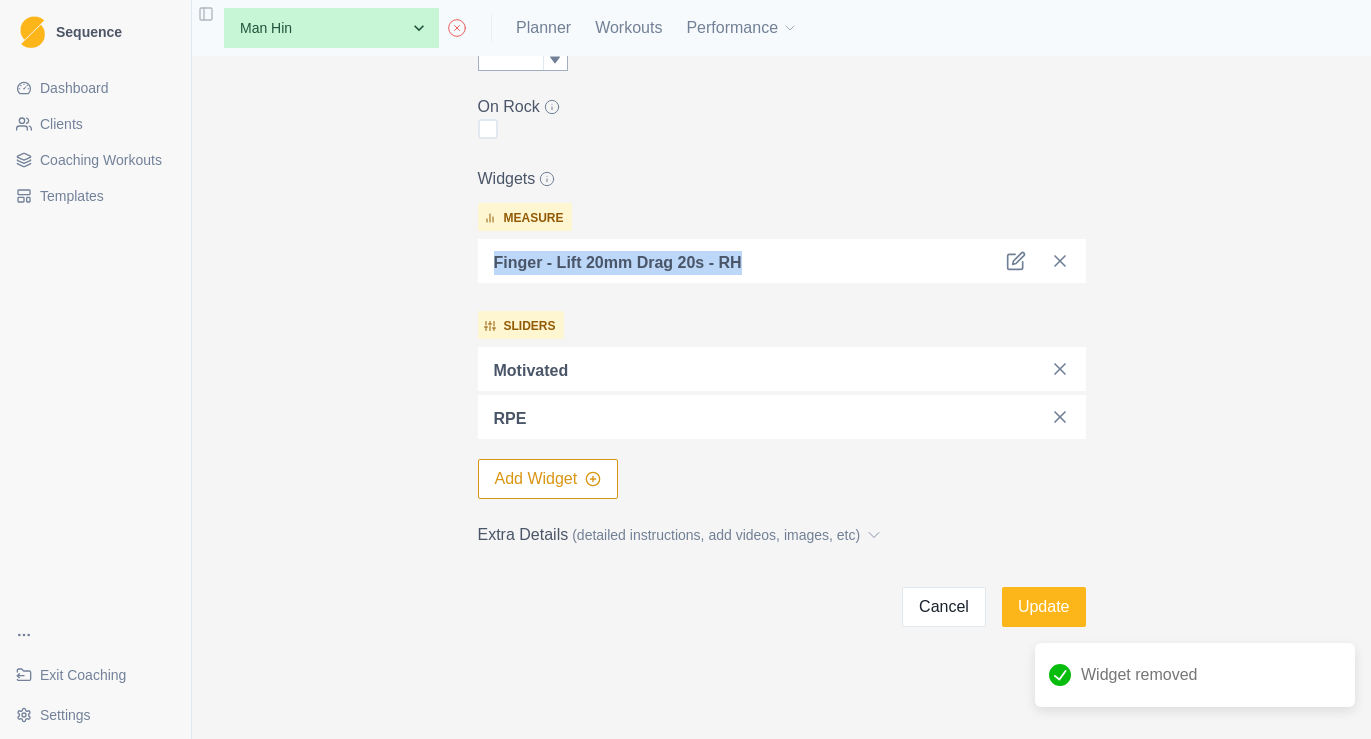 copy on "Finger - Lift 20mm Drag 20s - RH" 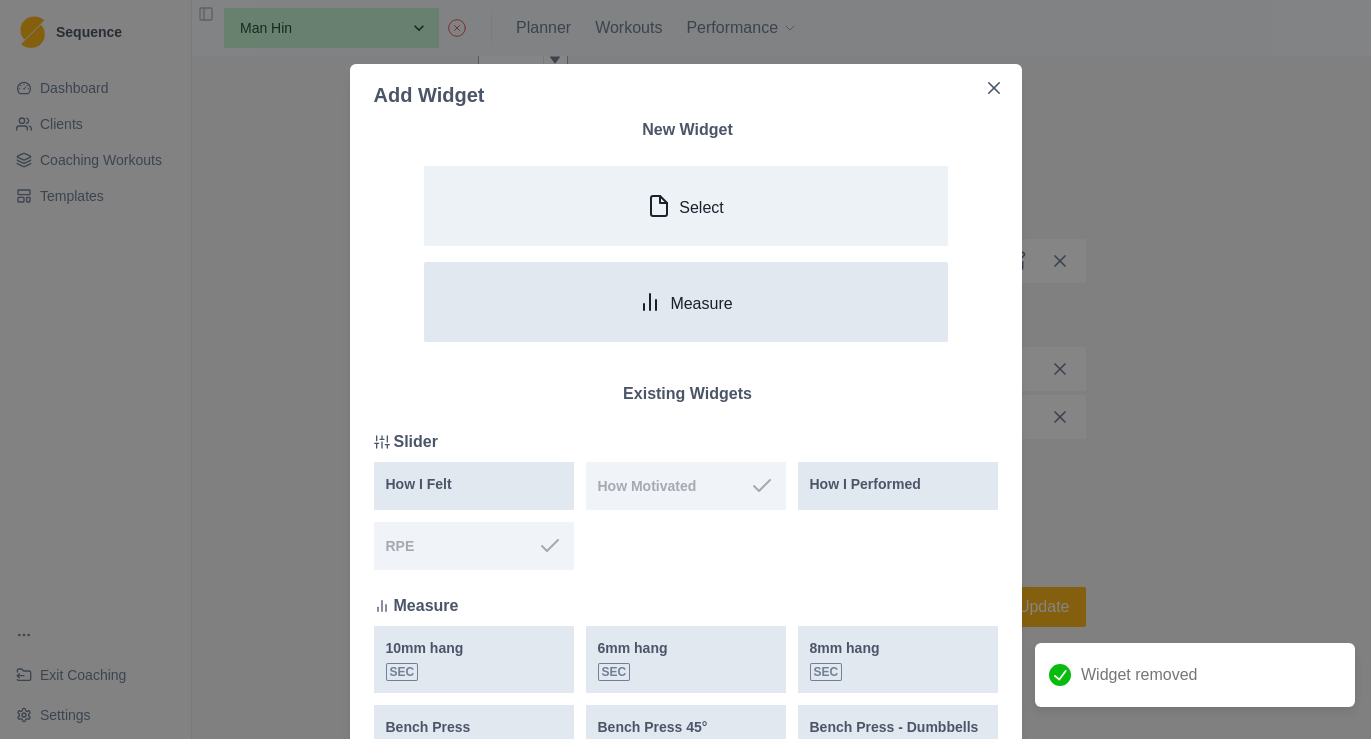 click on "Measure" at bounding box center [686, 302] 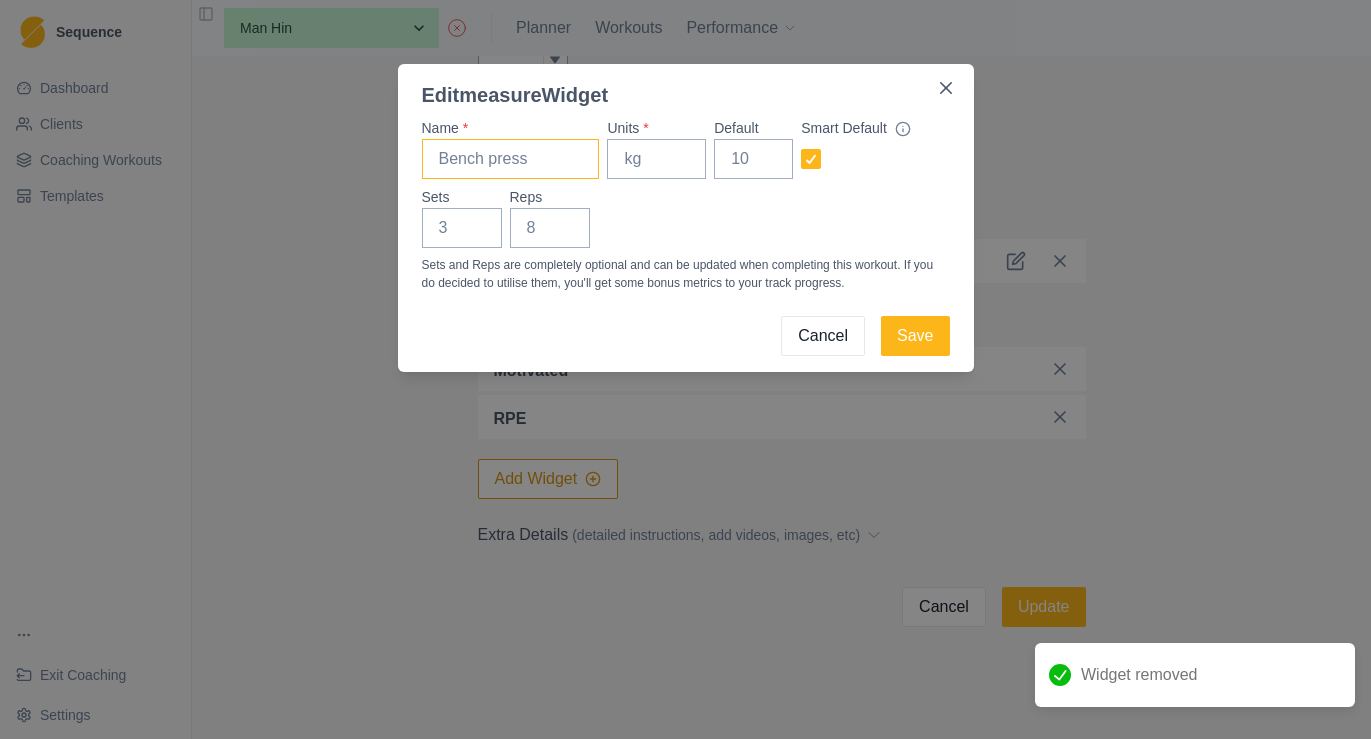 click on "Name *" at bounding box center [511, 159] 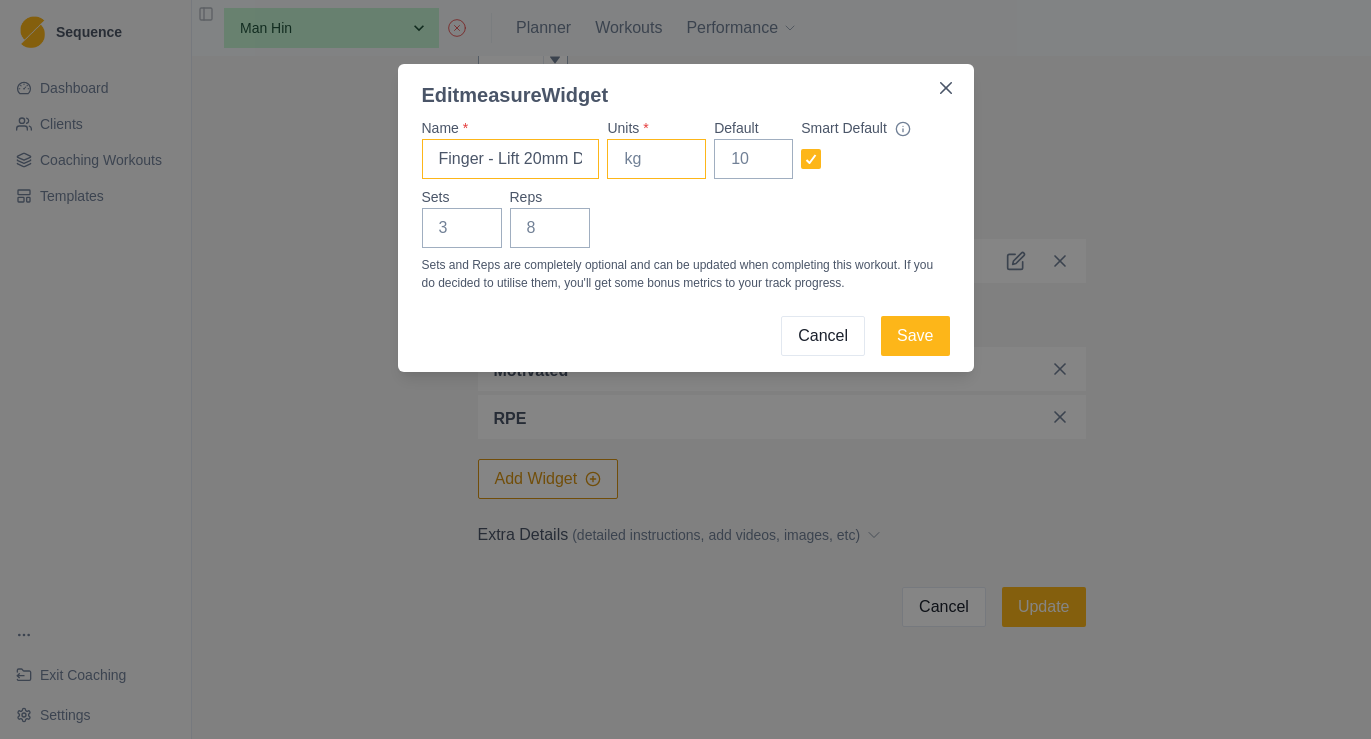 type on "Finger - Lift 20mm Drag 20s - LH" 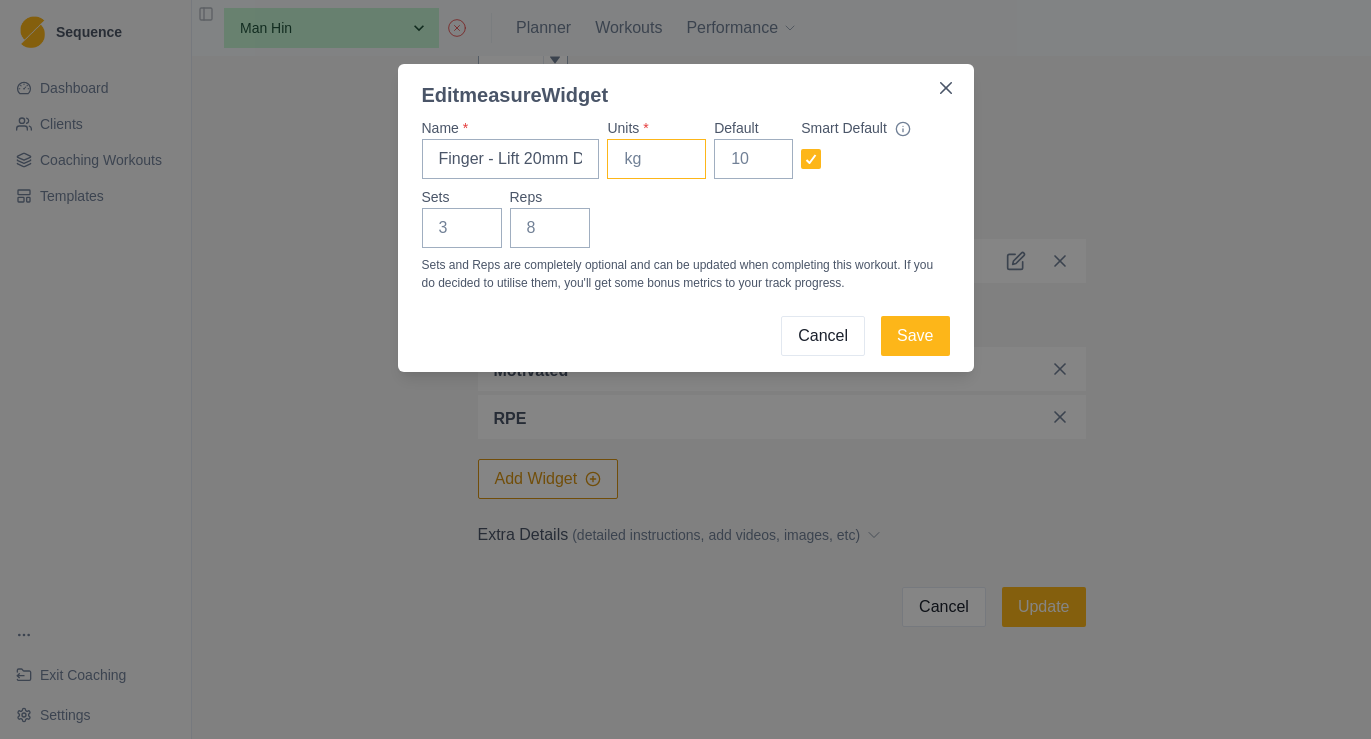 click on "Units *" at bounding box center [656, 159] 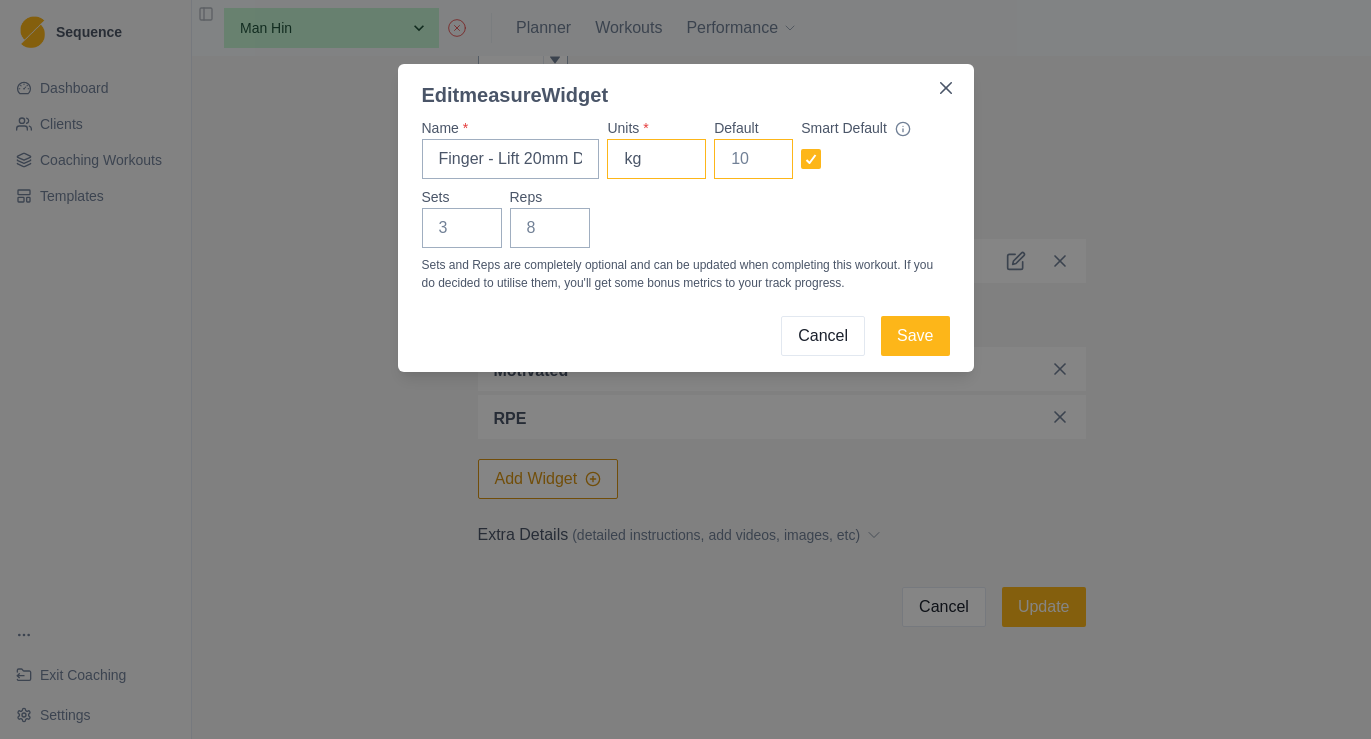 type on "kg" 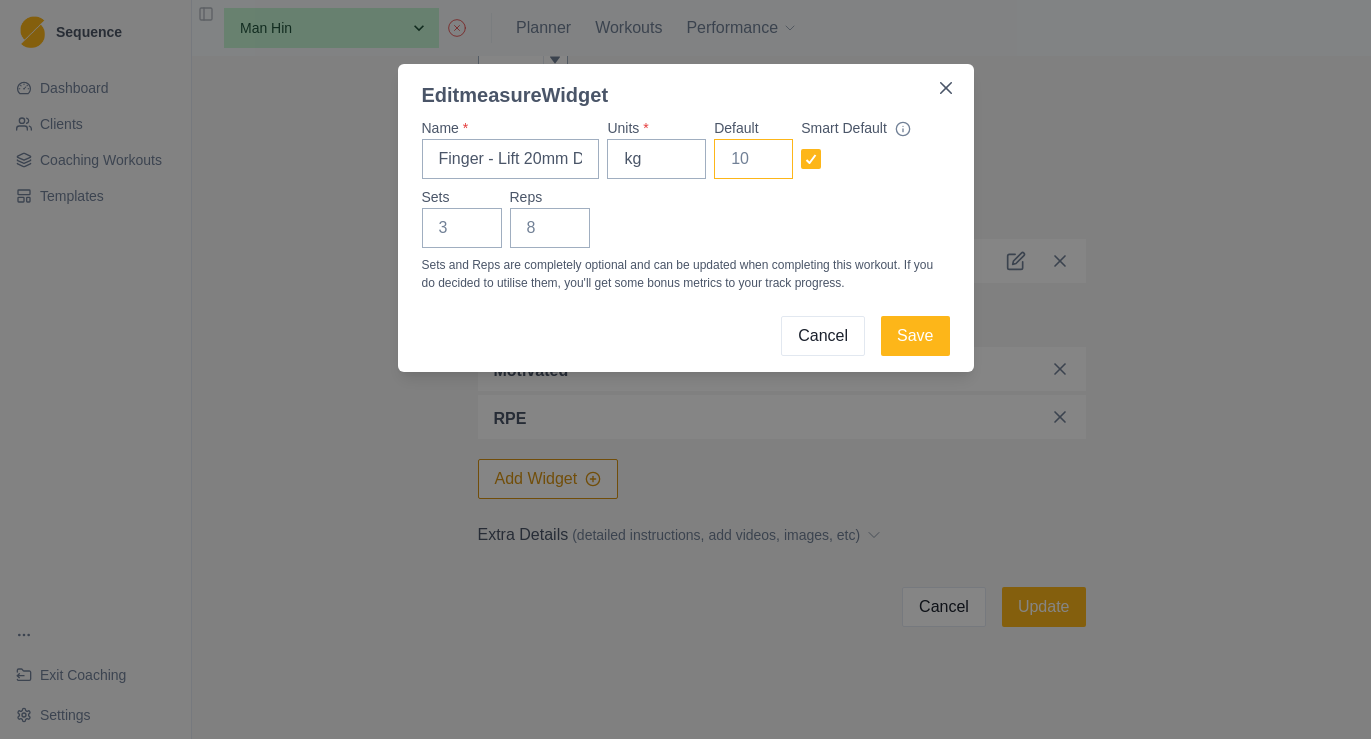 click on "Default" at bounding box center (753, 159) 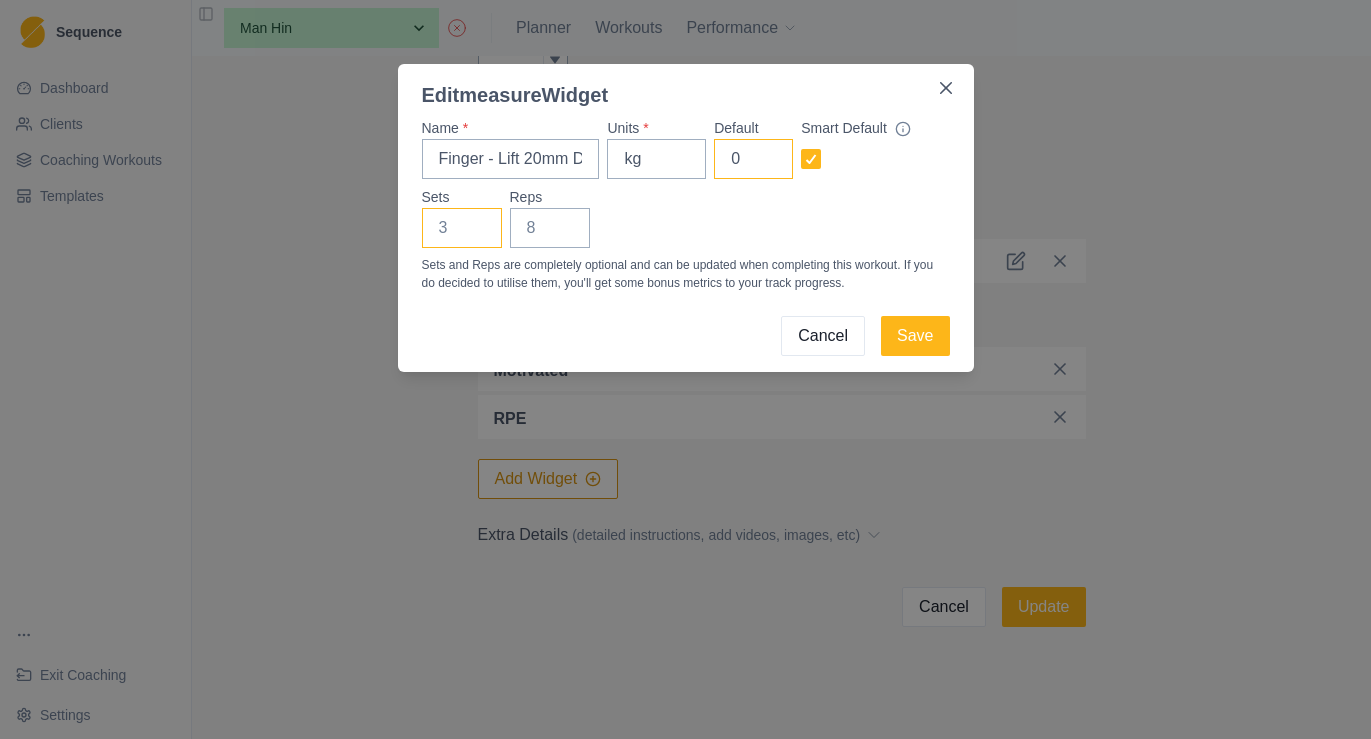 type on "0" 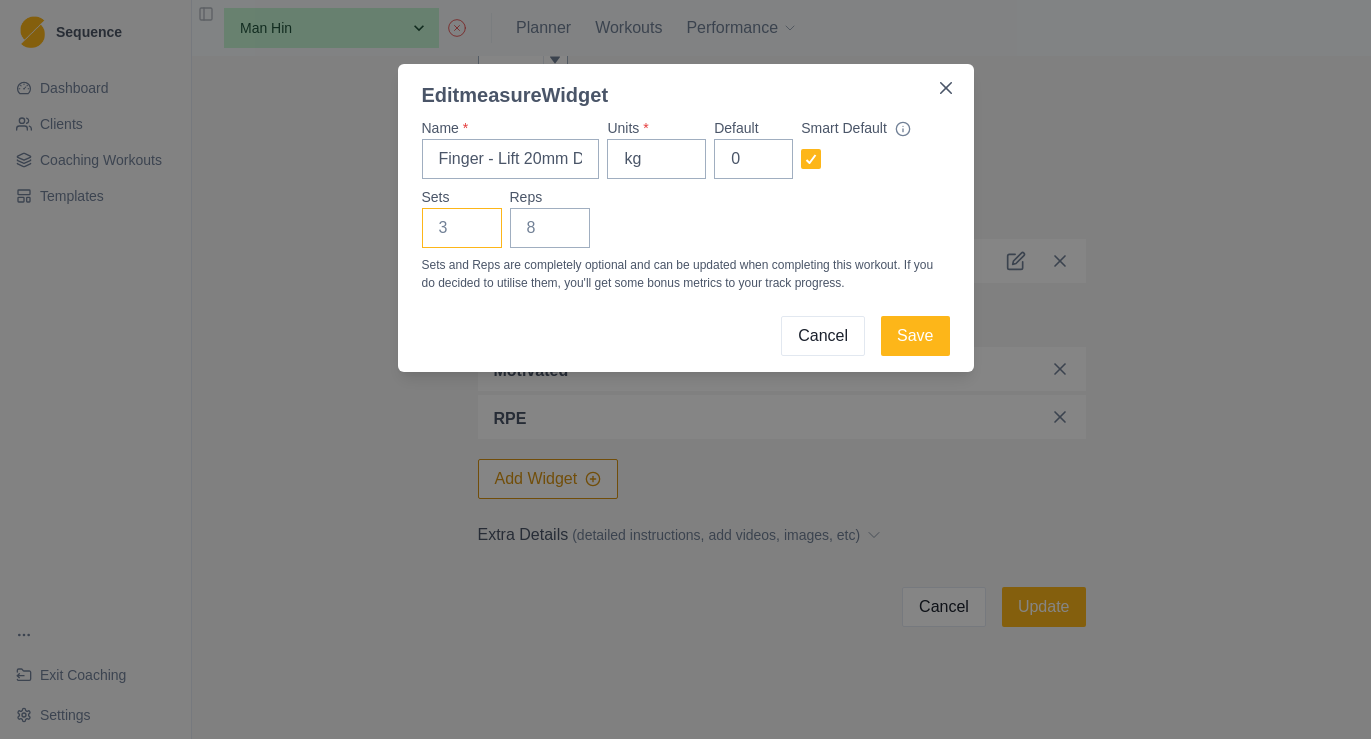 click on "Sets" at bounding box center [462, 228] 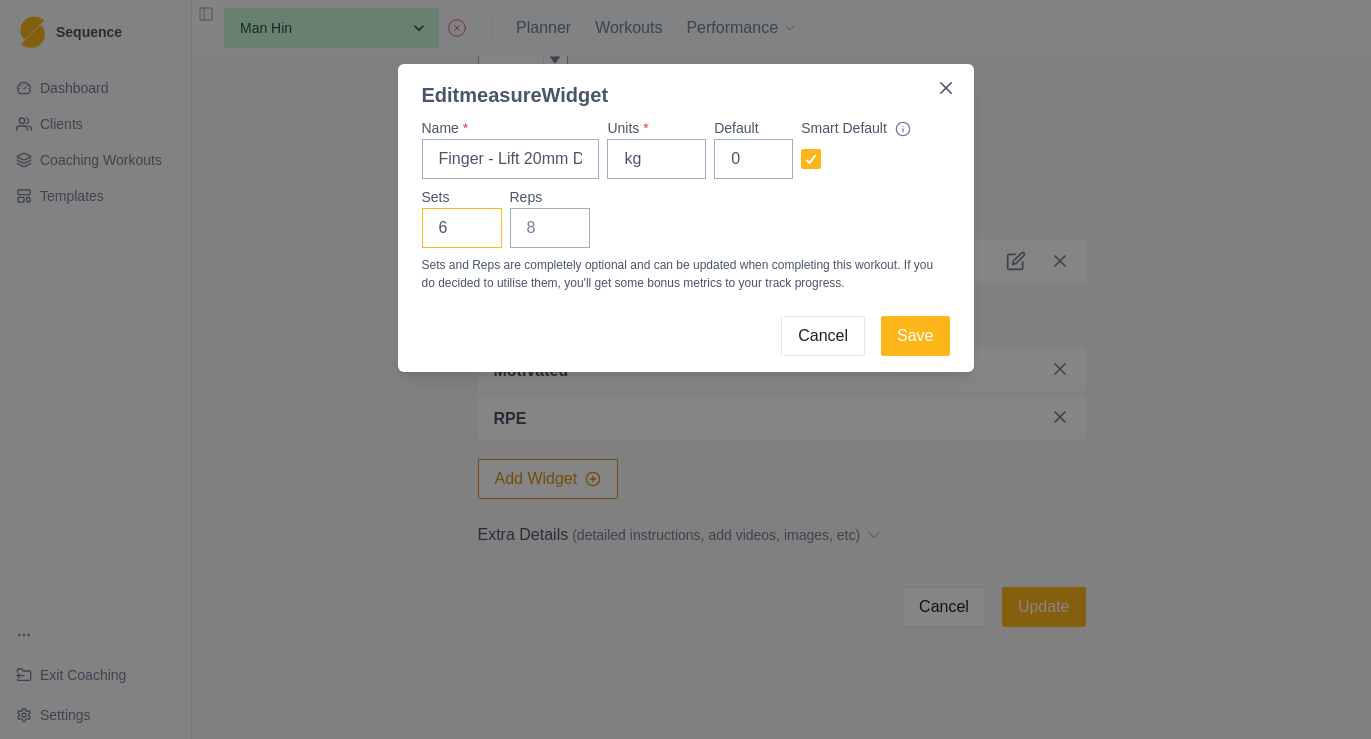 type on "6" 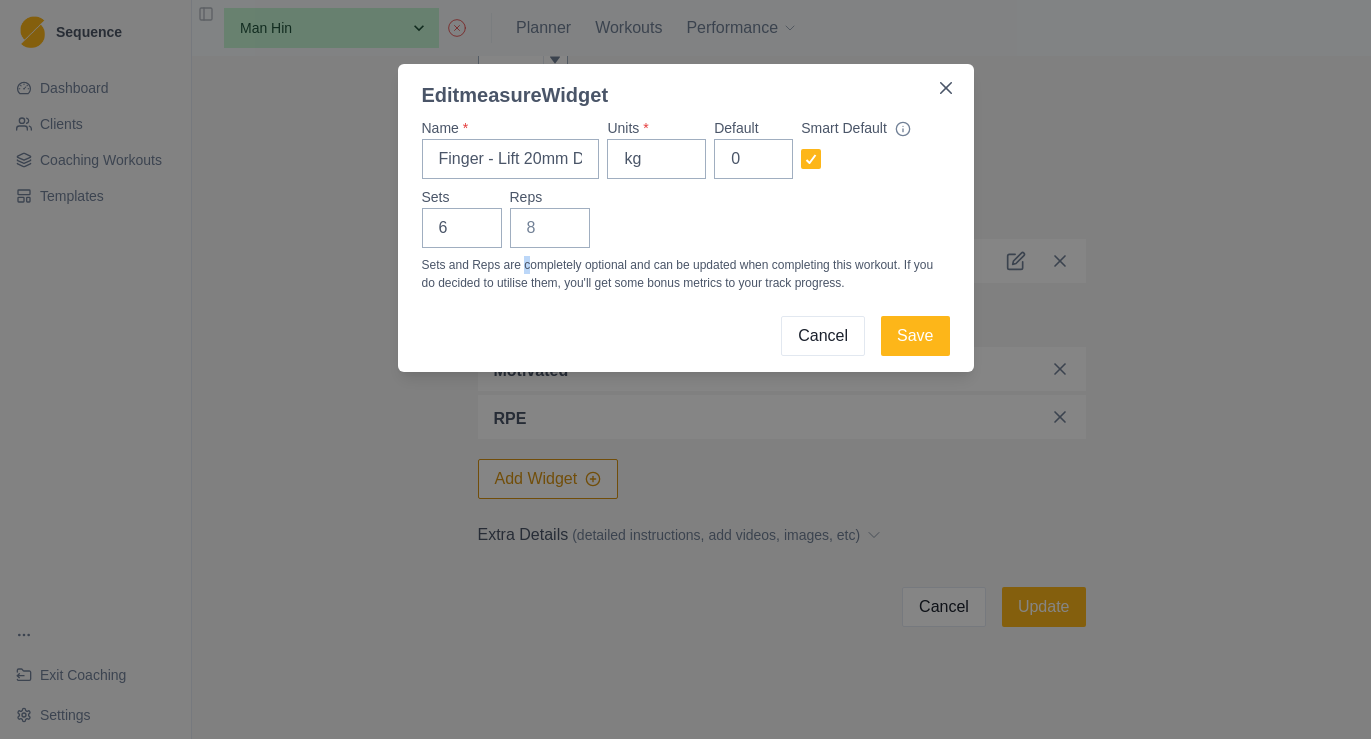 click on "Sets and Reps are completely optional and can be updated when completing this workout. If you do decided to utilise them, you'll get some bonus metrics to your track progress." at bounding box center [686, 274] 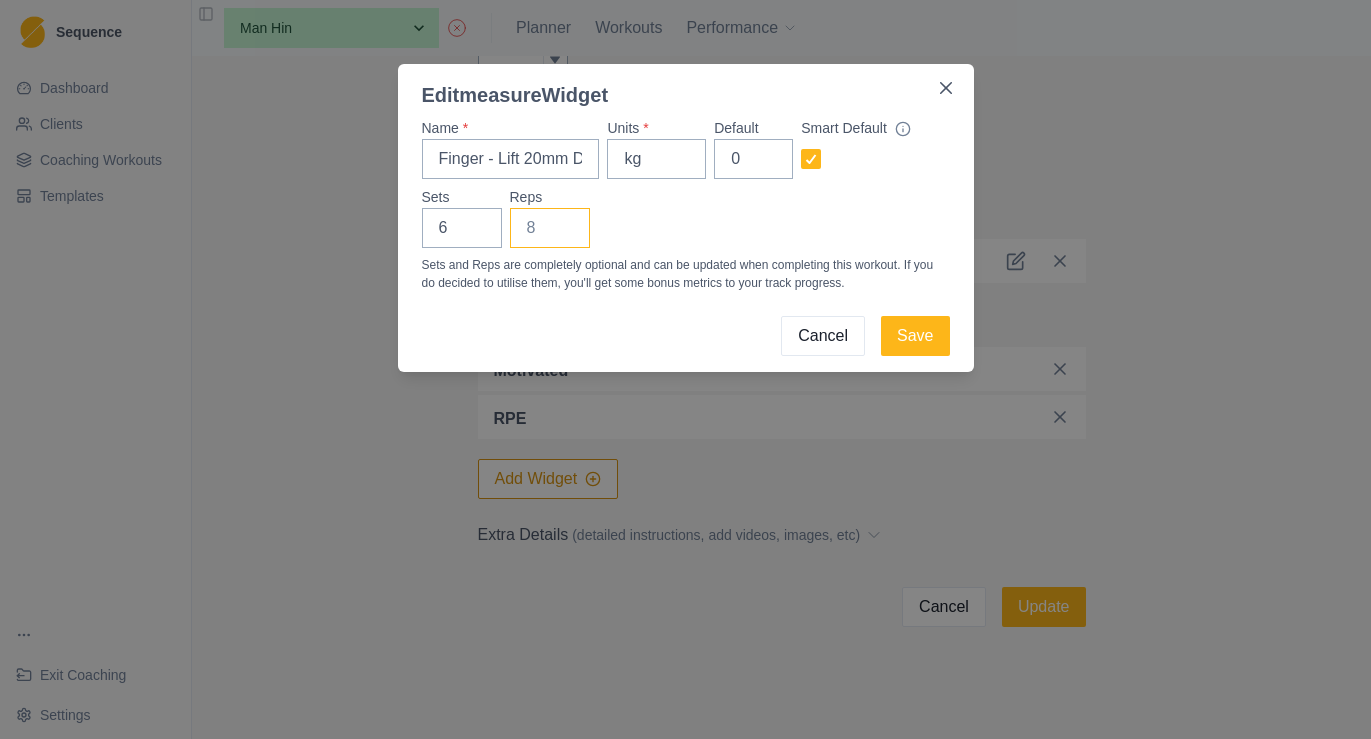 click on "Reps" at bounding box center (550, 228) 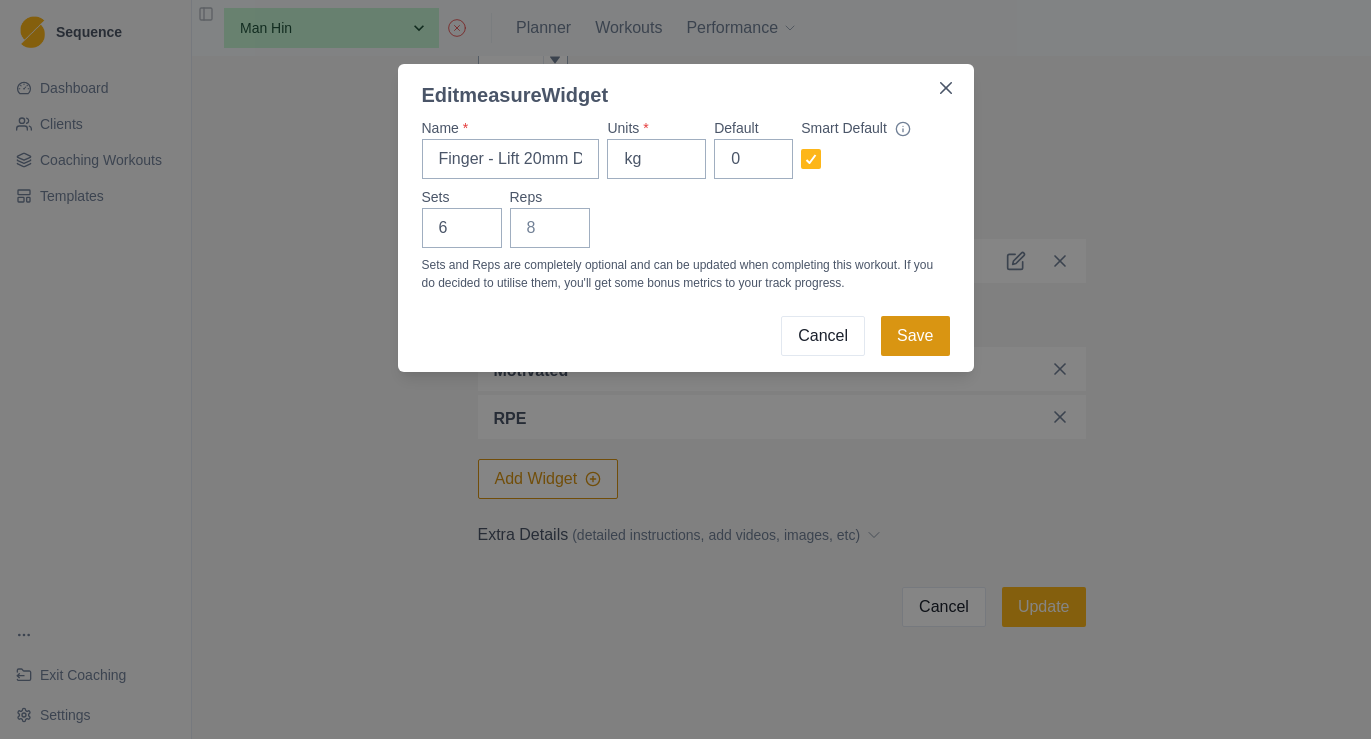 click on "Save" at bounding box center (915, 336) 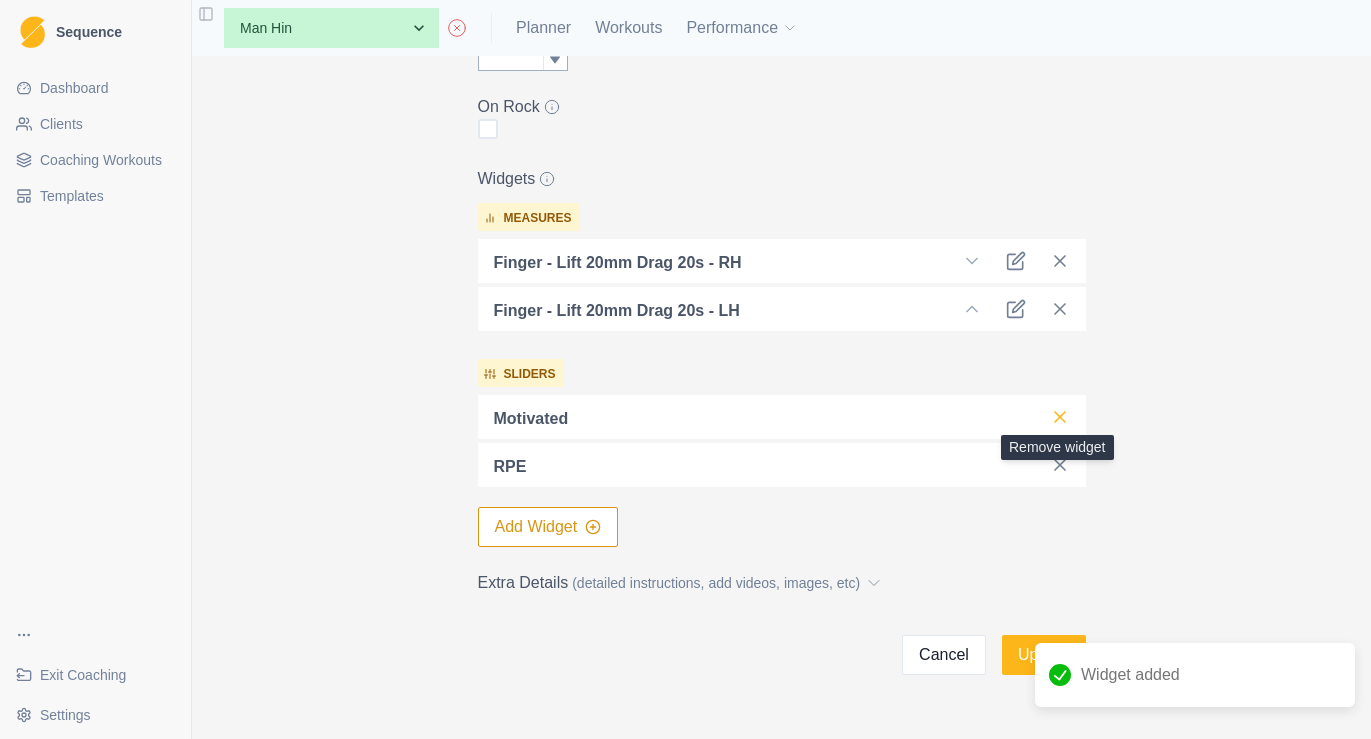 click 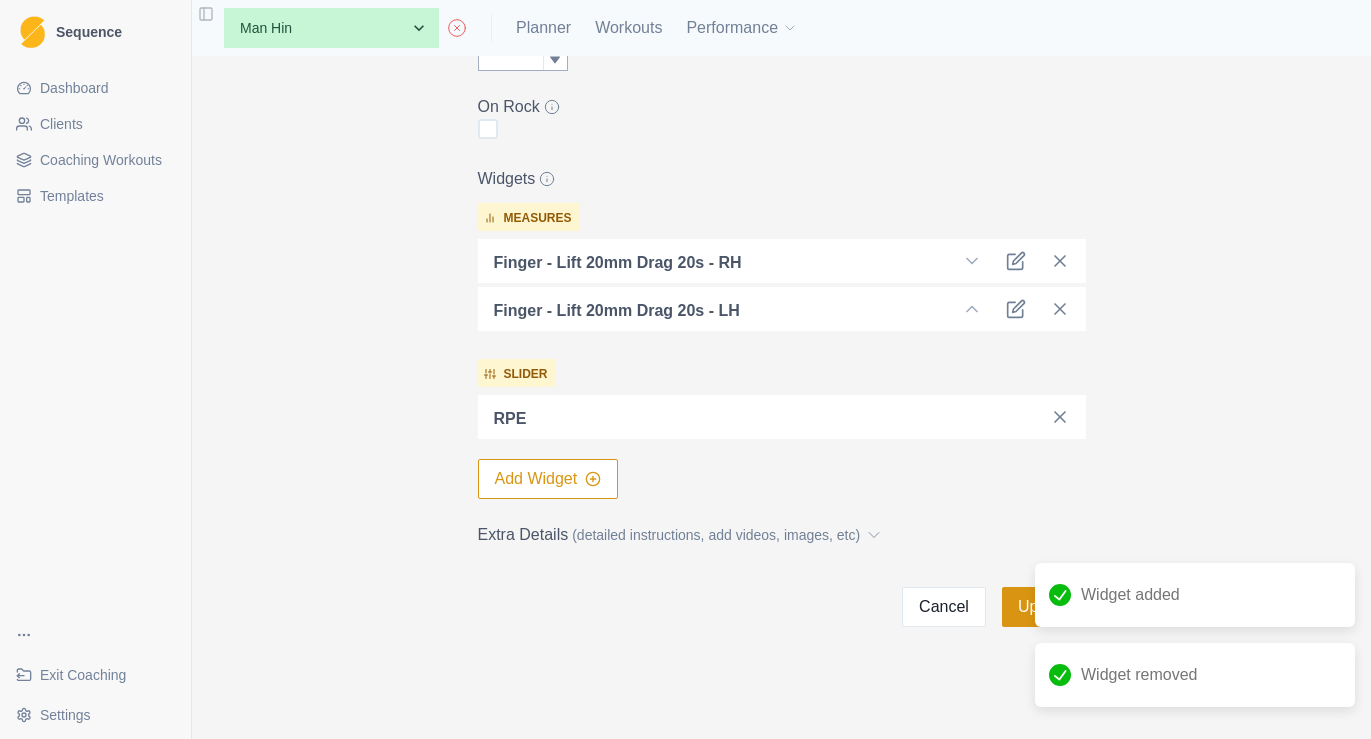 click on "Update" at bounding box center (1044, 607) 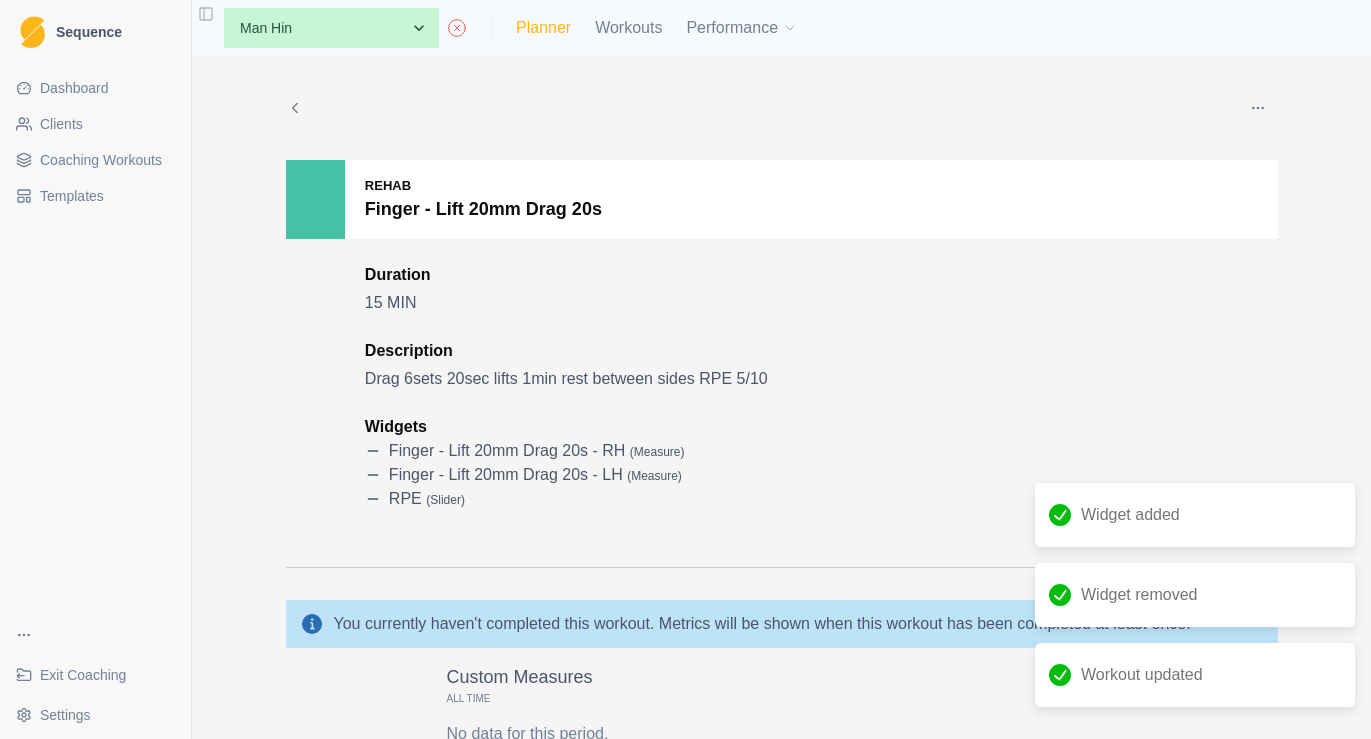 click on "Planner" at bounding box center [543, 28] 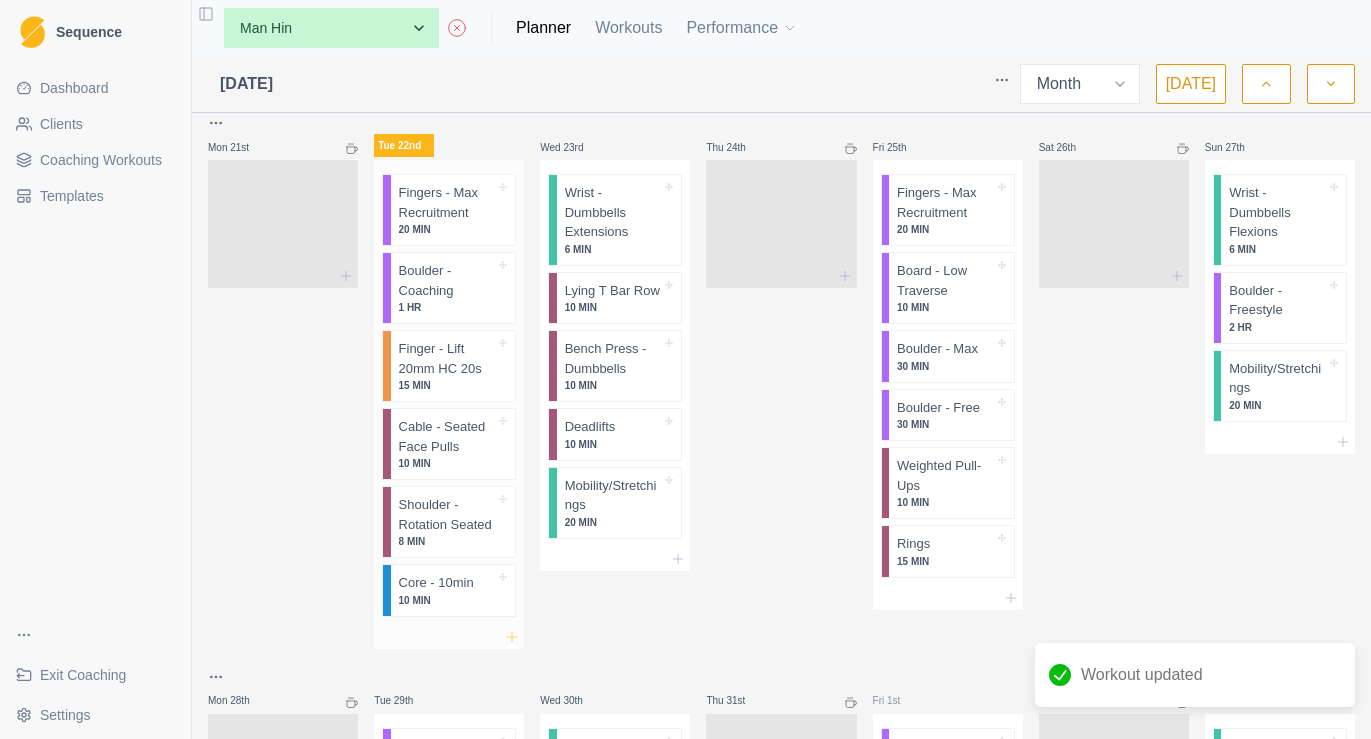 click 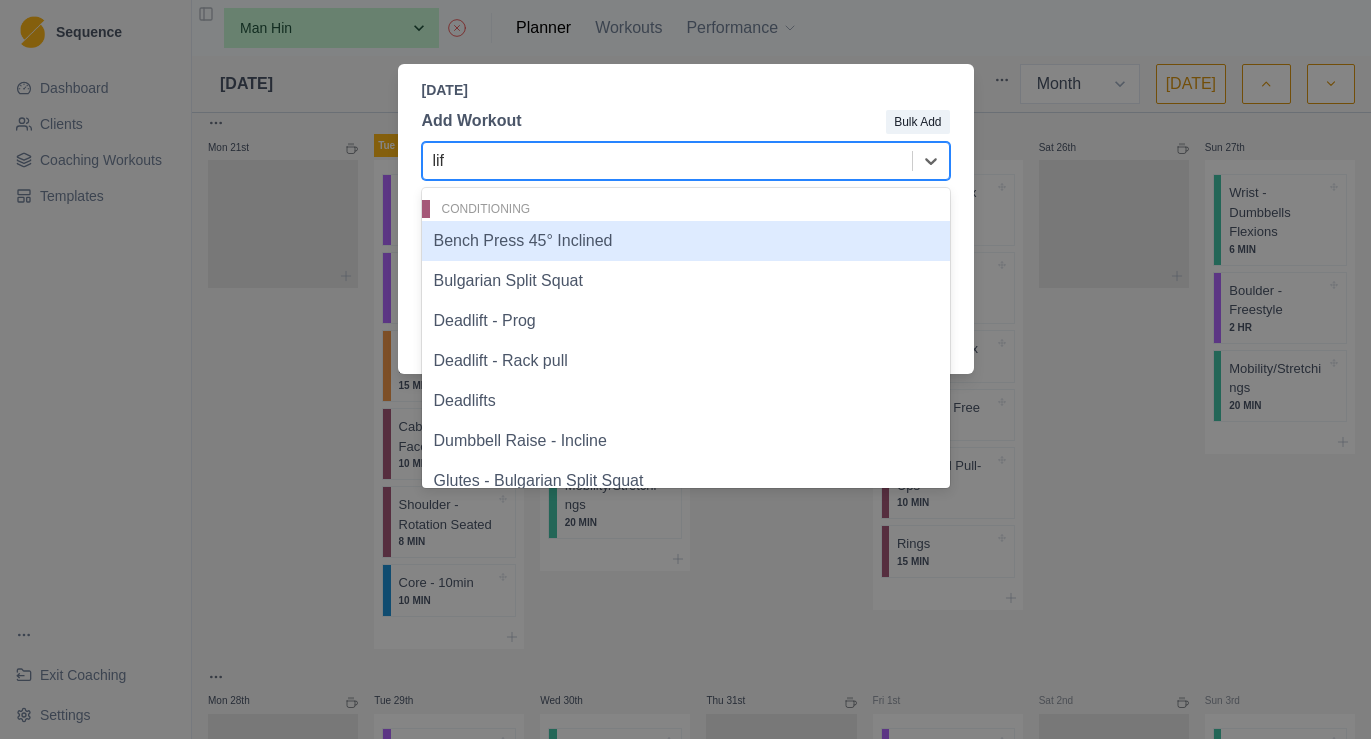 type on "lifts" 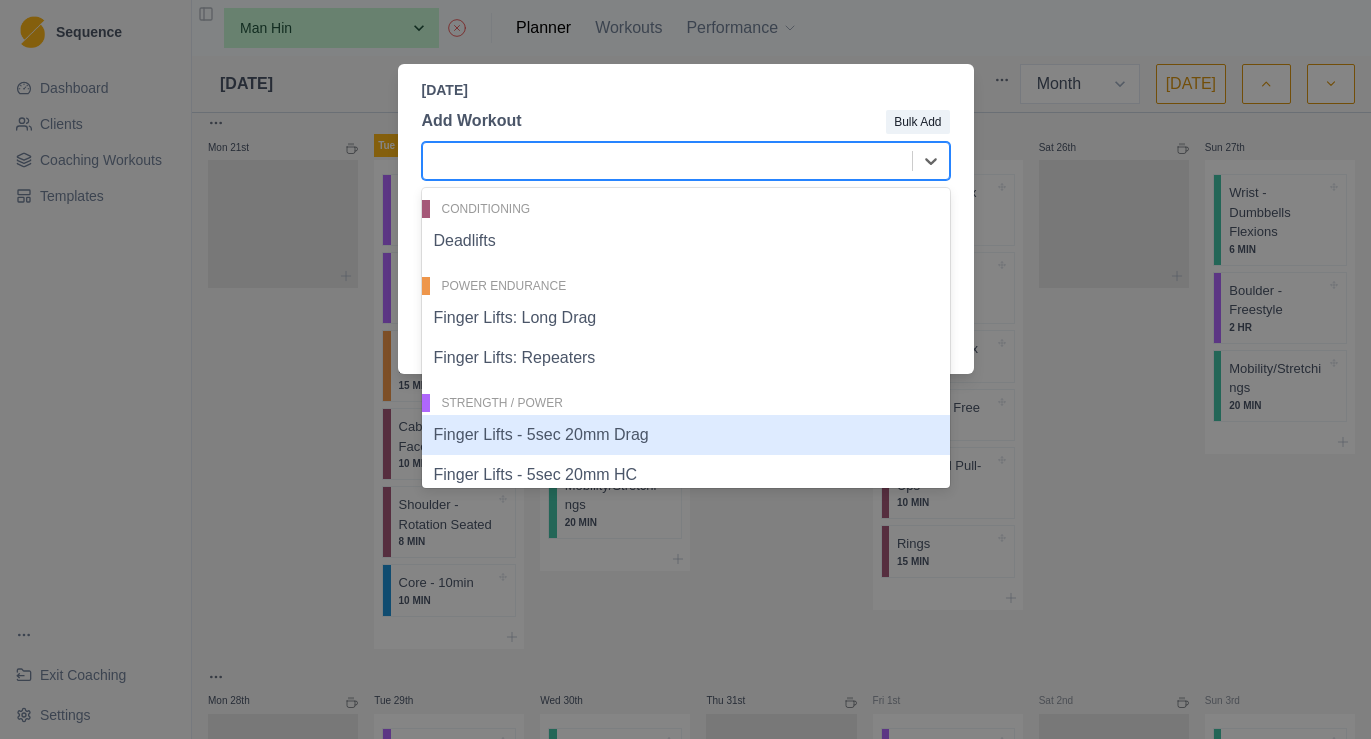 click on "Tuesday, July 22nd, 2025 Add Workout Bulk Add Finger Lifts - 5sec 20mm Drag, 4 of 13. 13 results available for search term lifts. Use Up and Down to choose options, press Enter to select the currently focused option, press Escape to exit the menu, press Tab to select the option and exit the menu. Conditioning Deadlifts Power Endurance Finger Lifts: Long Drag Finger Lifts: Repeaters Strength / Power Finger Lifts - 5sec 20mm Drag Finger Lifts - 5sec 20mm HC Finger Lifts-Pickups 10mm Drag Finger Lifts-Pickups 20mm Drag Finger Lifts-Pickups Drag Finger Max Lifts - 7s 20mm HC TEST MAX - Lifts 20mm TEST MAX - Lifts Drag 20mm None TEST MAX - Lifts 3Drag 20mm TEST MAX - Lifts HC 20mm Recent Workouts Finger - Lift 20mm HC 20s Fingers - Max Recruitment Cable - Seated Face Pulls  Boulder - Coaching Rings Shoulder - Rotation Seated Extra Actions Coaching note Add milestone Daily metrics Rest day" at bounding box center [685, 369] 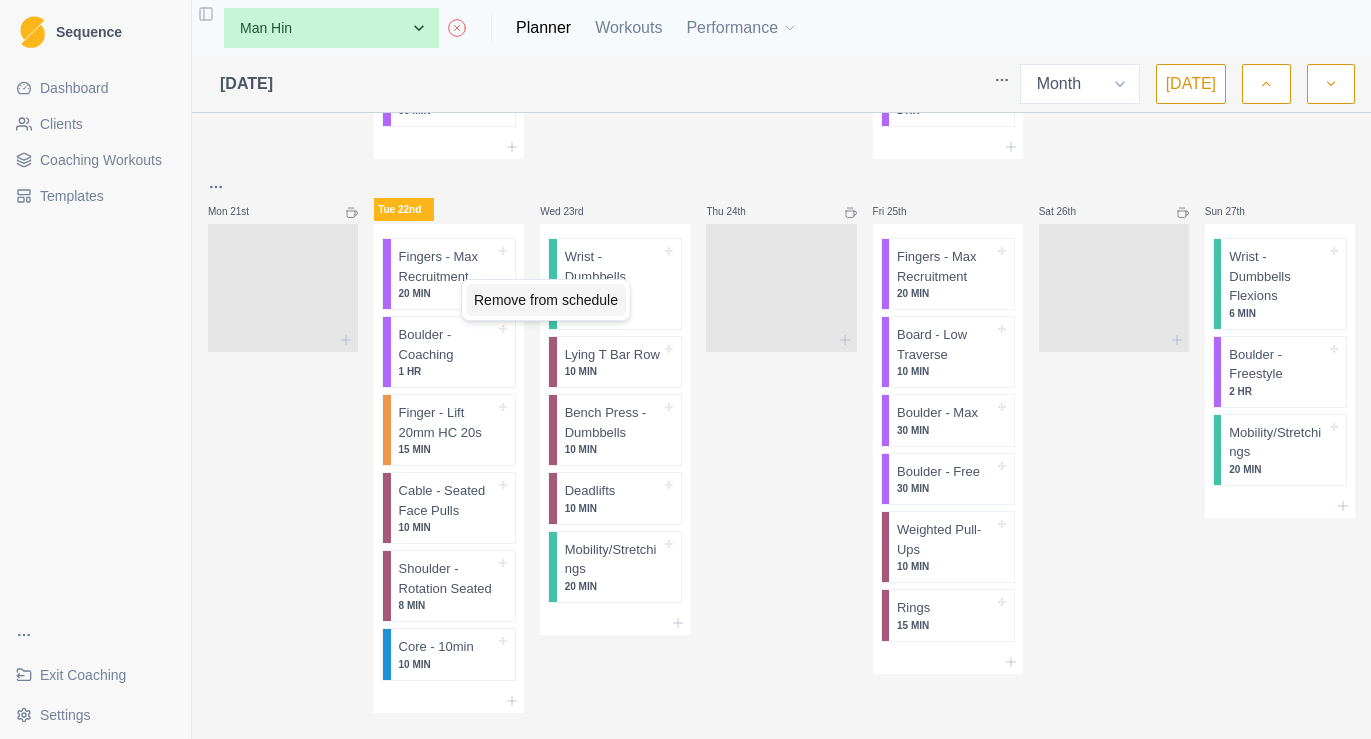 click on "Remove from schedule" at bounding box center [546, 300] 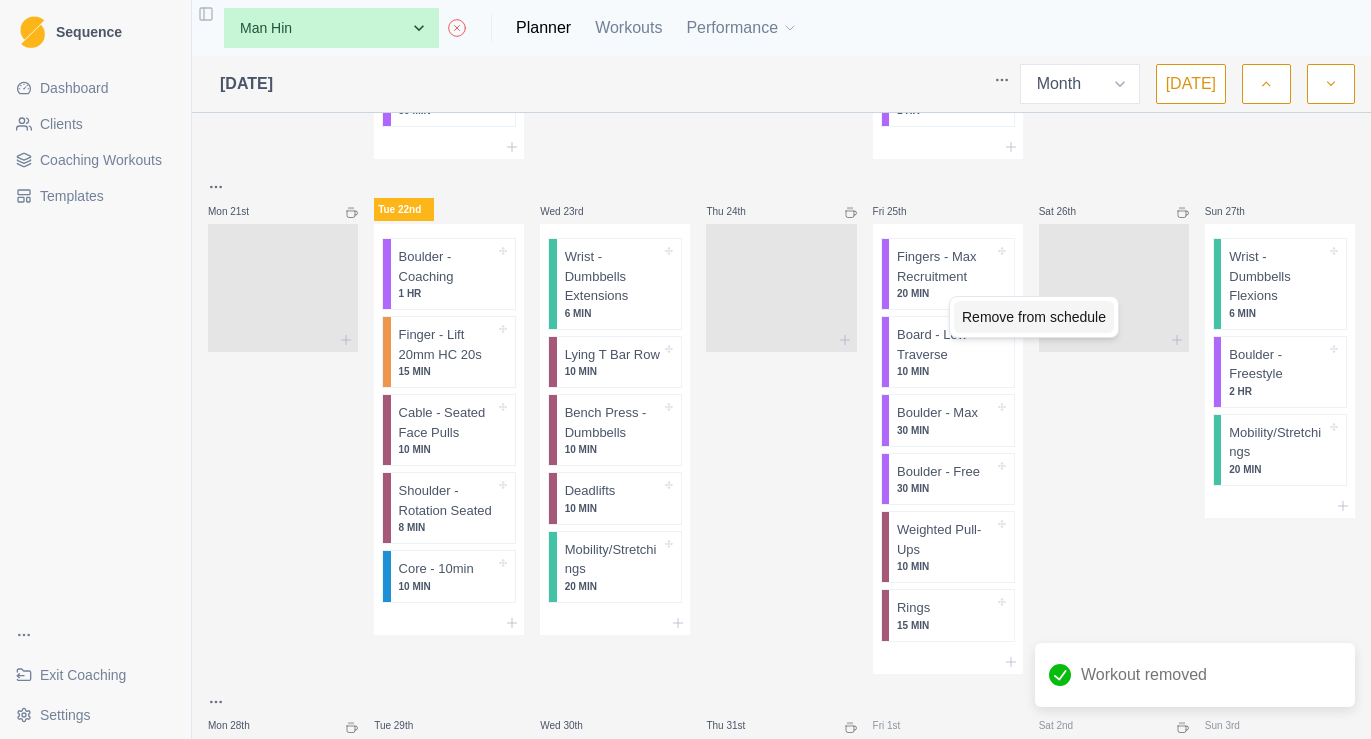 click on "Remove from schedule" at bounding box center (1034, 317) 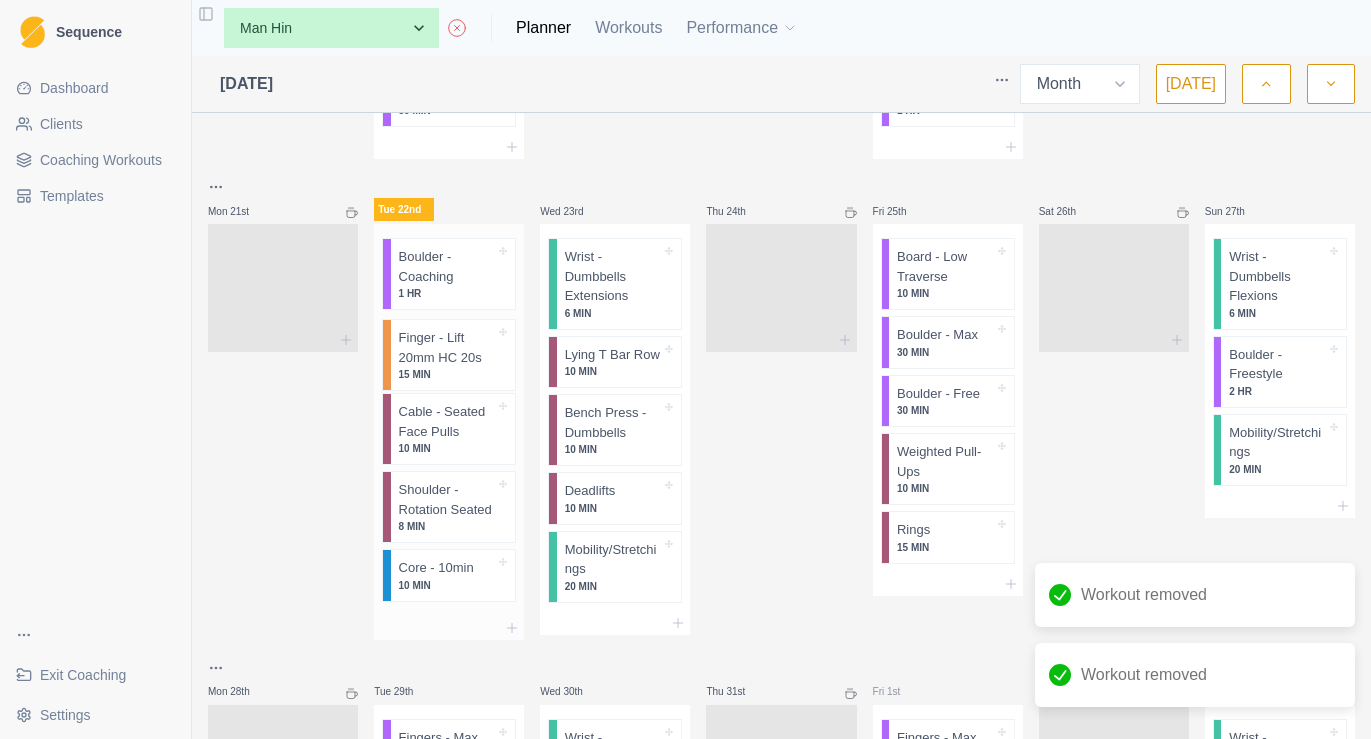 drag, startPoint x: 427, startPoint y: 351, endPoint x: 432, endPoint y: 262, distance: 89.140335 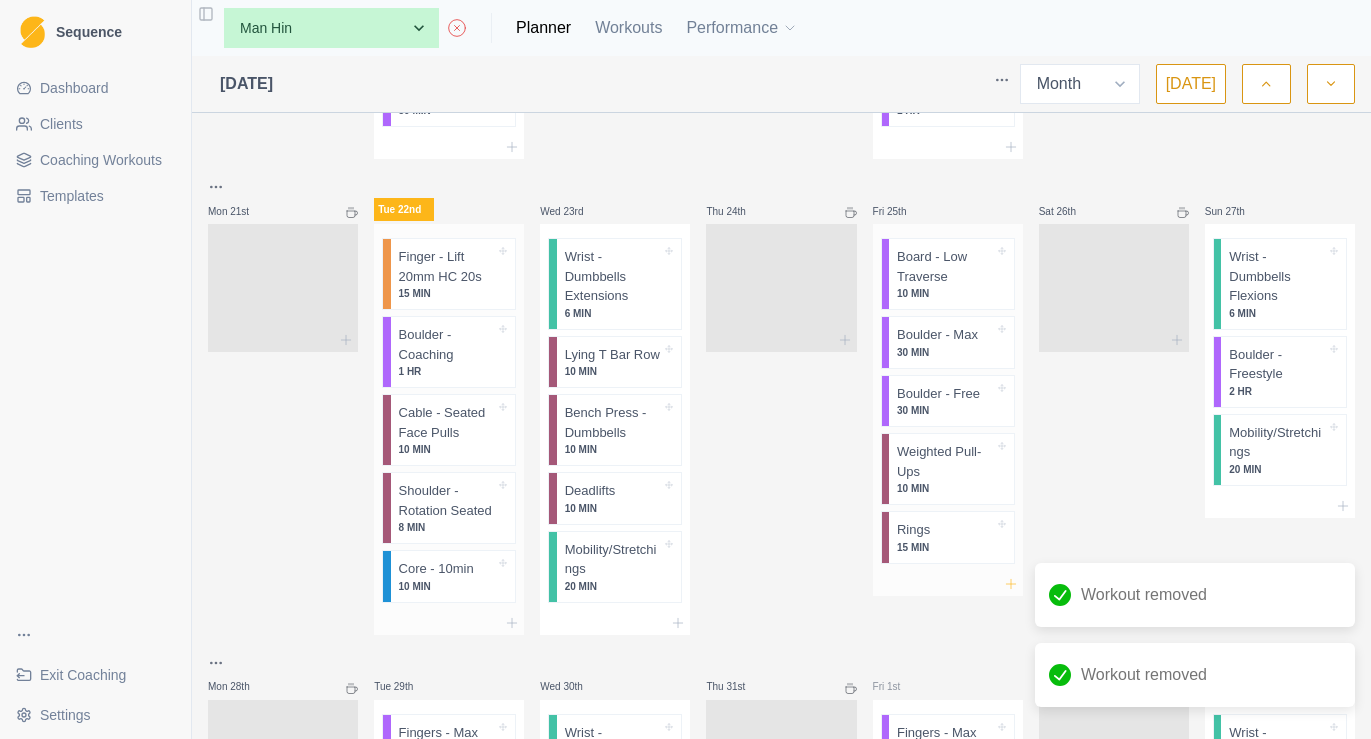click 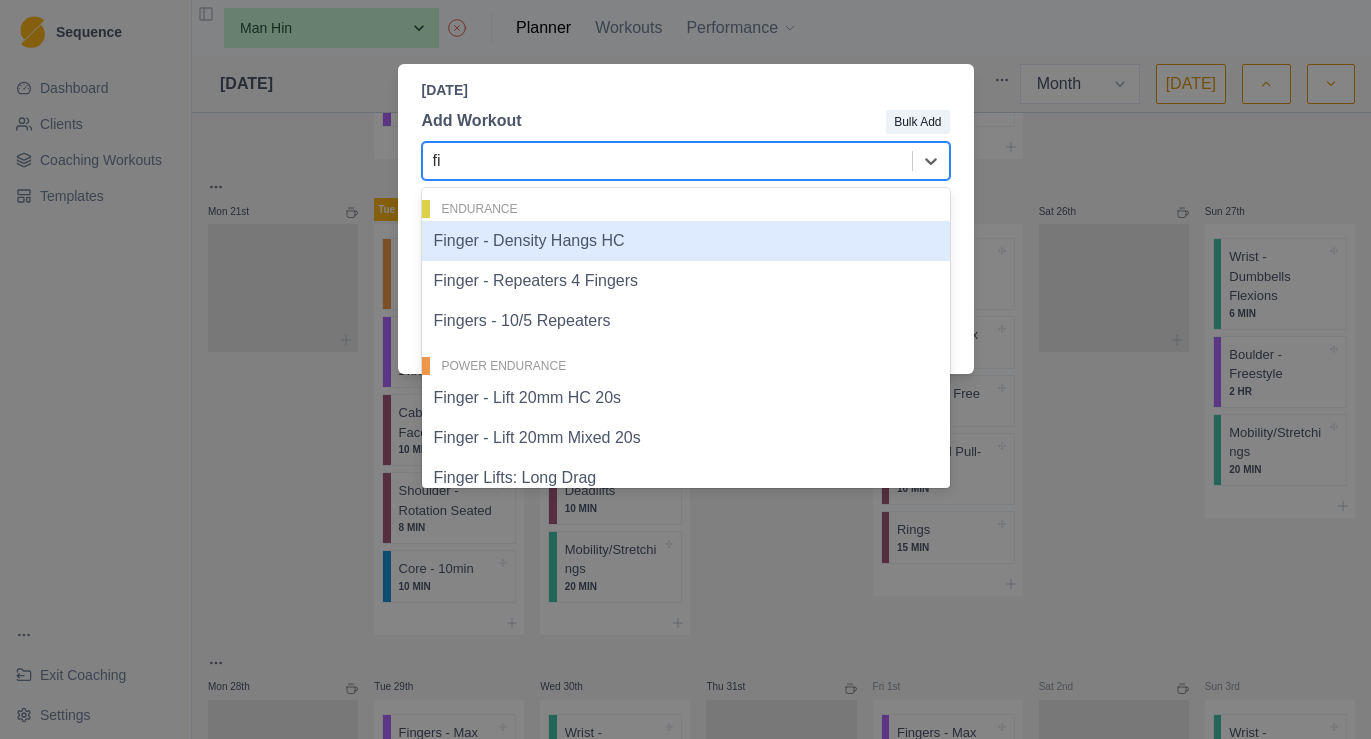 type on "f" 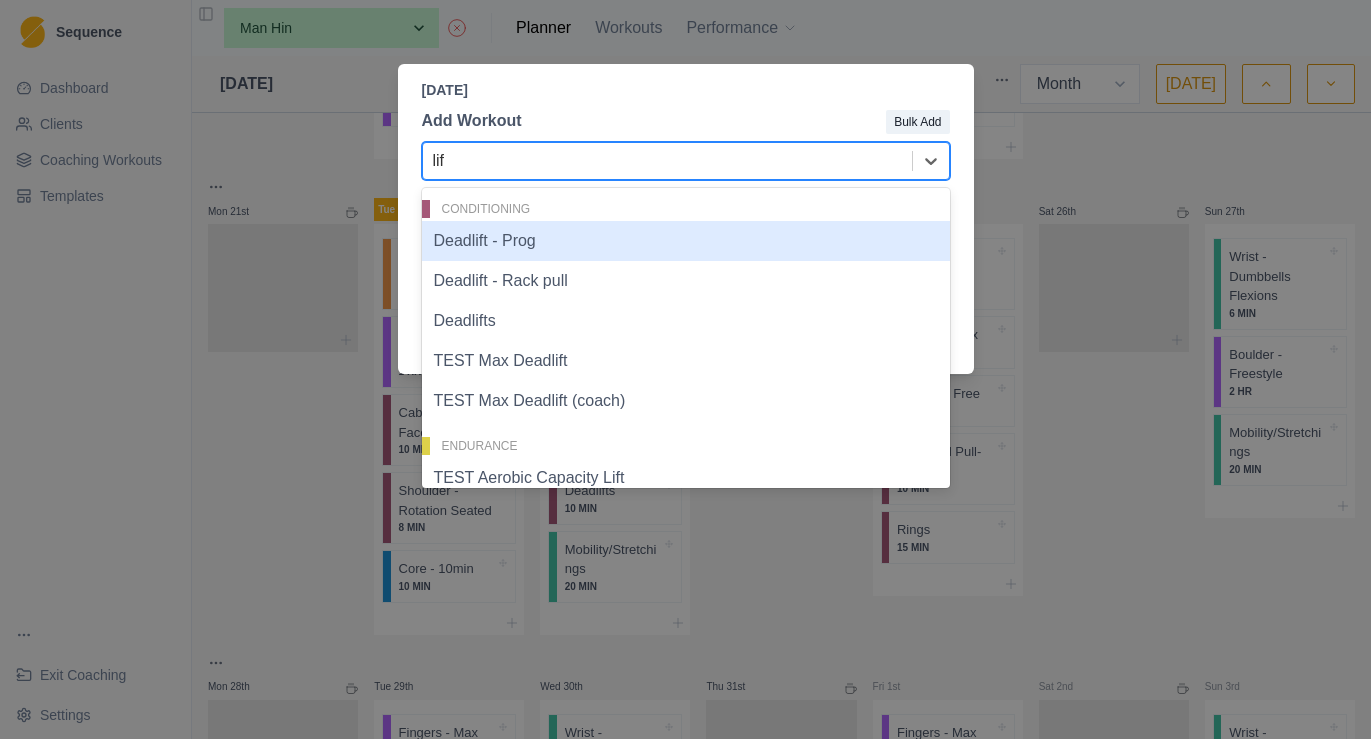 type on "lift" 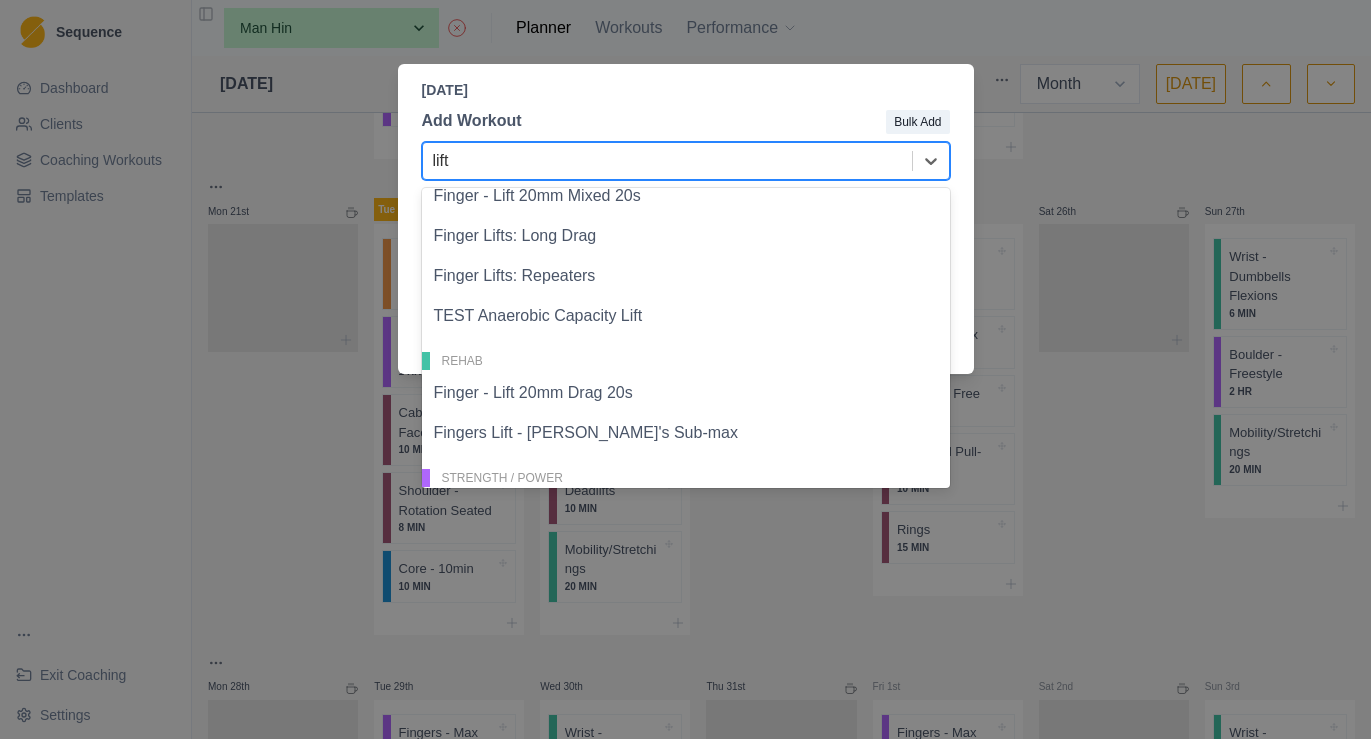 scroll, scrollTop: 472, scrollLeft: 0, axis: vertical 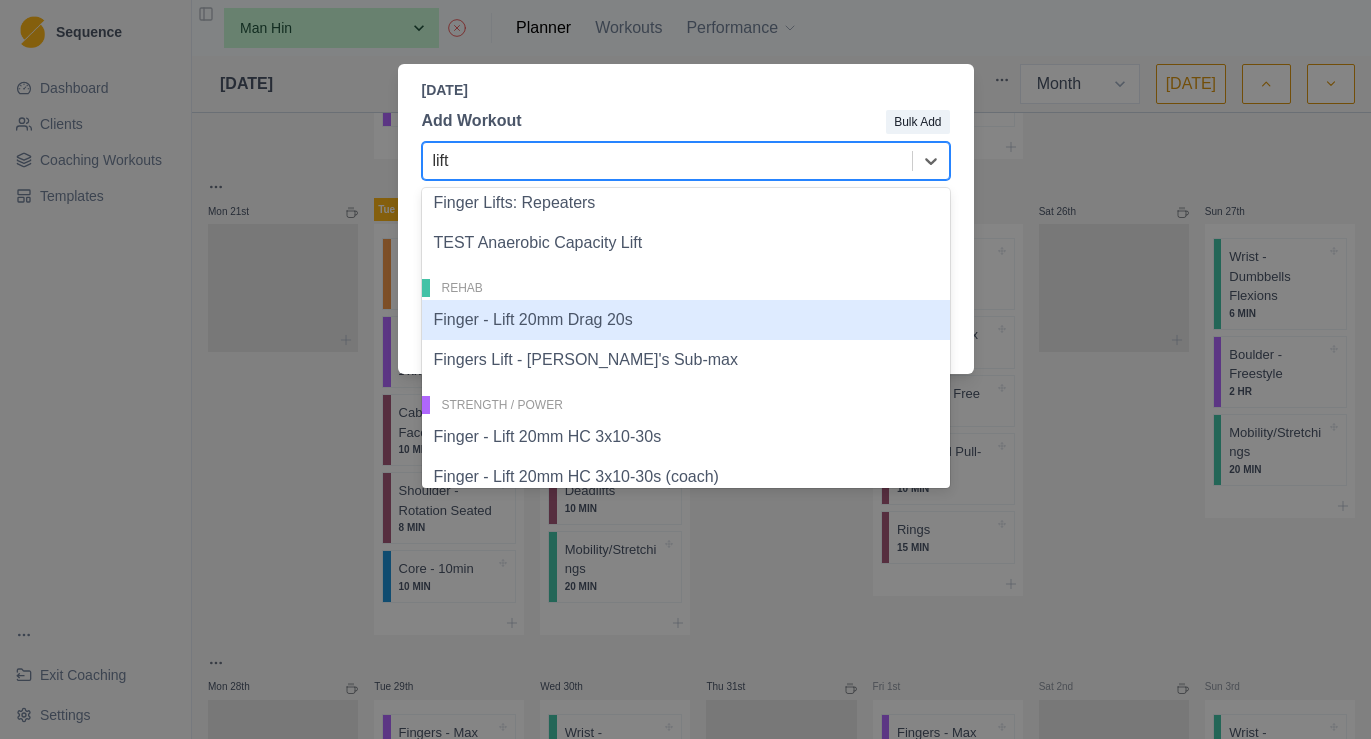 click on "Finger - Lift 20mm Drag 20s" at bounding box center [686, 320] 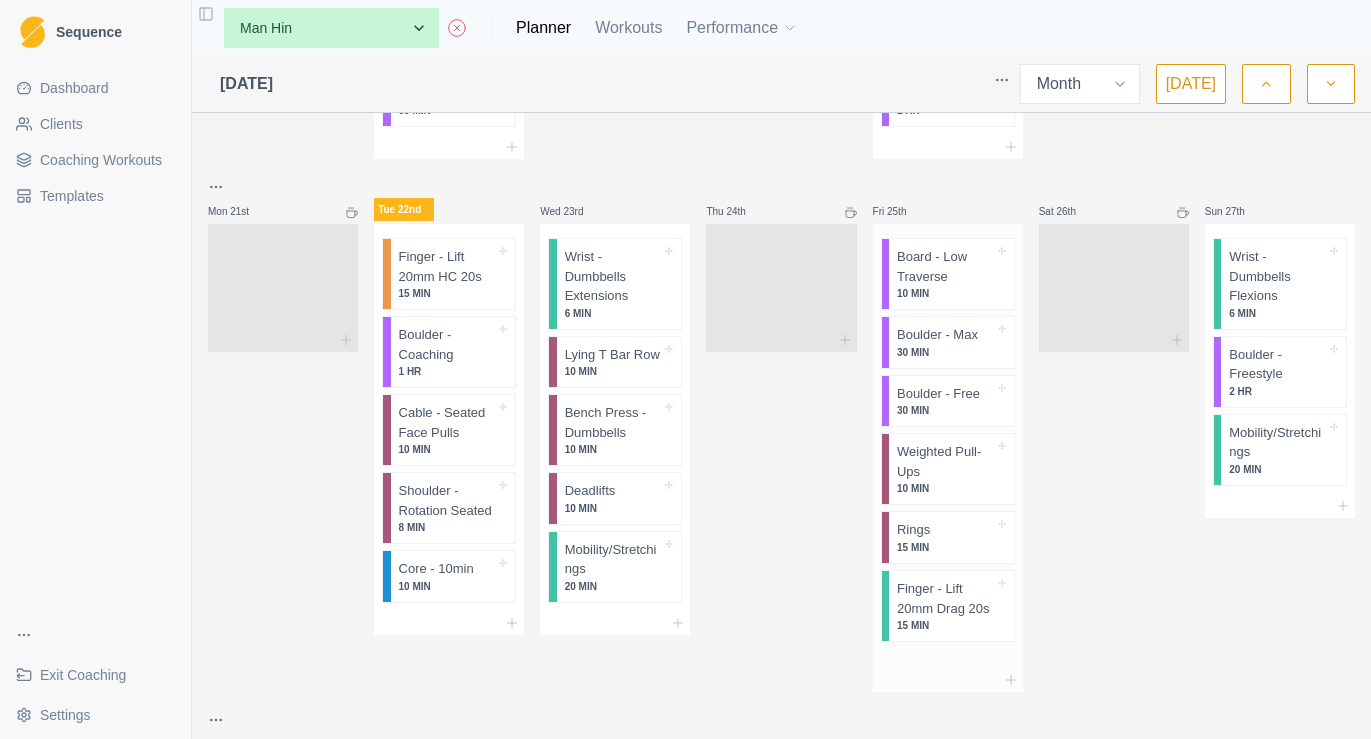 scroll, scrollTop: 1349, scrollLeft: 0, axis: vertical 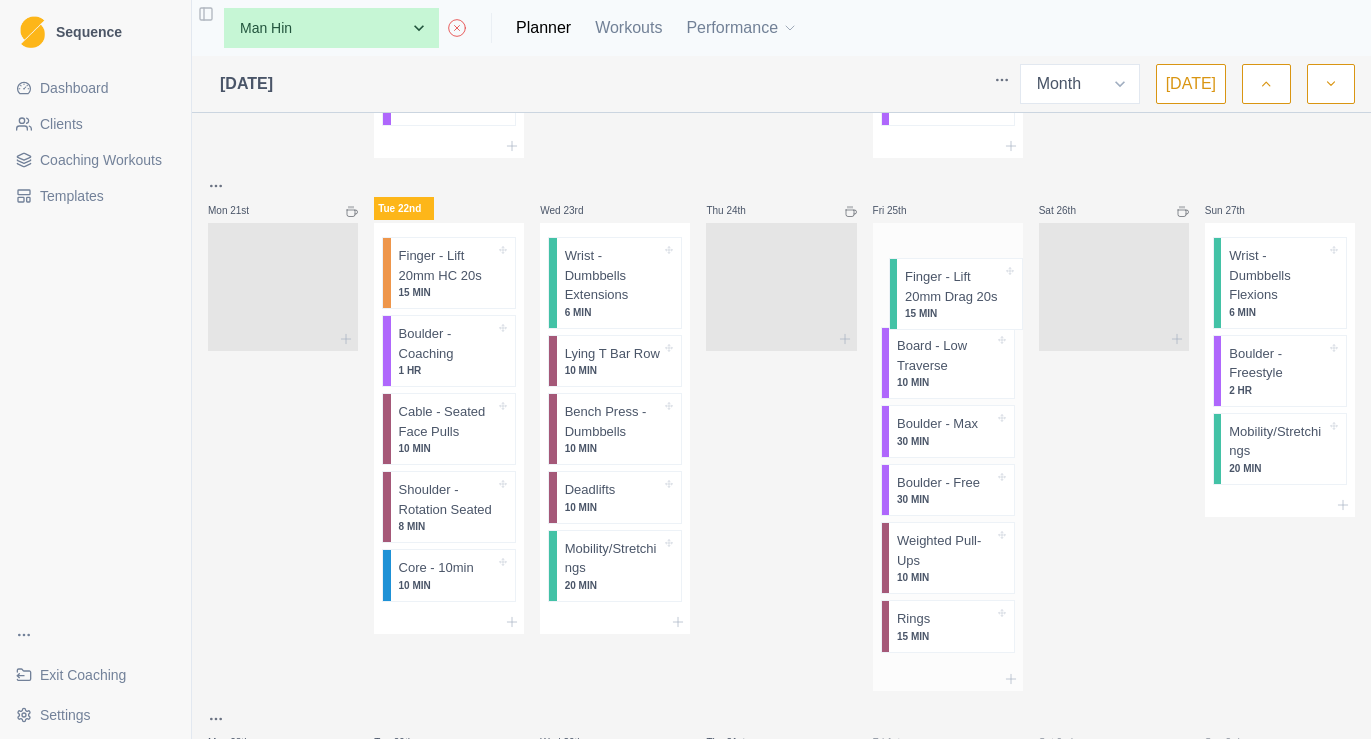 drag, startPoint x: 947, startPoint y: 603, endPoint x: 956, endPoint y: 266, distance: 337.12015 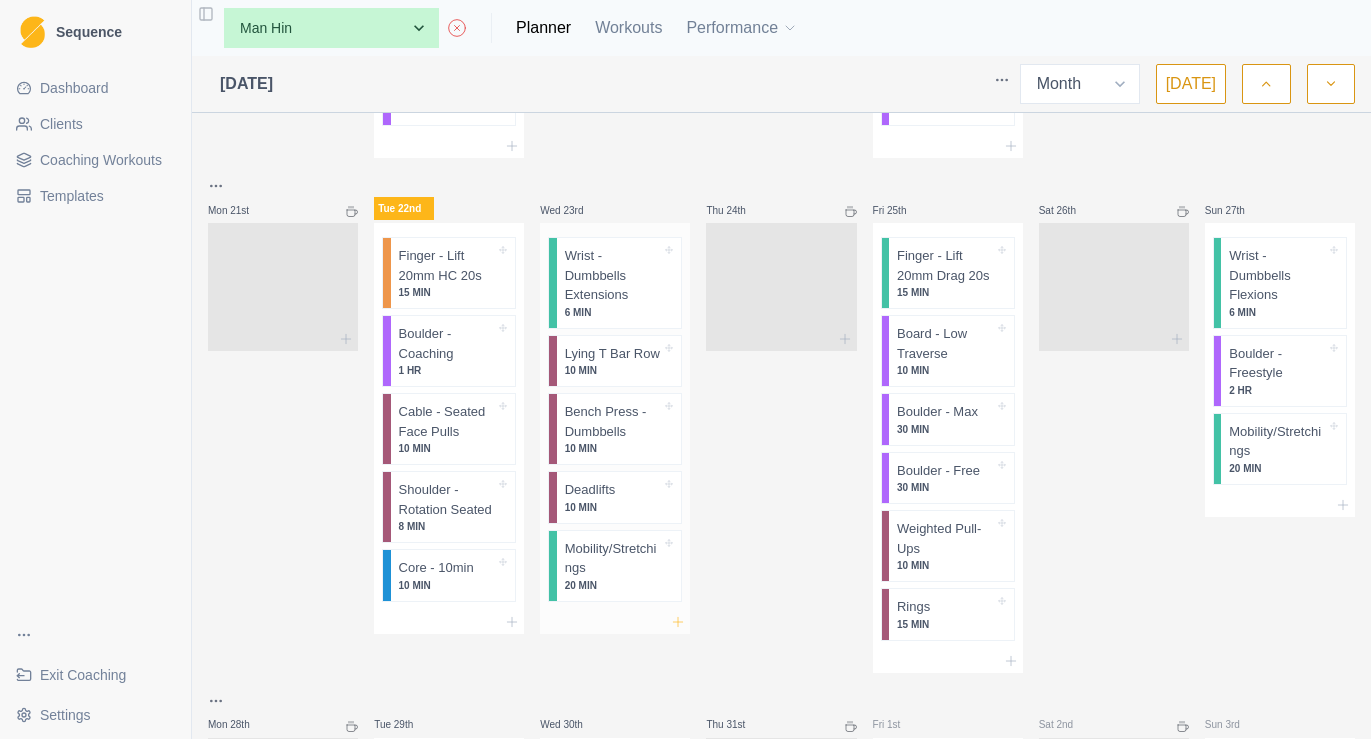 click 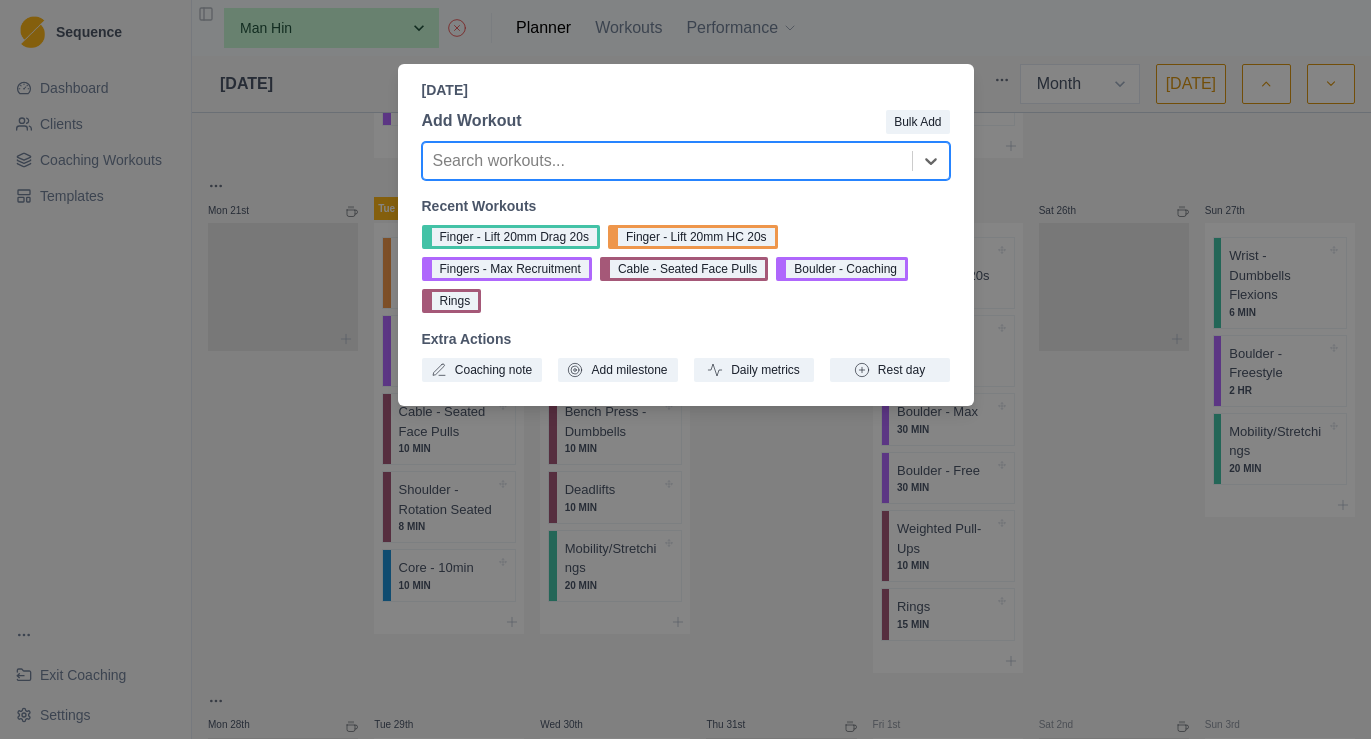 click on "Recent Workouts Finger - Lift 20mm Drag 20s Finger - Lift 20mm HC 20s Fingers - Max Recruitment Cable - Seated Face Pulls  Boulder - Coaching Rings Extra Actions Coaching note Add milestone Daily metrics Rest day" at bounding box center [686, 289] 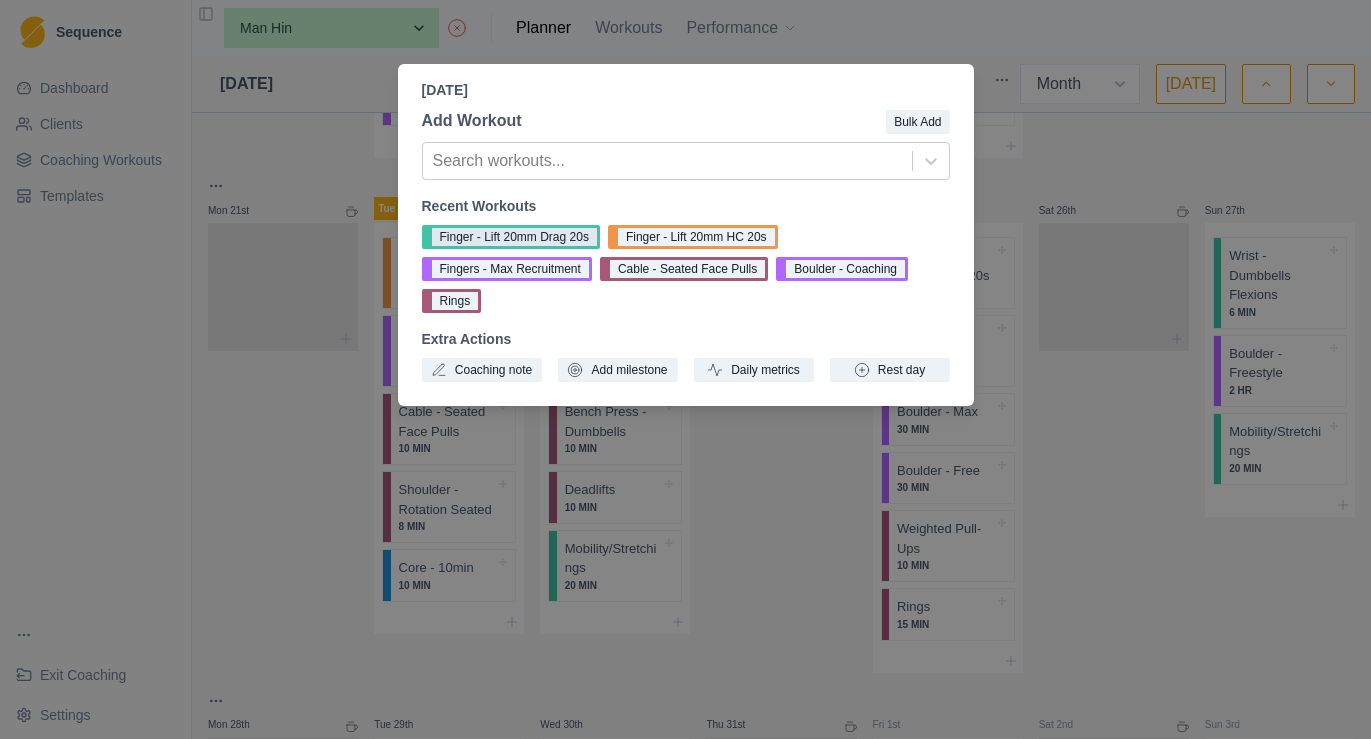 click on "Finger - Lift 20mm Drag 20s" at bounding box center (511, 237) 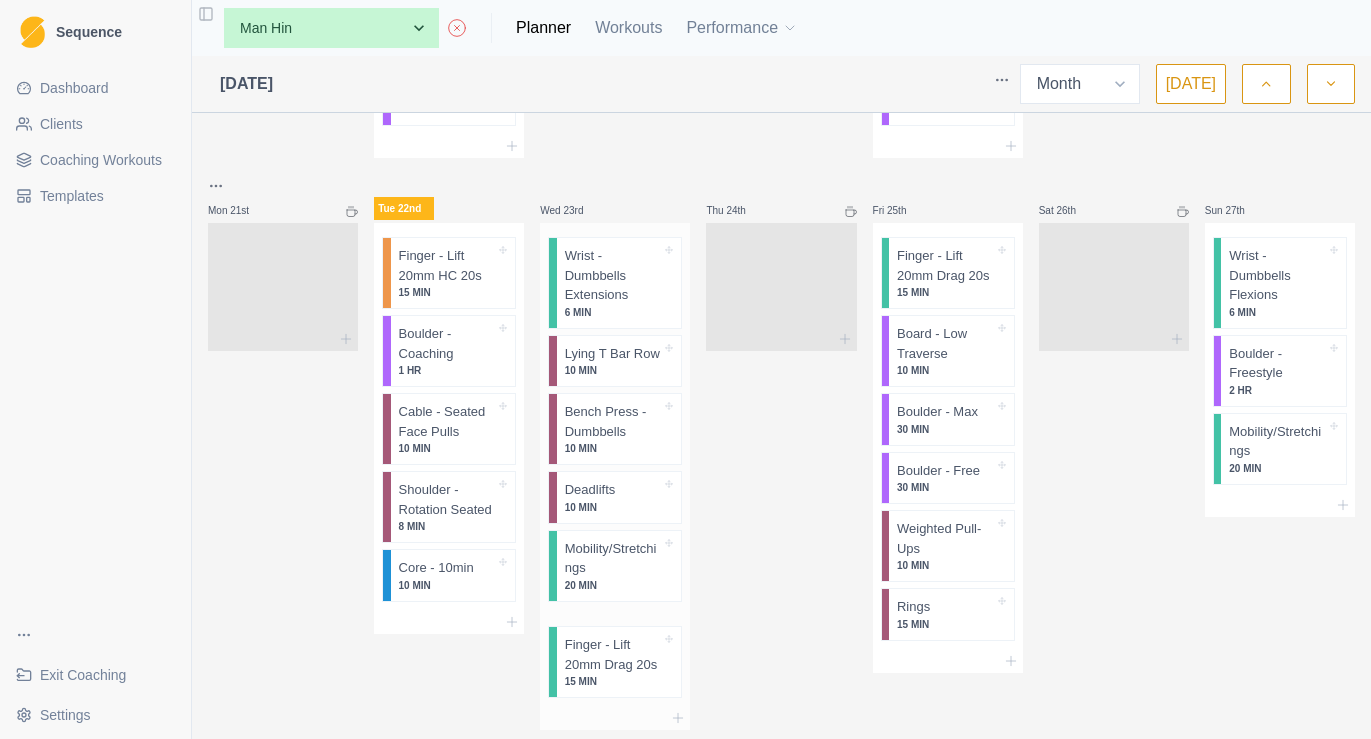 scroll, scrollTop: 1351, scrollLeft: 0, axis: vertical 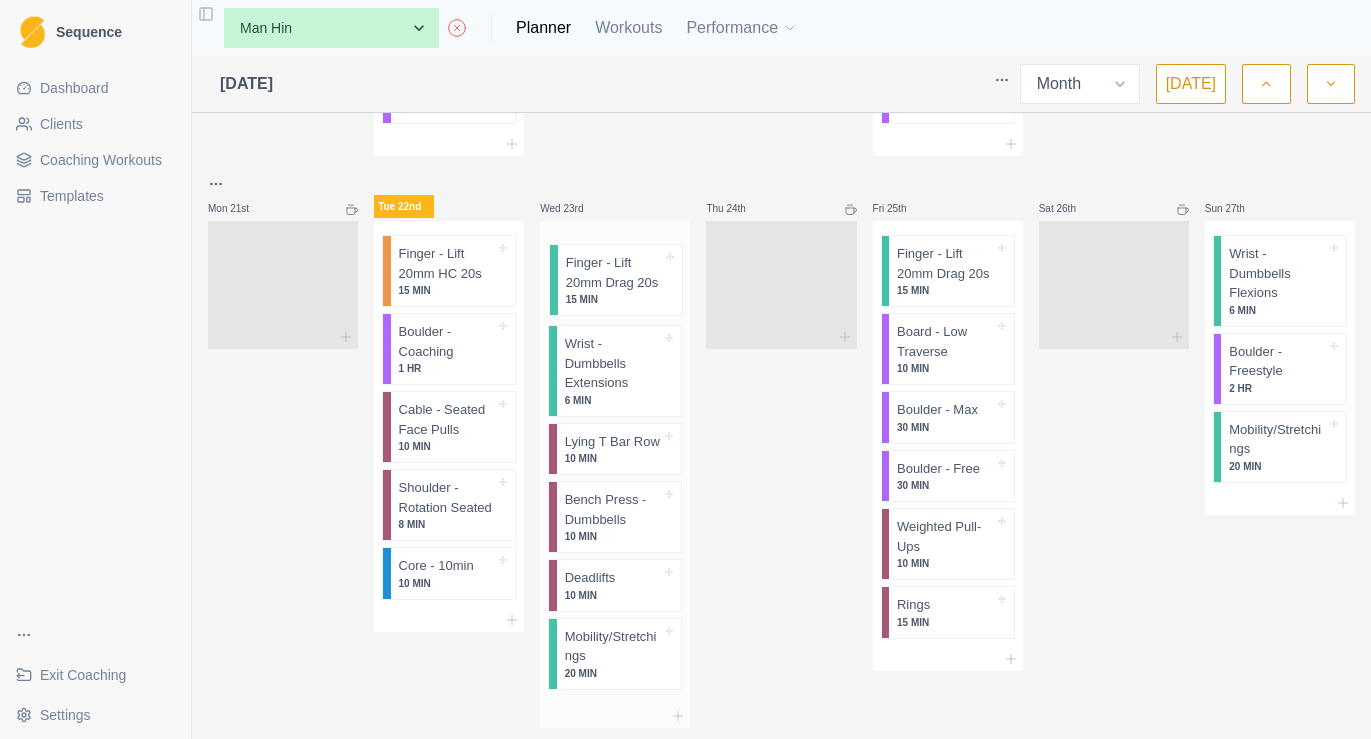 drag, startPoint x: 633, startPoint y: 700, endPoint x: 637, endPoint y: 300, distance: 400.02 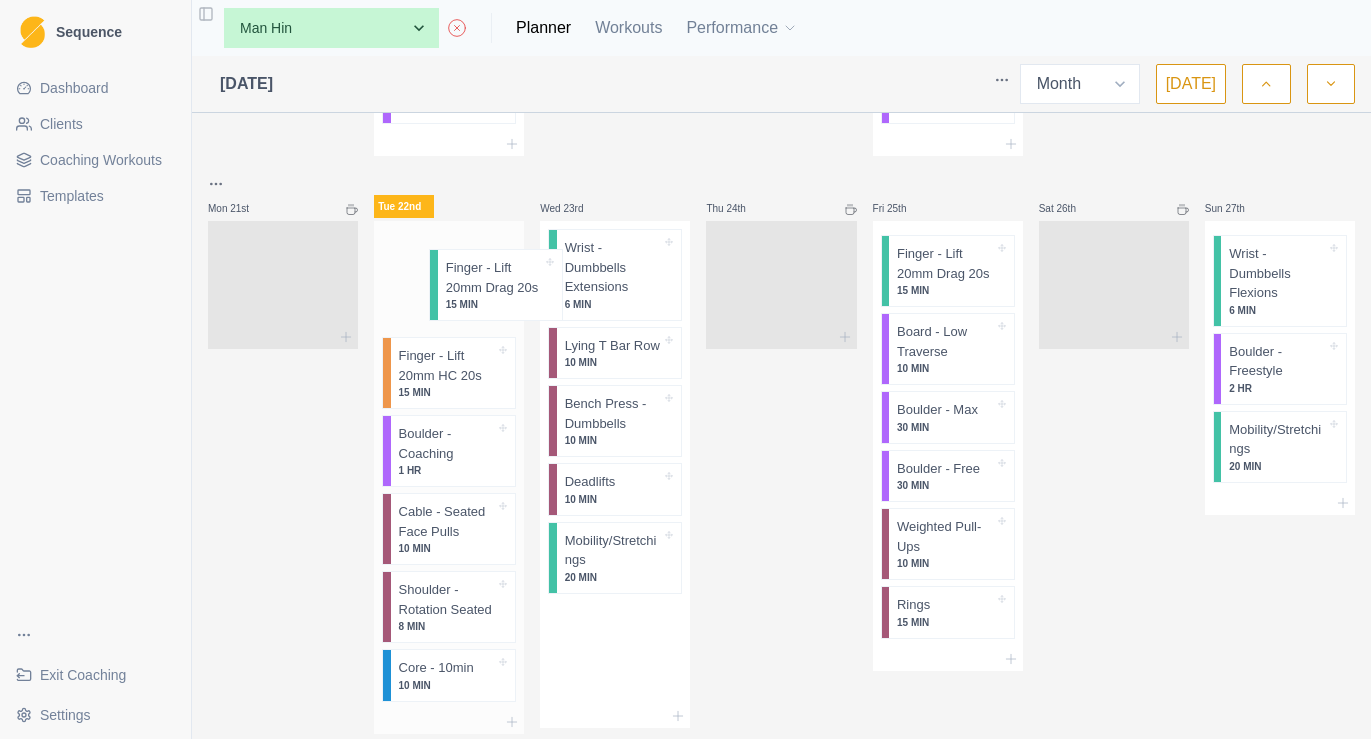 drag, startPoint x: 626, startPoint y: 291, endPoint x: 495, endPoint y: 303, distance: 131.54848 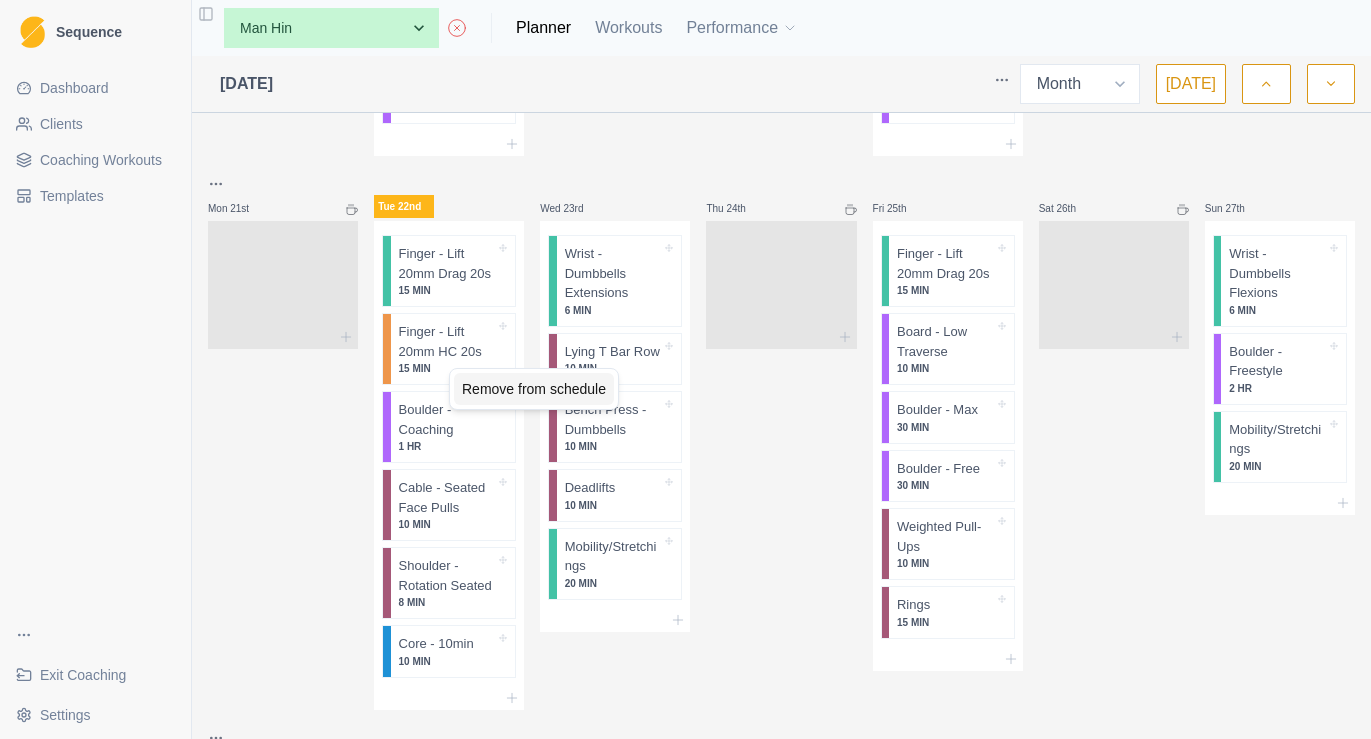 click on "Remove from schedule" at bounding box center (534, 389) 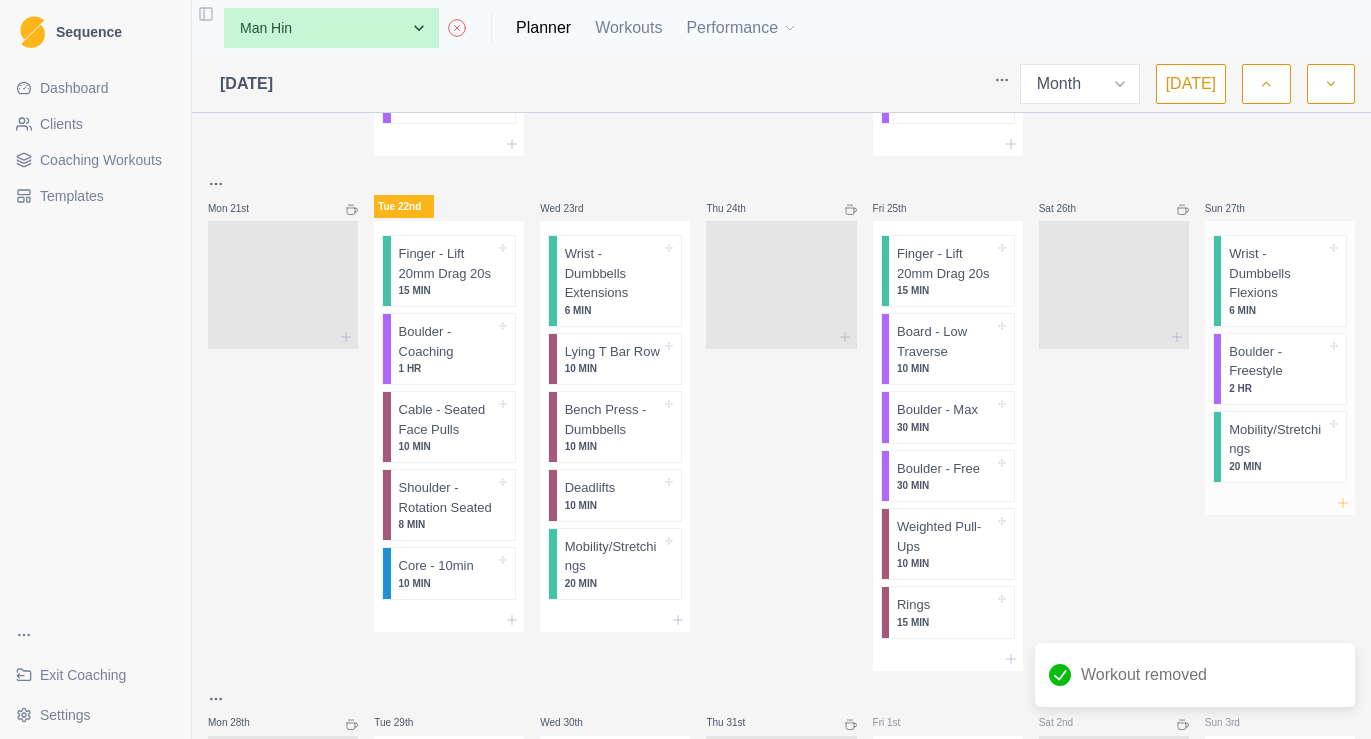 click 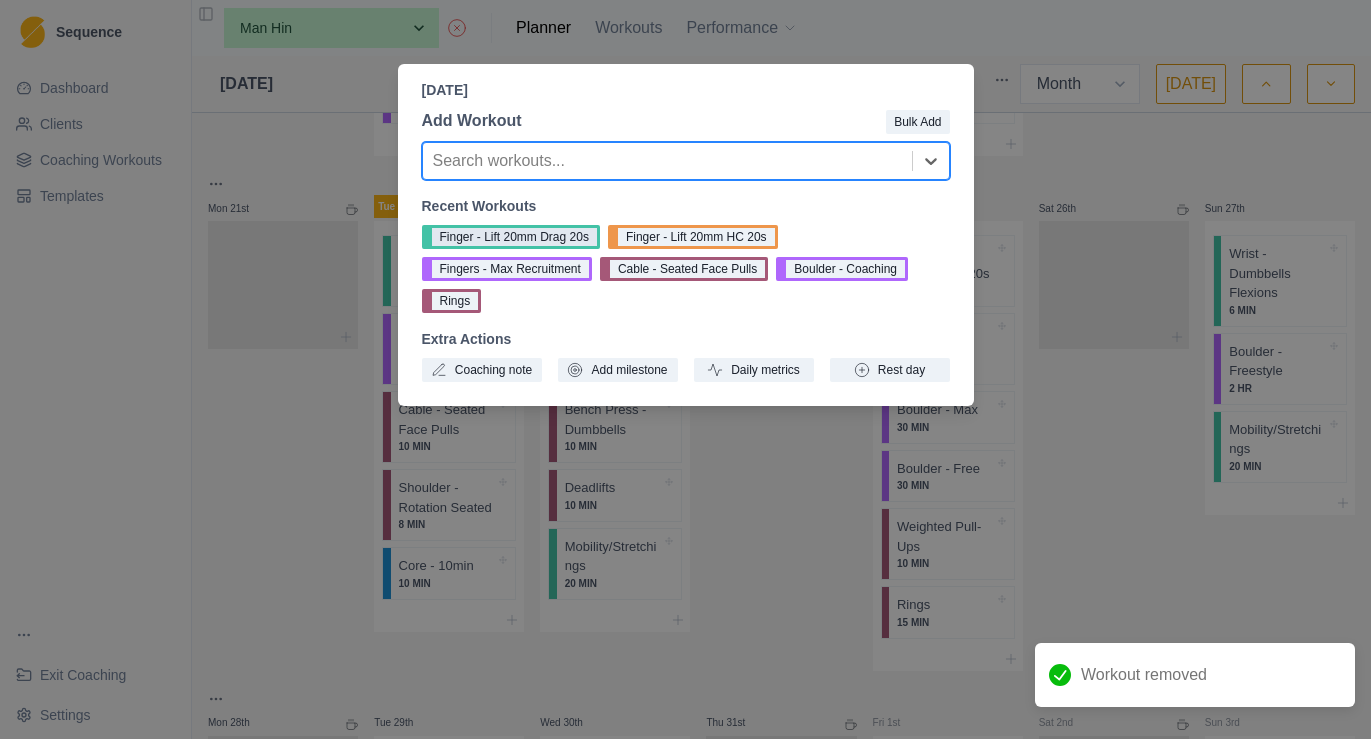 click on "Finger - Lift 20mm Drag 20s" at bounding box center [511, 237] 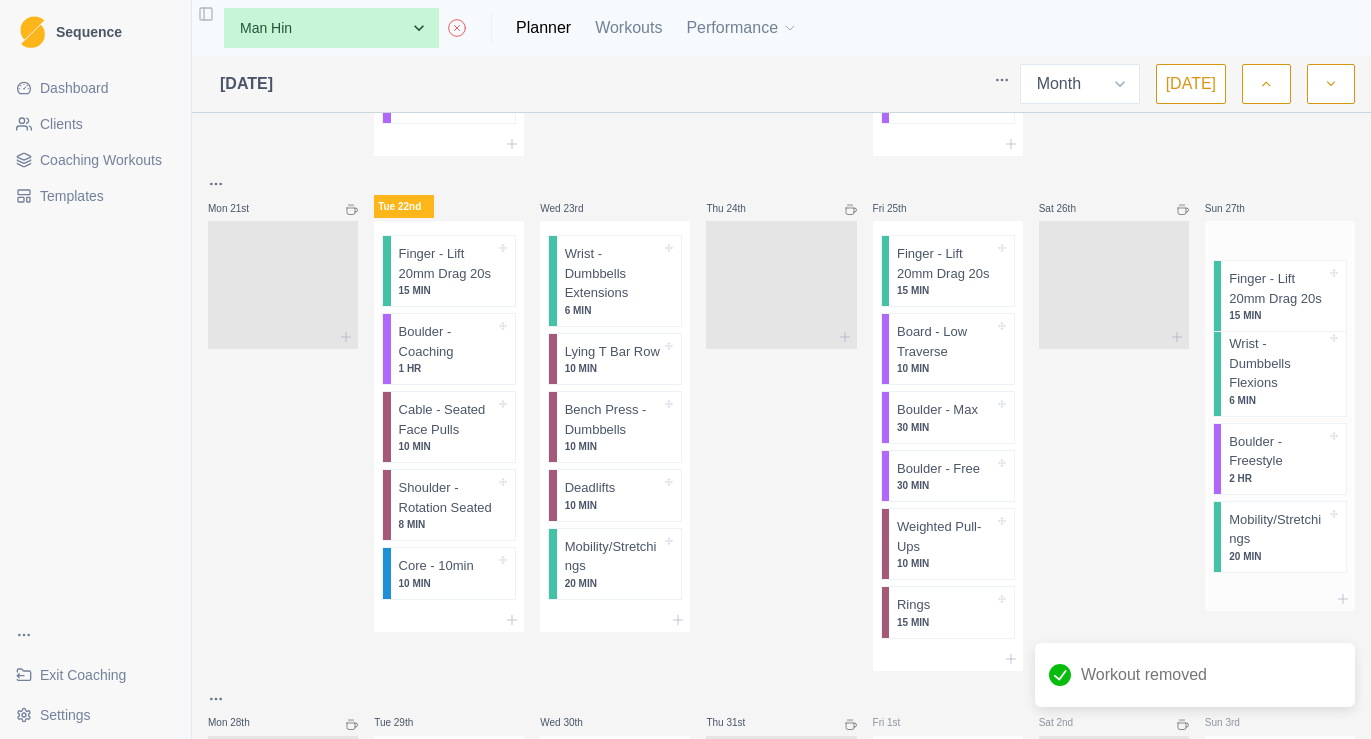 drag, startPoint x: 1264, startPoint y: 515, endPoint x: 1262, endPoint y: 268, distance: 247.0081 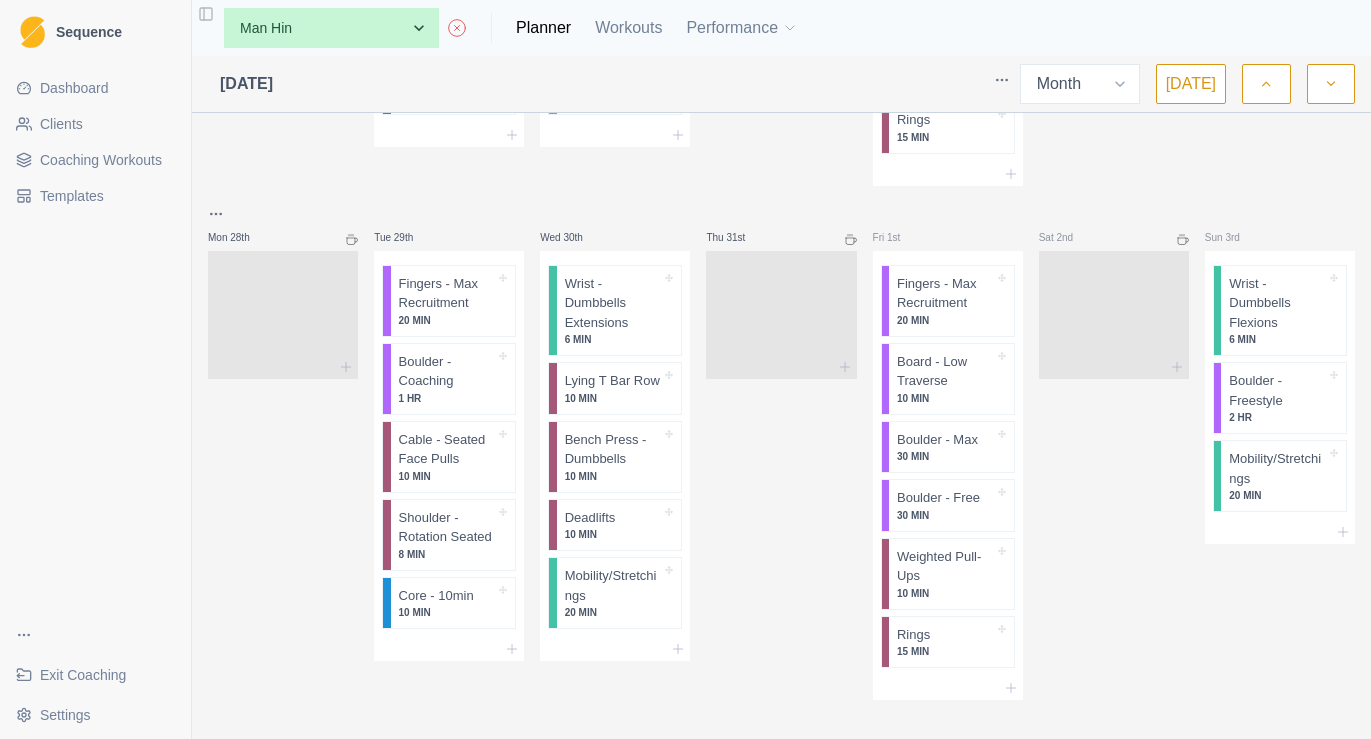 scroll, scrollTop: 1867, scrollLeft: 0, axis: vertical 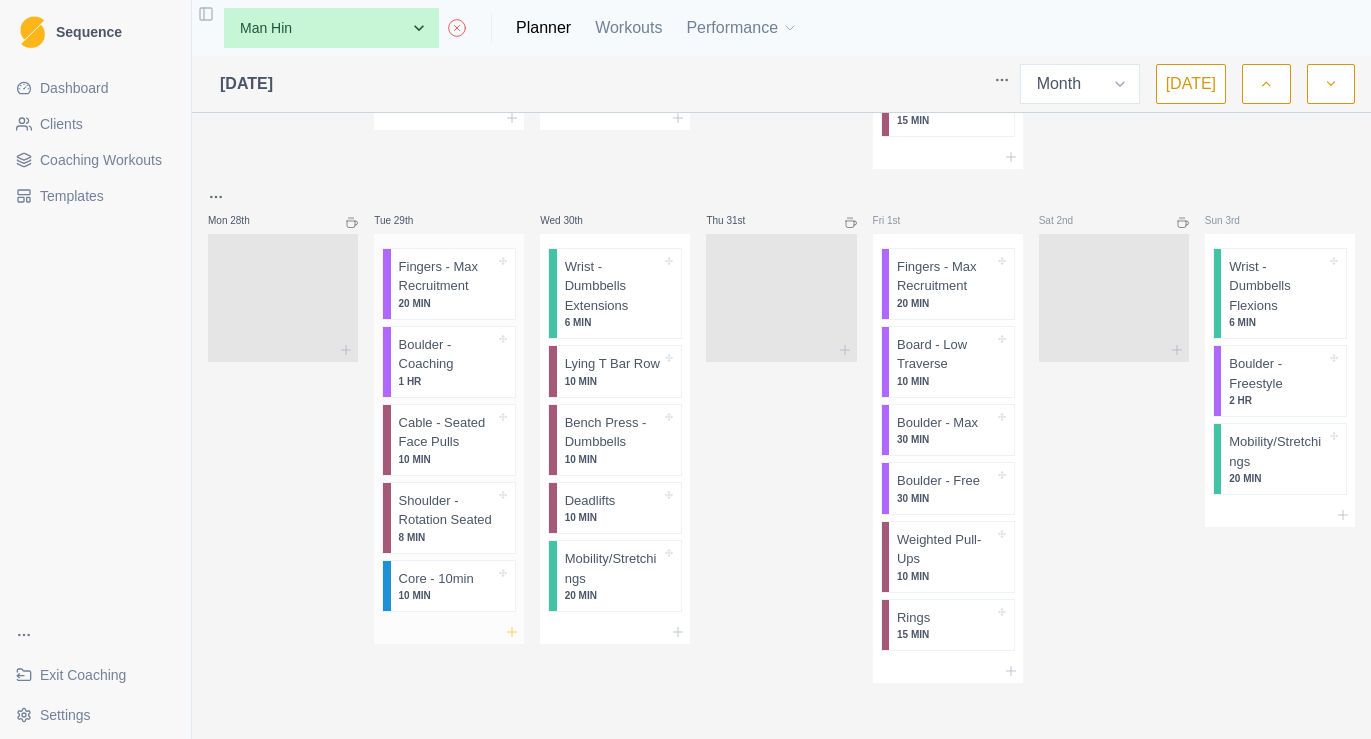 click 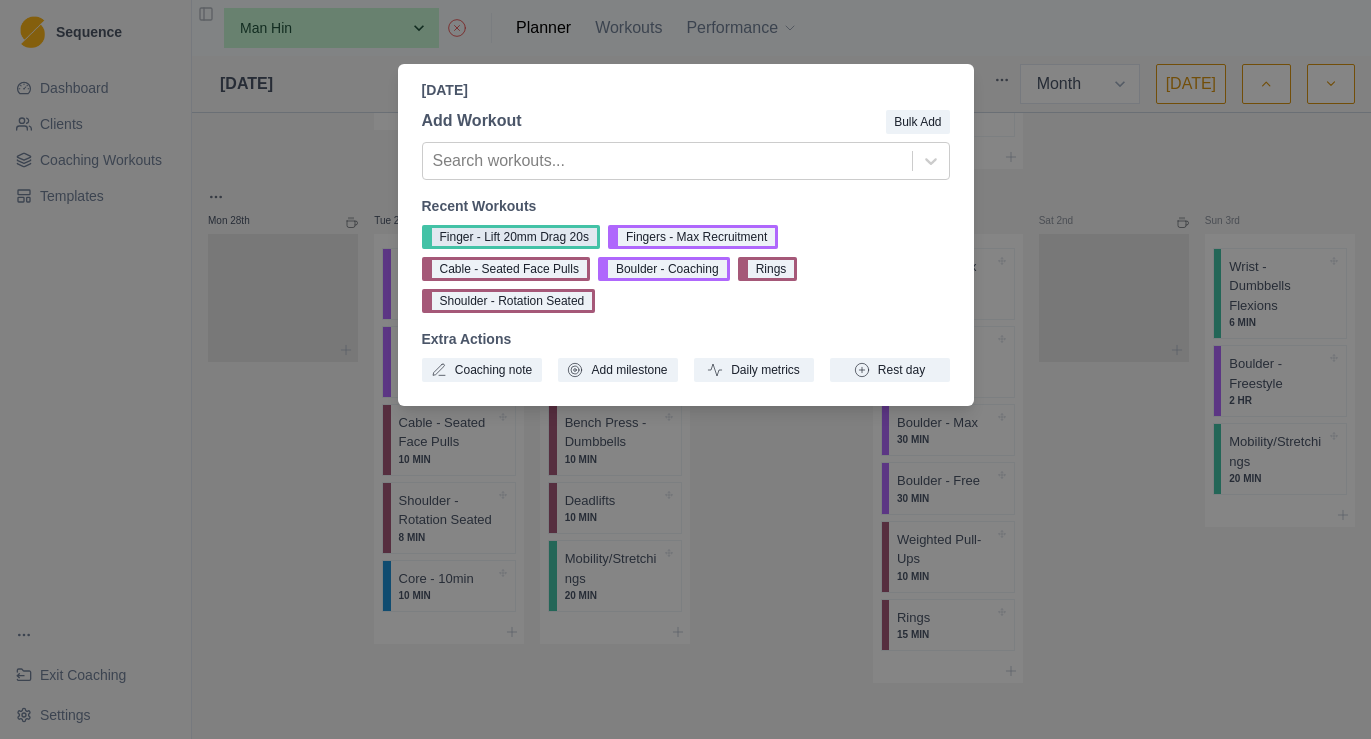 click on "Finger - Lift 20mm Drag 20s" at bounding box center [511, 237] 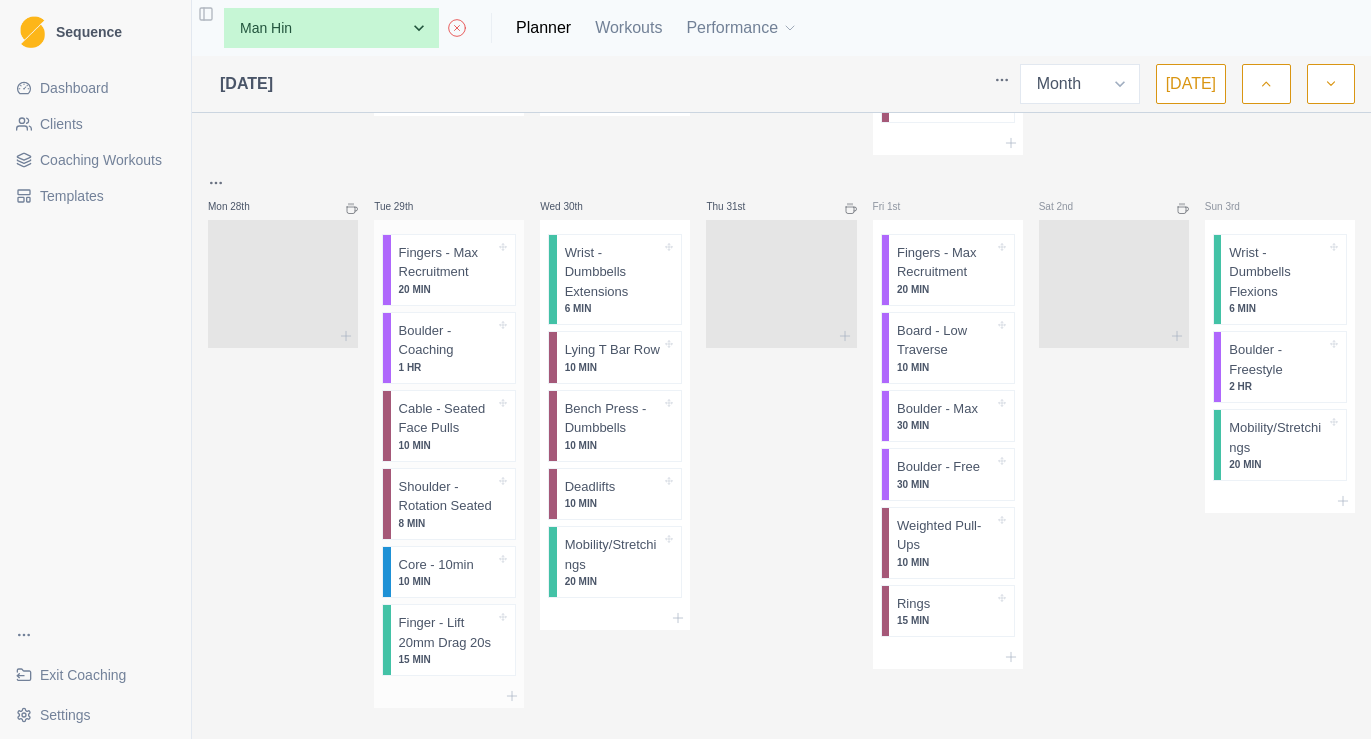scroll, scrollTop: 1869, scrollLeft: 0, axis: vertical 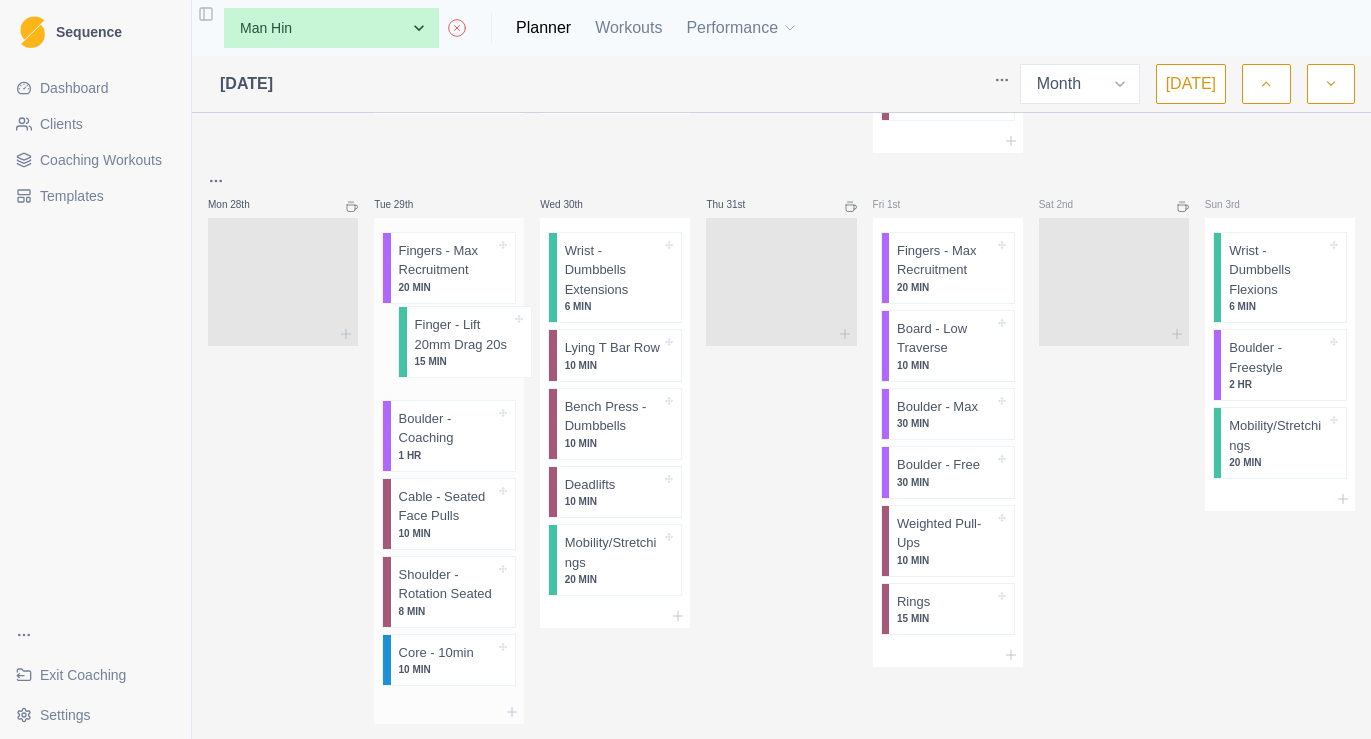 drag, startPoint x: 447, startPoint y: 660, endPoint x: 463, endPoint y: 342, distance: 318.40225 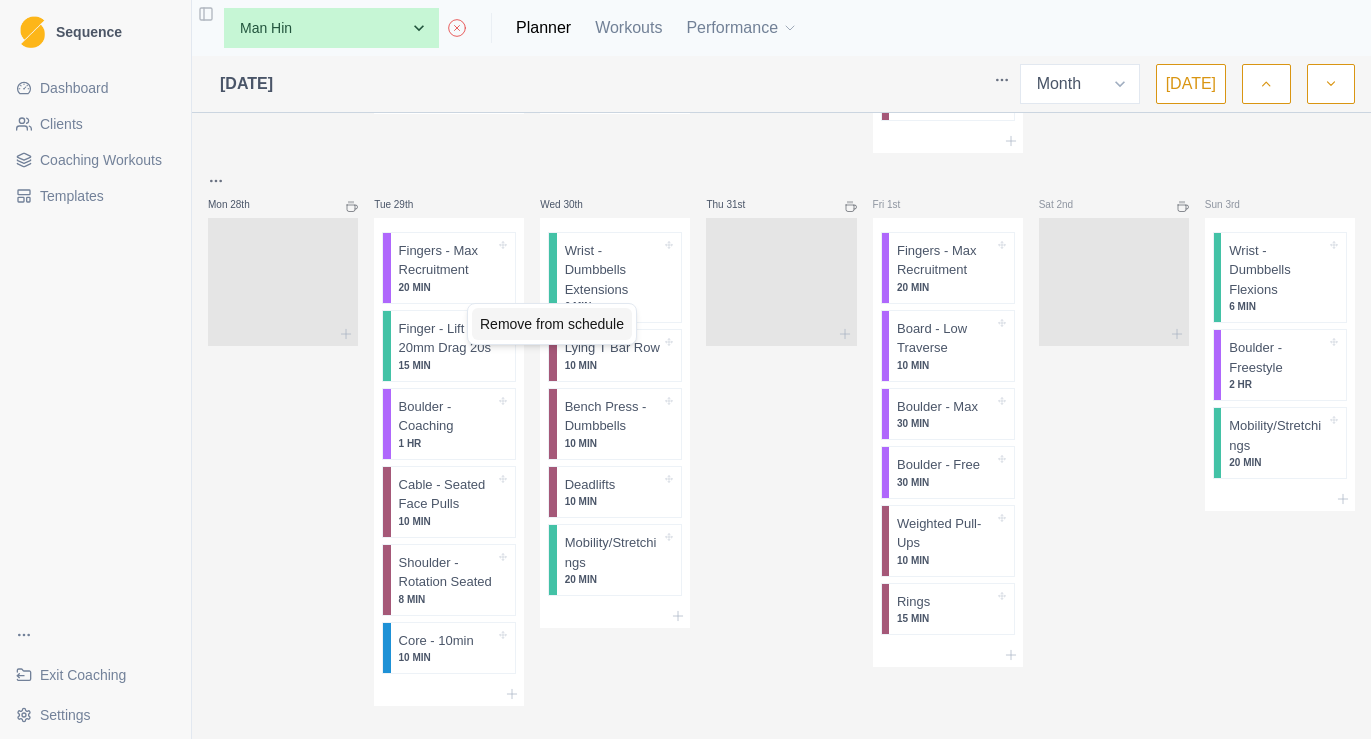 click on "Remove from schedule" at bounding box center [552, 324] 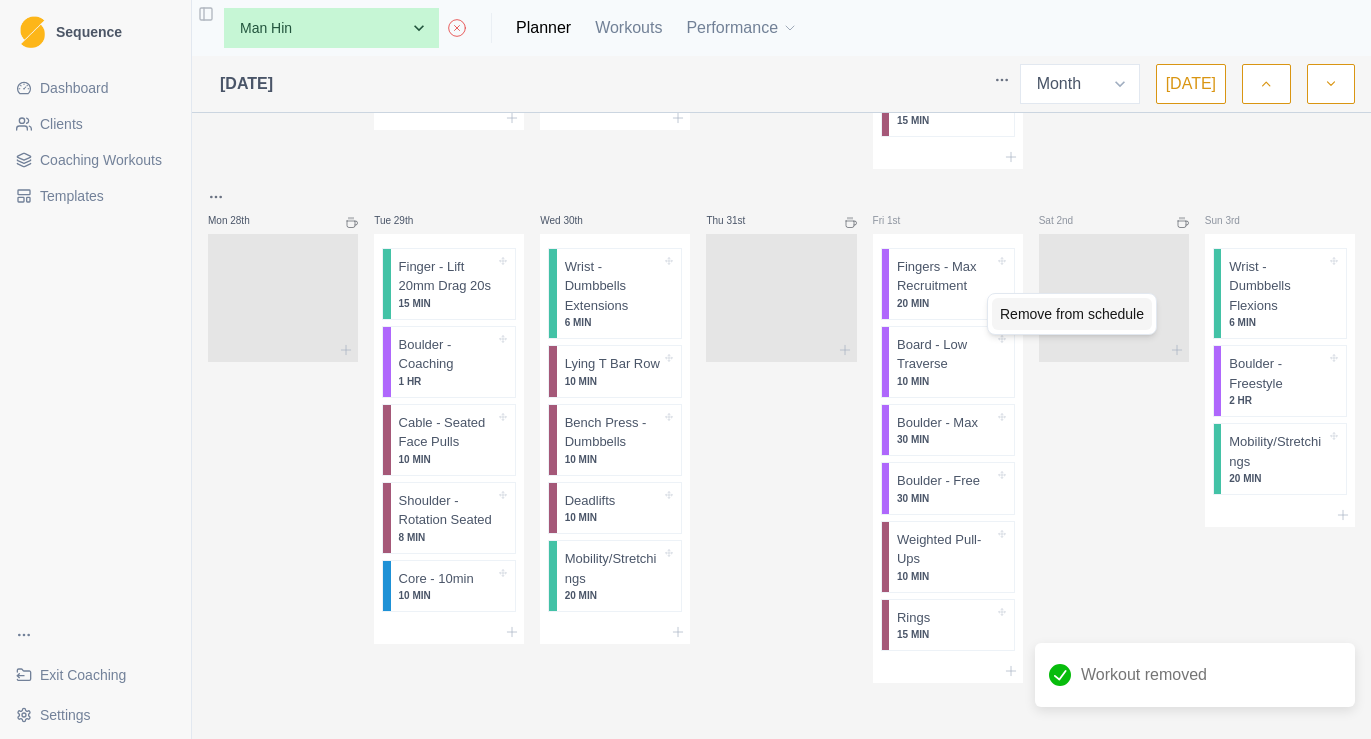 click on "Remove from schedule" at bounding box center [1072, 314] 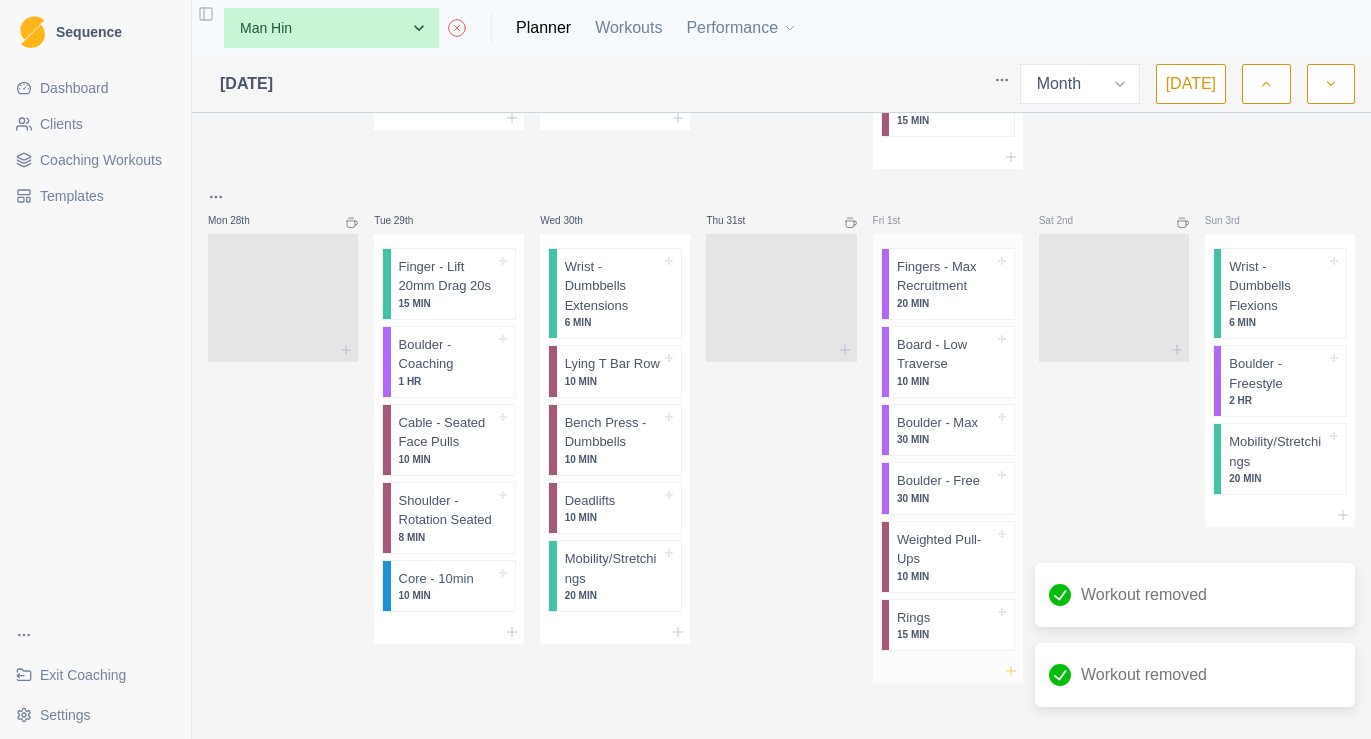 click at bounding box center (948, 671) 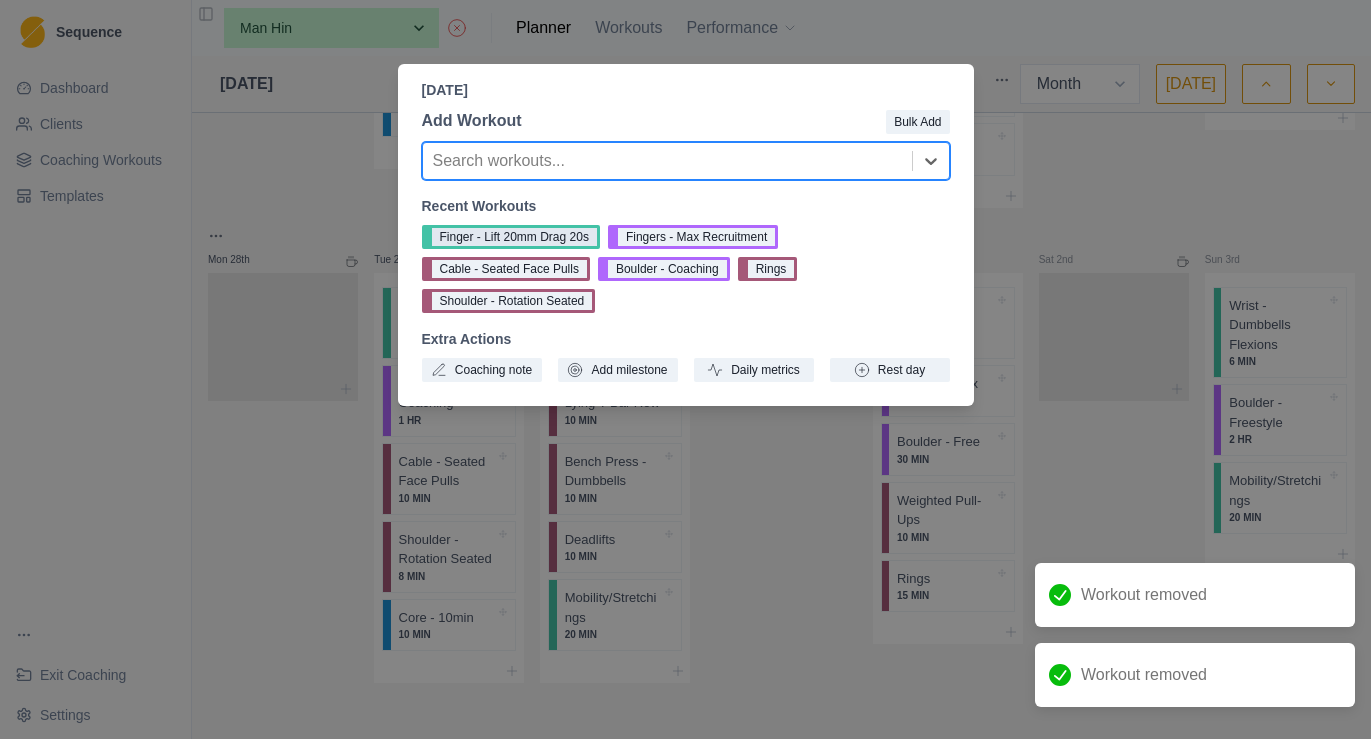 click on "Finger - Lift 20mm Drag 20s" at bounding box center (511, 237) 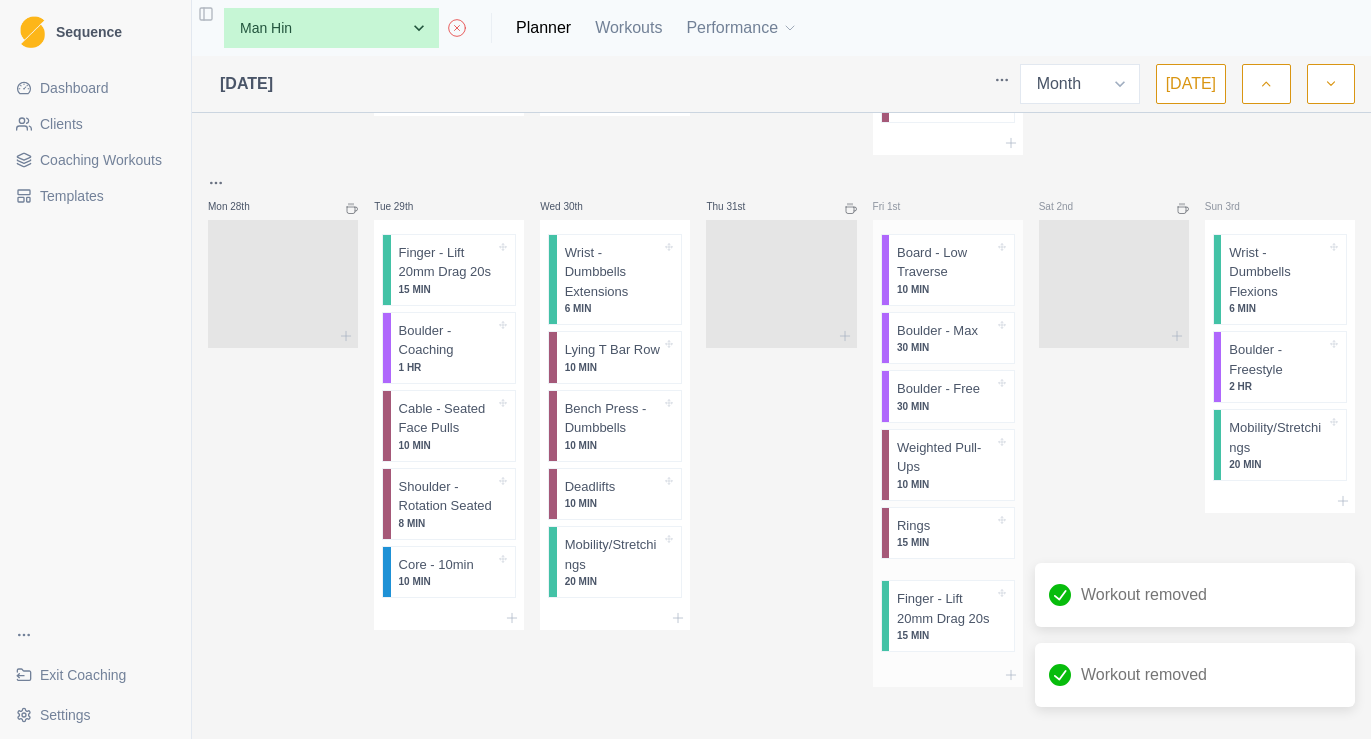 scroll, scrollTop: 1868, scrollLeft: 0, axis: vertical 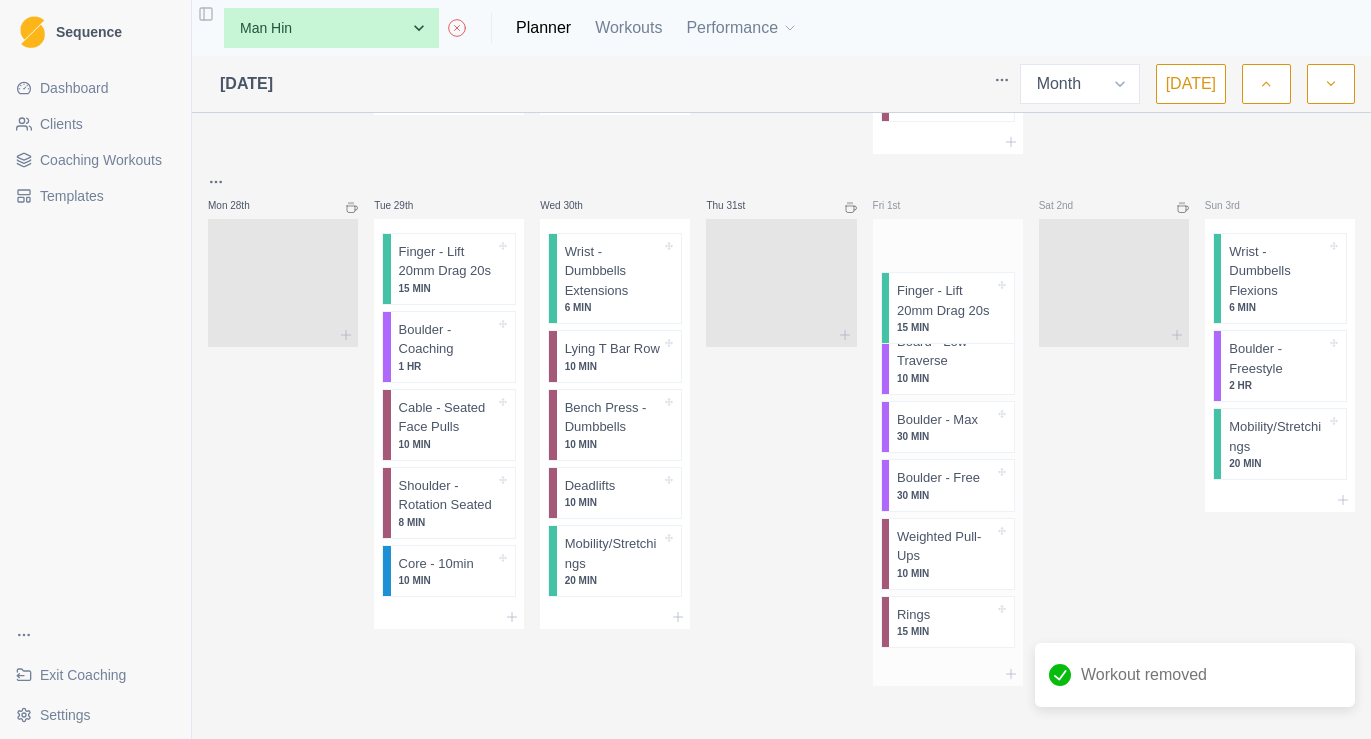 drag, startPoint x: 929, startPoint y: 607, endPoint x: 931, endPoint y: 265, distance: 342.00586 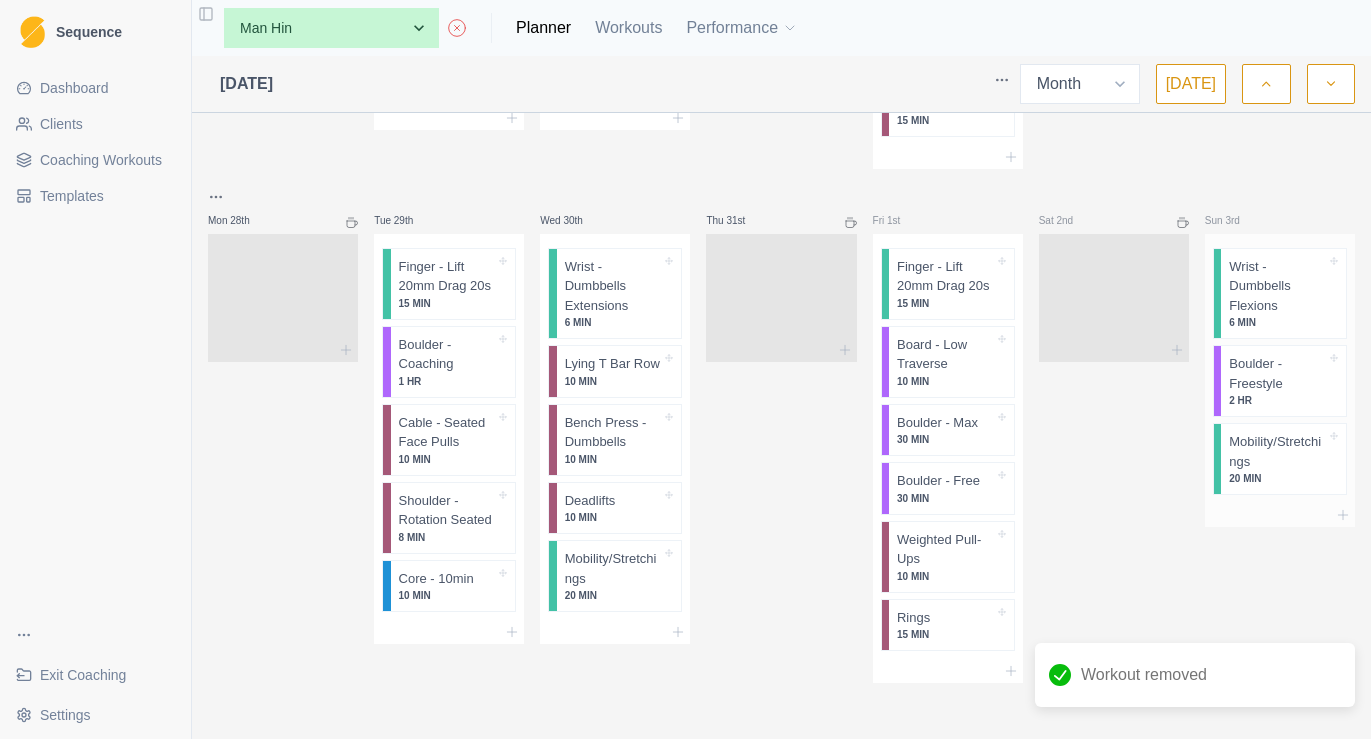 click at bounding box center [1280, 515] 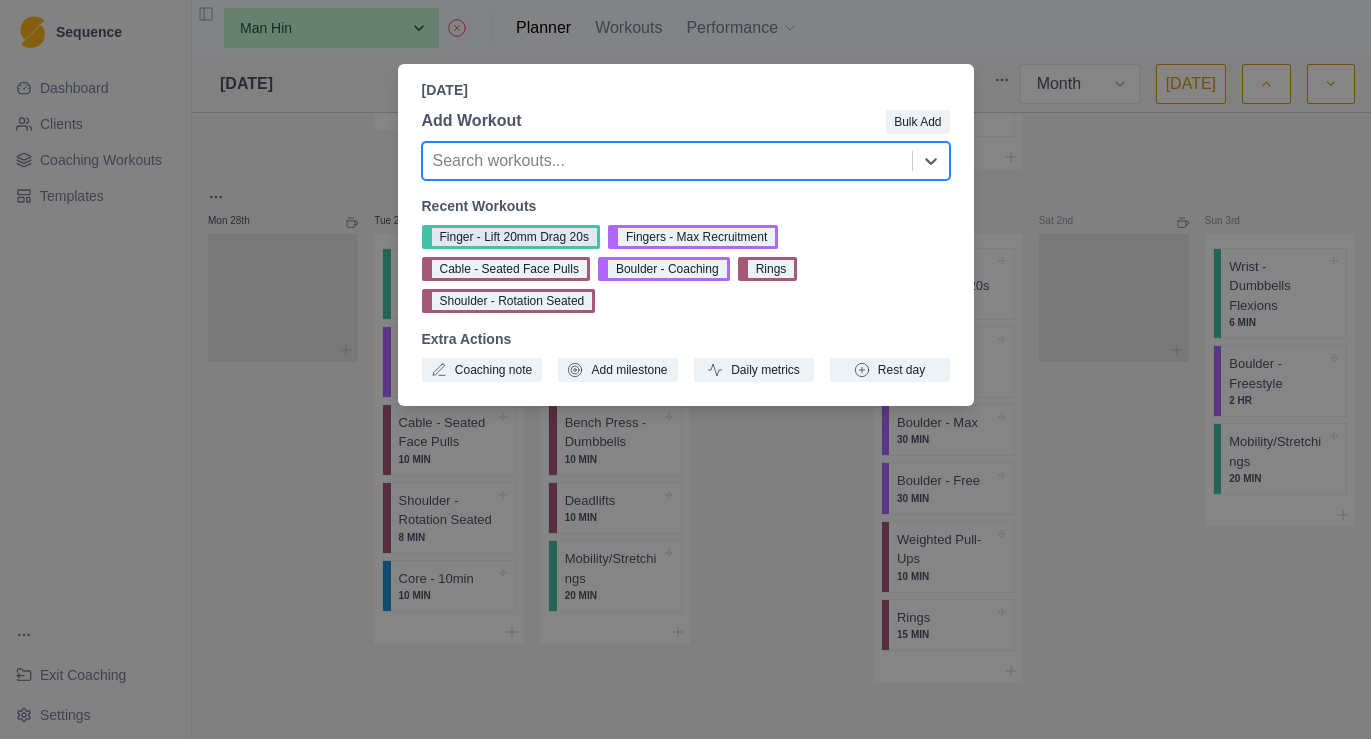click on "Finger - Lift 20mm Drag 20s" at bounding box center [511, 237] 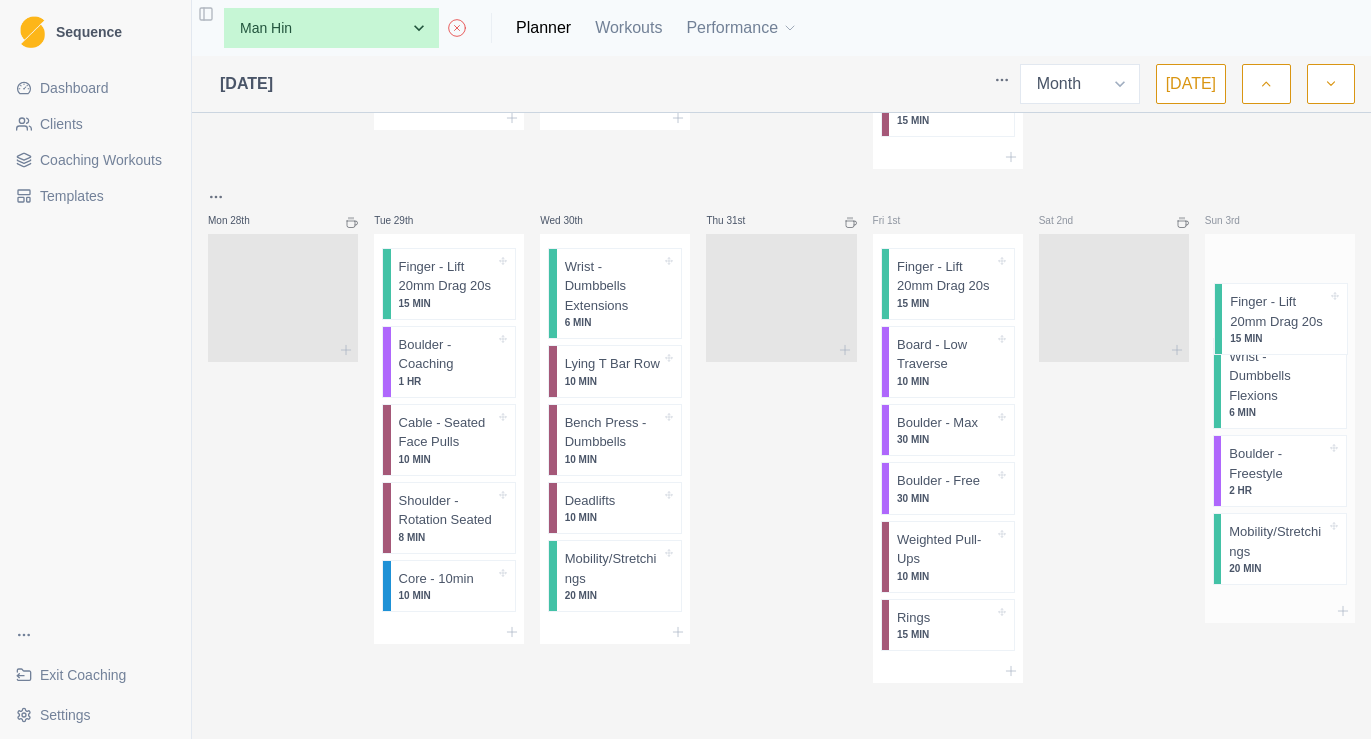 drag, startPoint x: 1248, startPoint y: 546, endPoint x: 1252, endPoint y: 300, distance: 246.03252 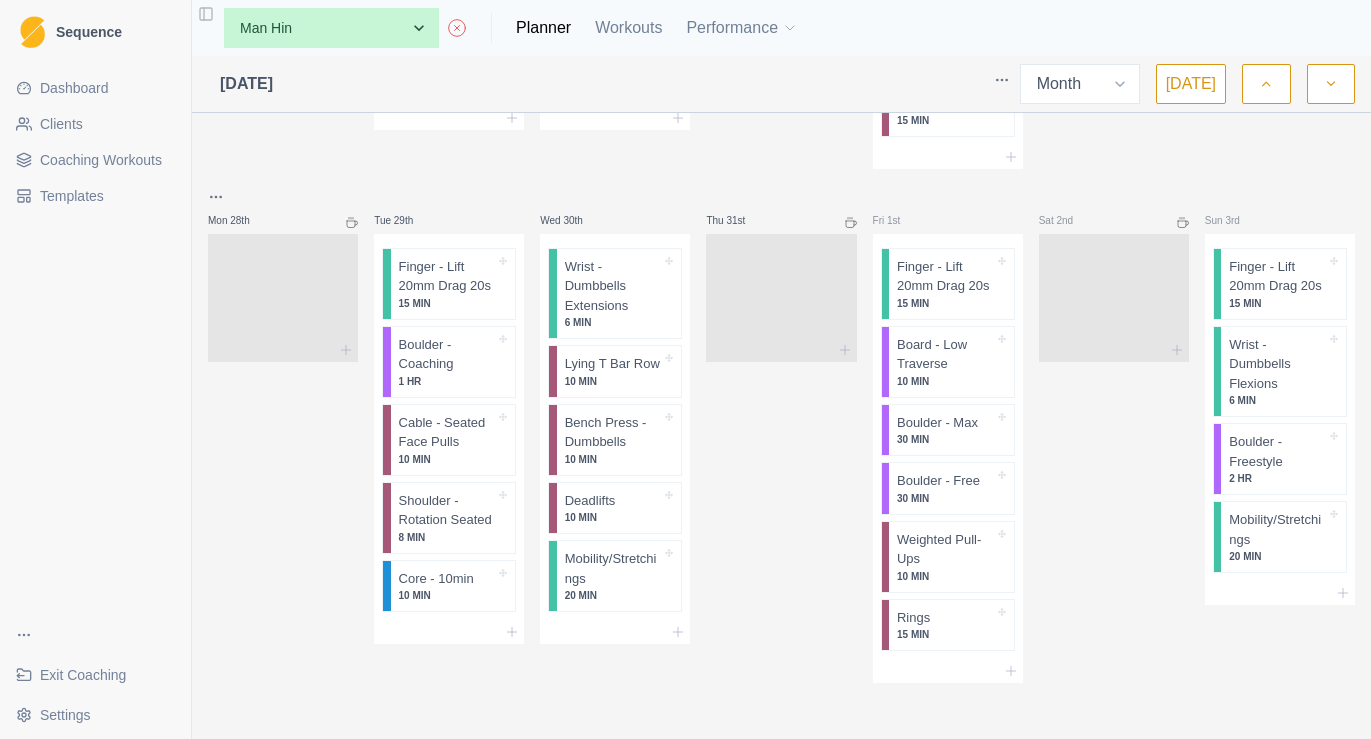 scroll, scrollTop: 1886, scrollLeft: 0, axis: vertical 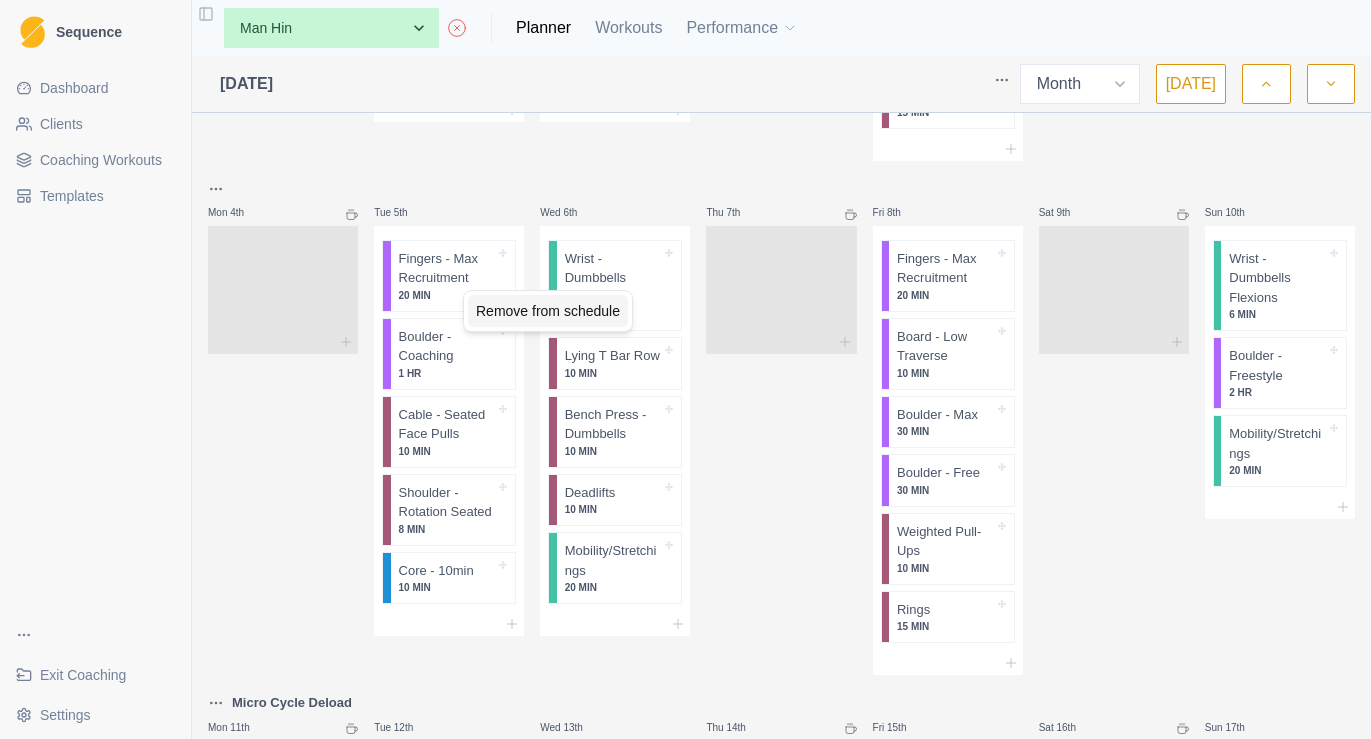 click on "Remove from schedule" at bounding box center [548, 311] 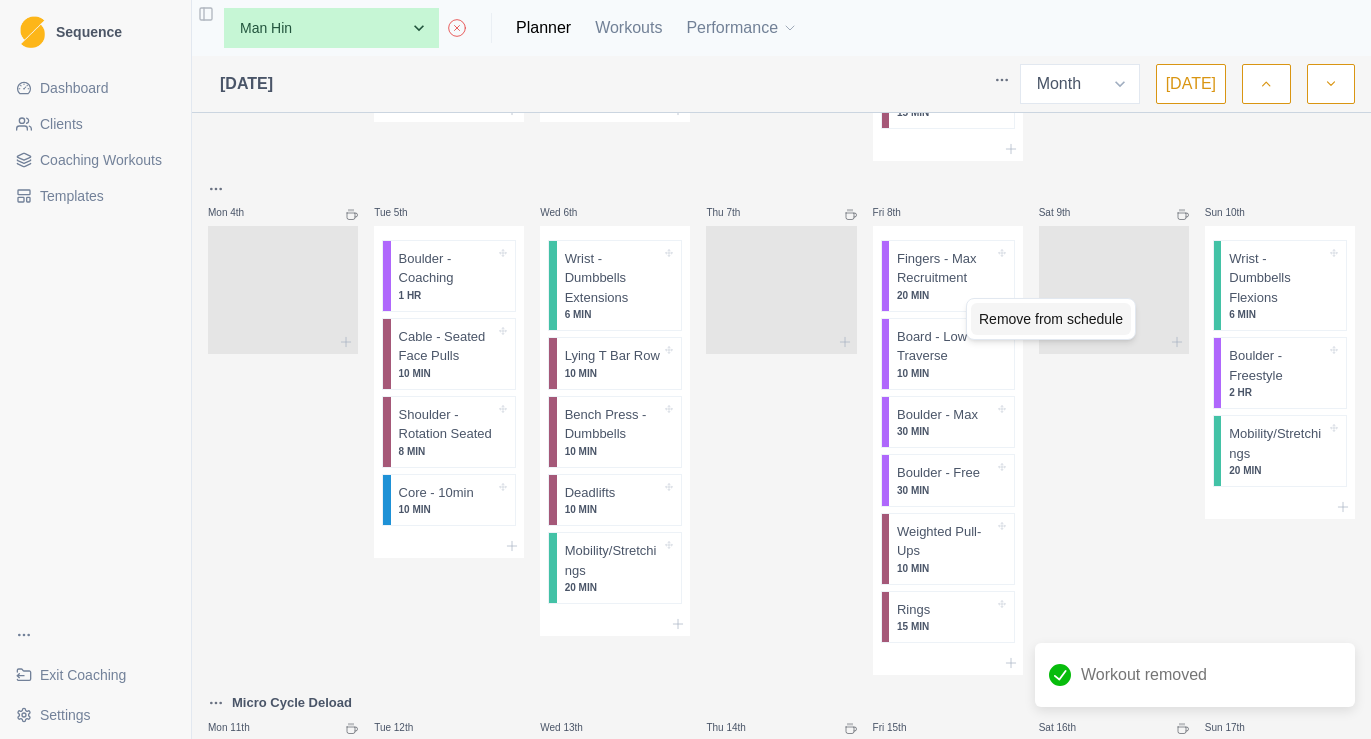 click on "Remove from schedule" at bounding box center [1051, 319] 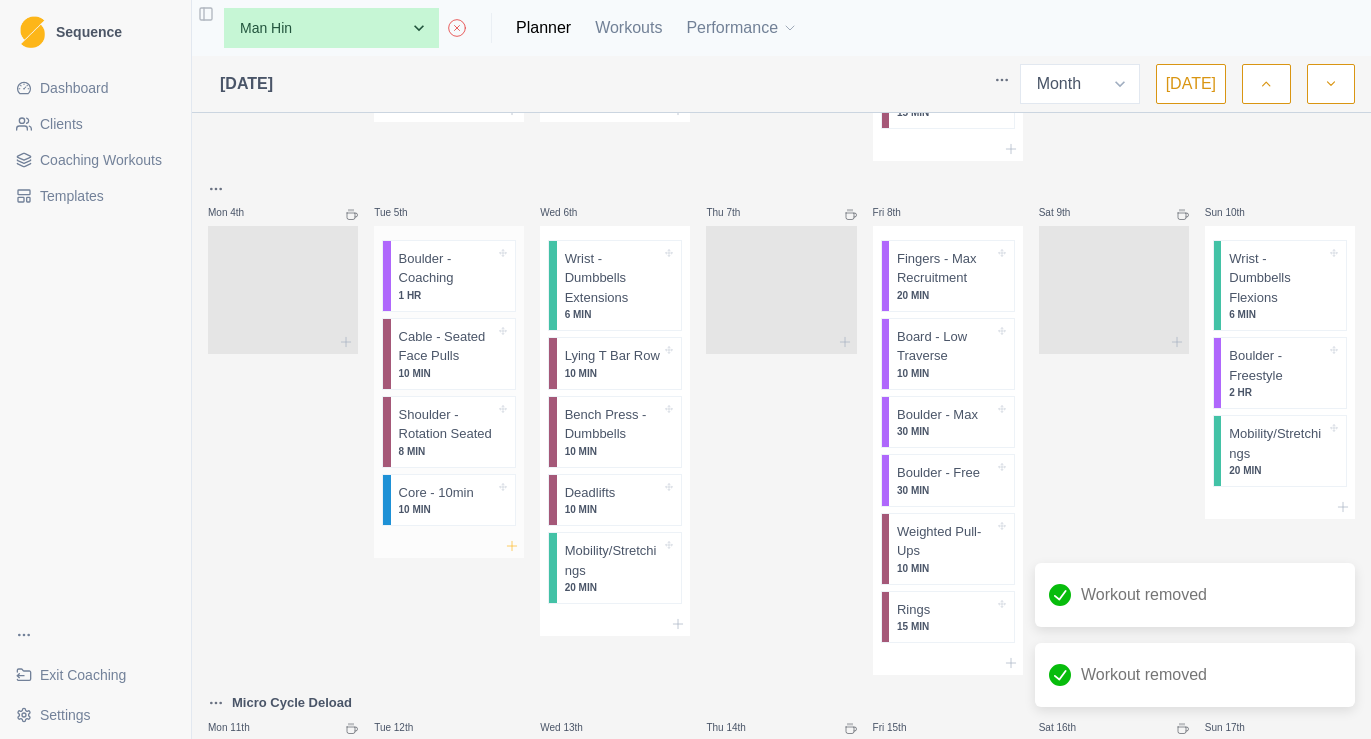click 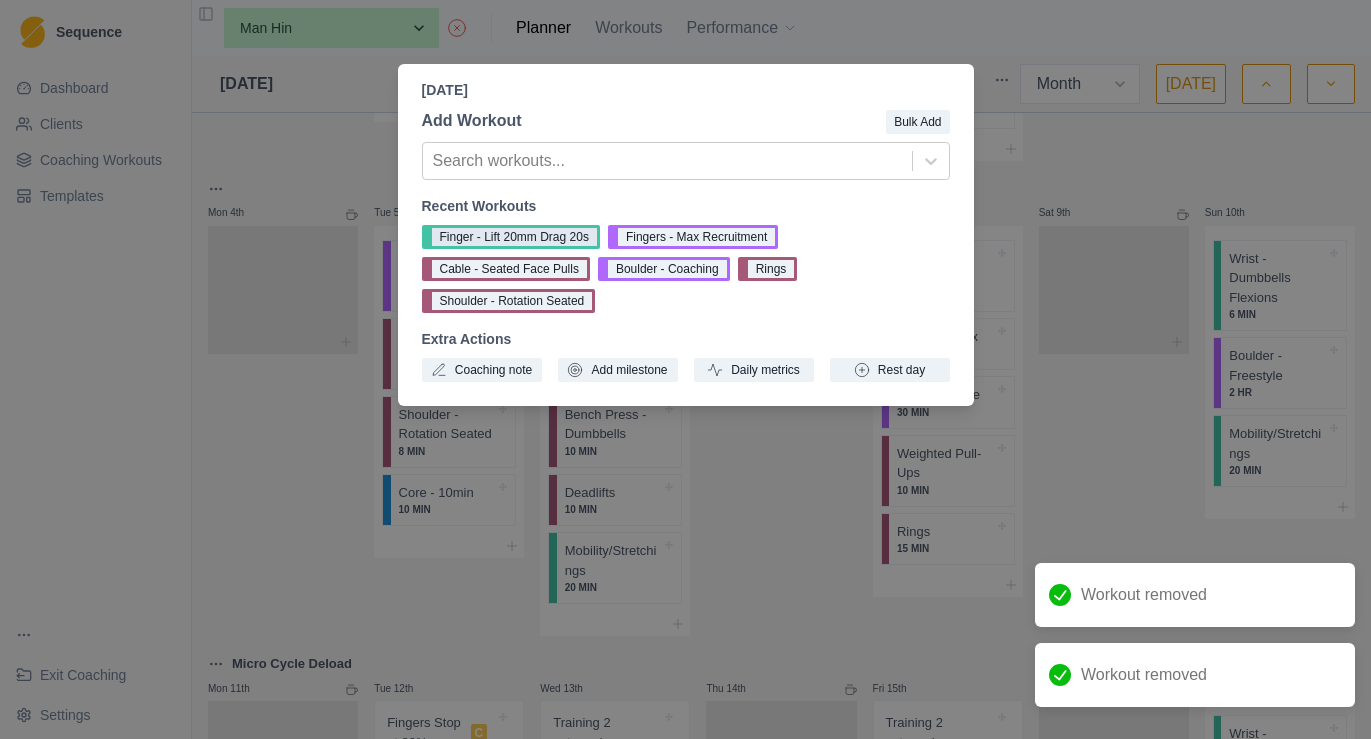 click on "Finger - Lift 20mm Drag 20s" at bounding box center [511, 237] 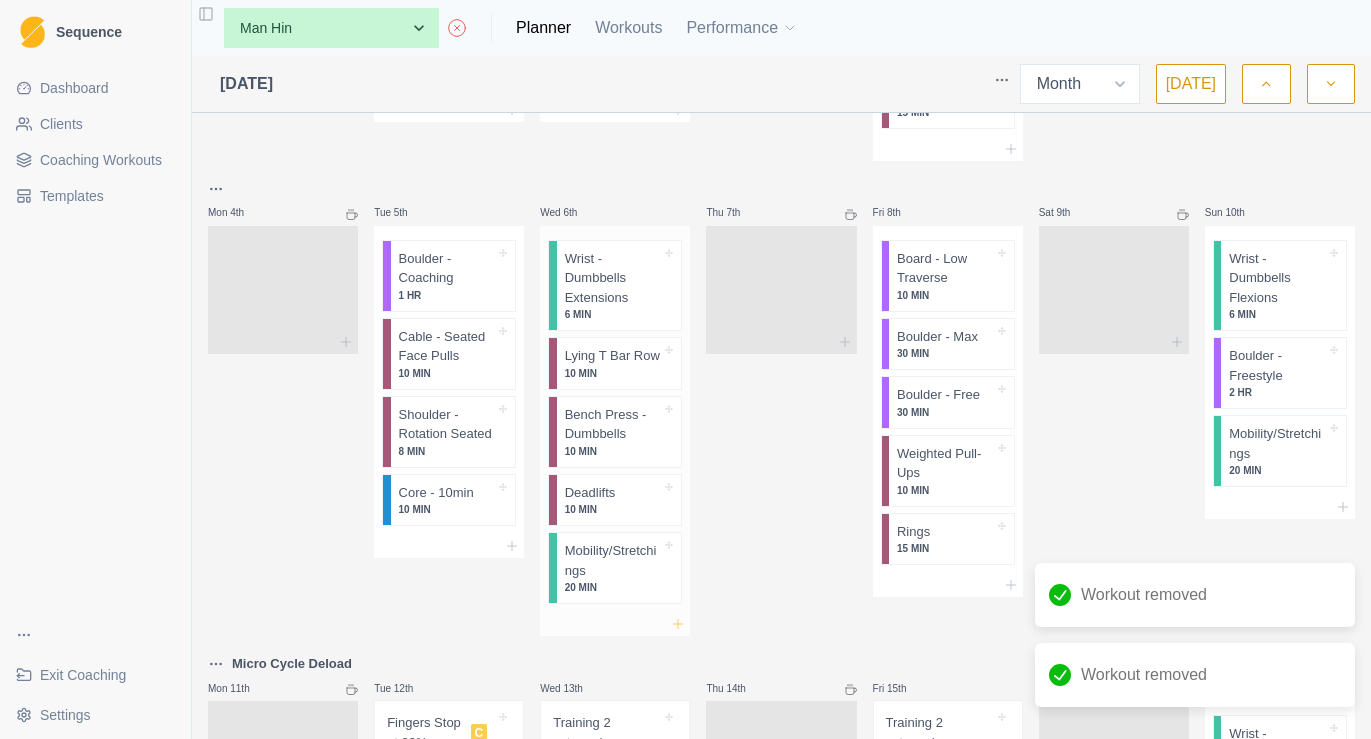 click 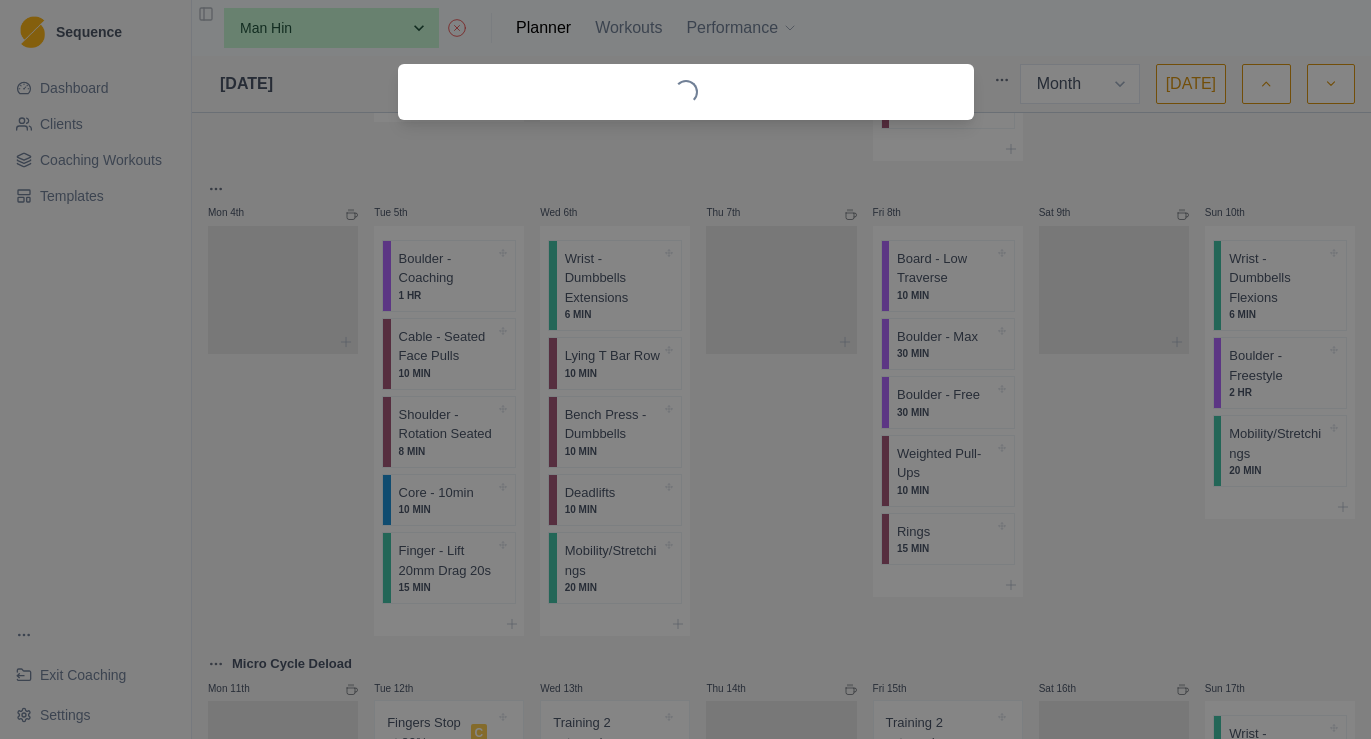 click on "Loading..." at bounding box center (685, 369) 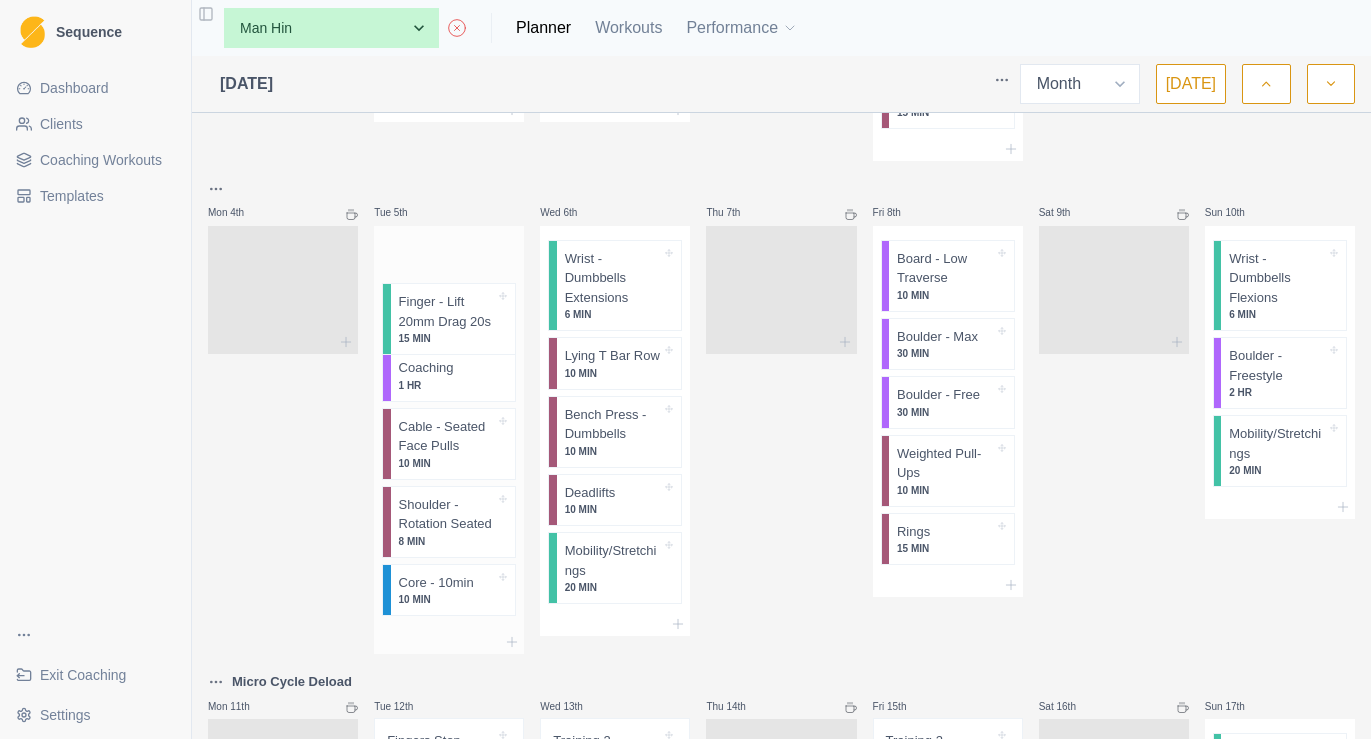 drag, startPoint x: 470, startPoint y: 578, endPoint x: 472, endPoint y: 278, distance: 300.00665 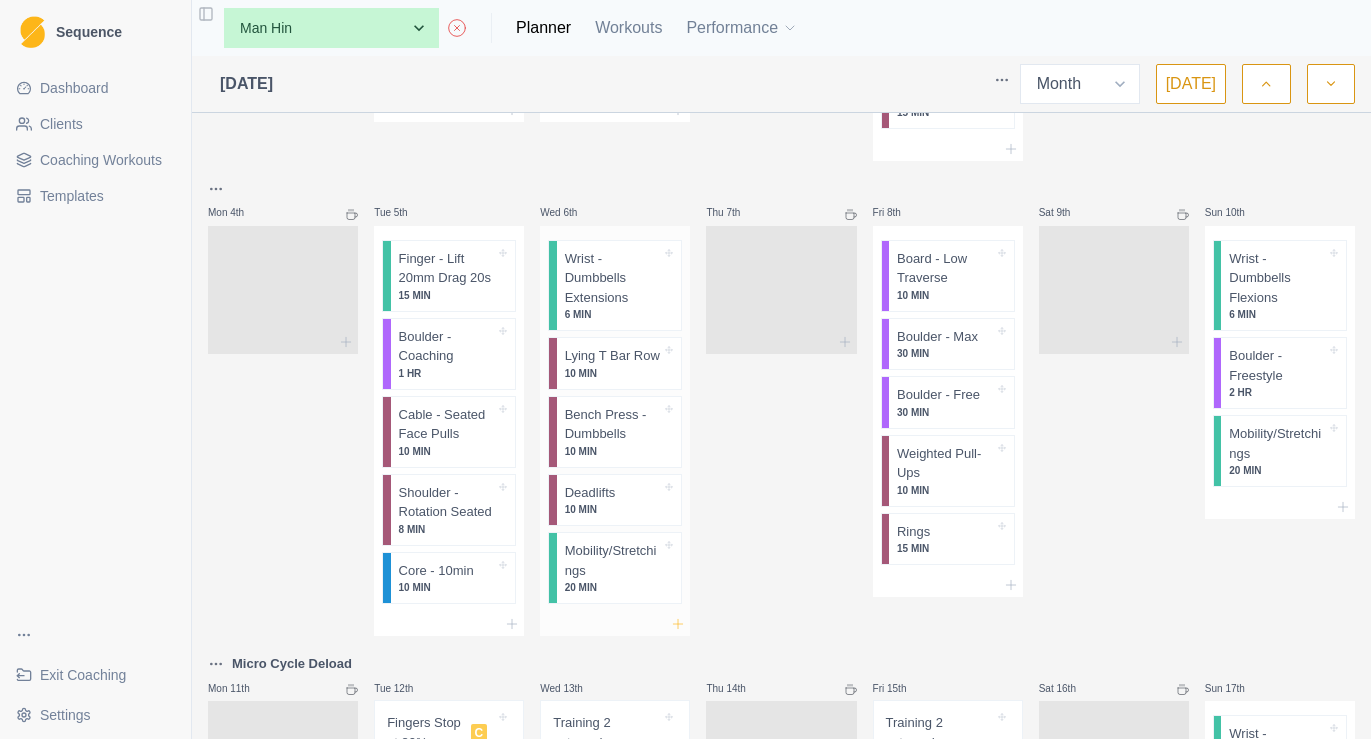 click 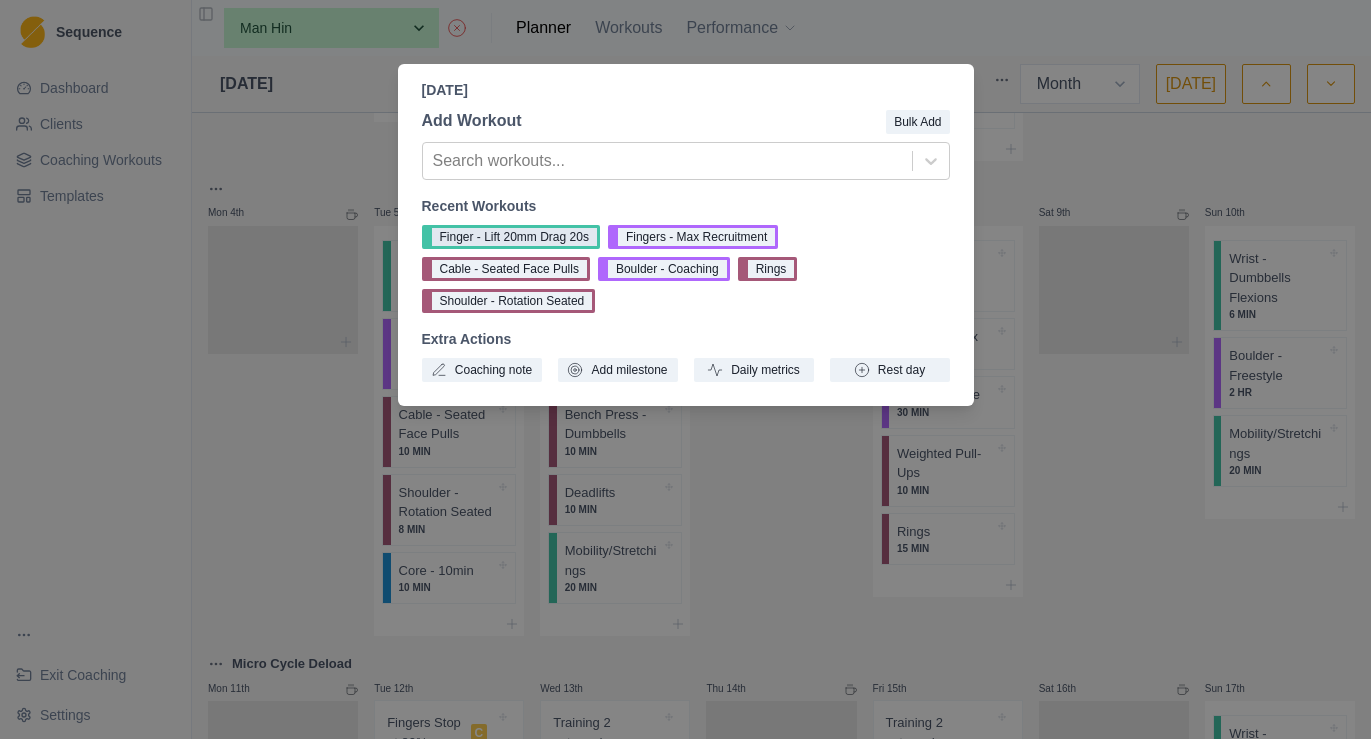 click on "Finger - Lift 20mm Drag 20s" at bounding box center [511, 237] 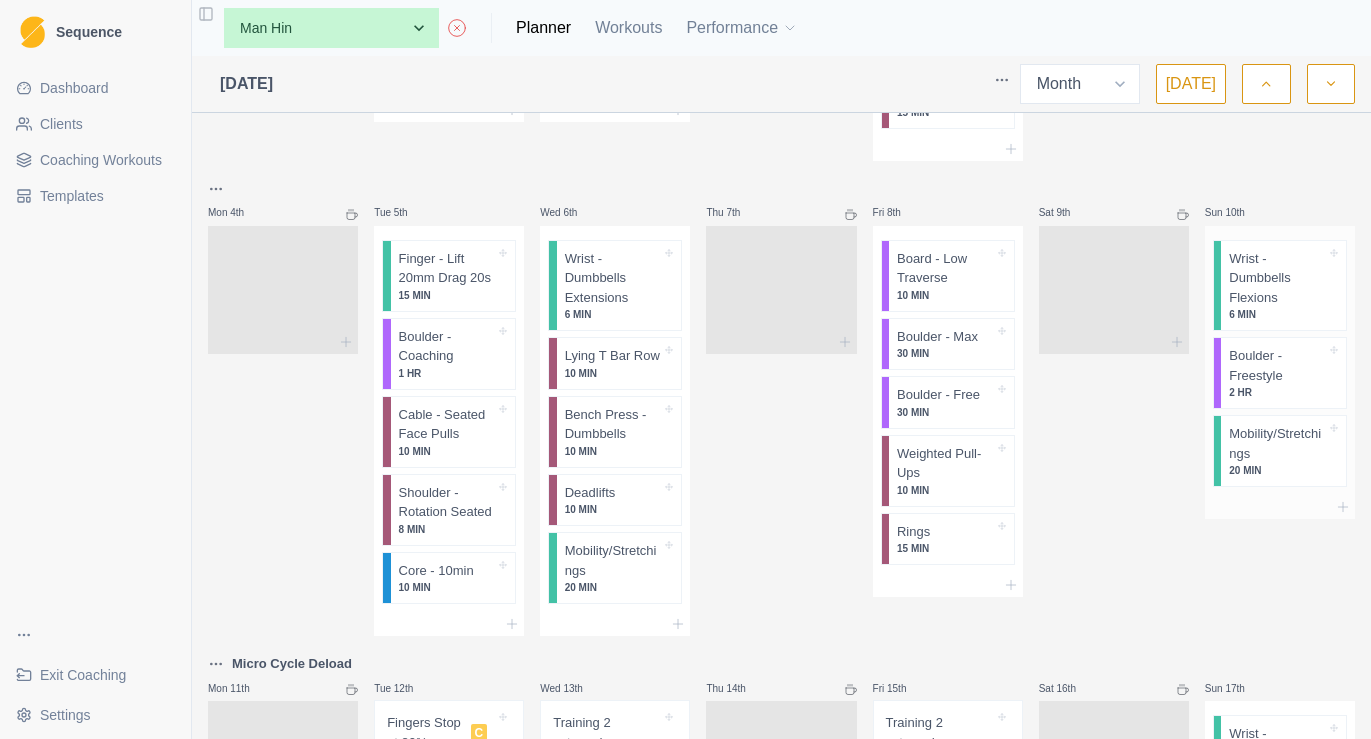 click at bounding box center [1280, 507] 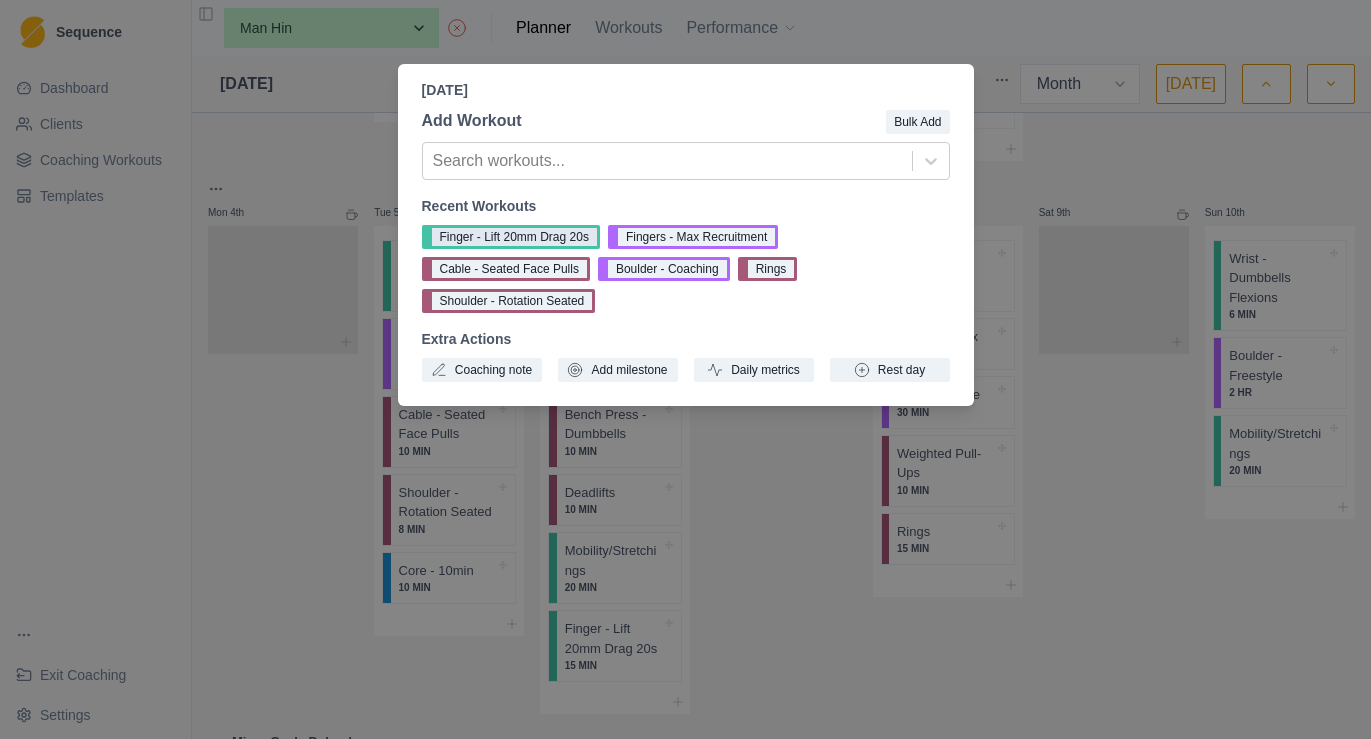 click on "Finger - Lift 20mm Drag 20s" at bounding box center [511, 237] 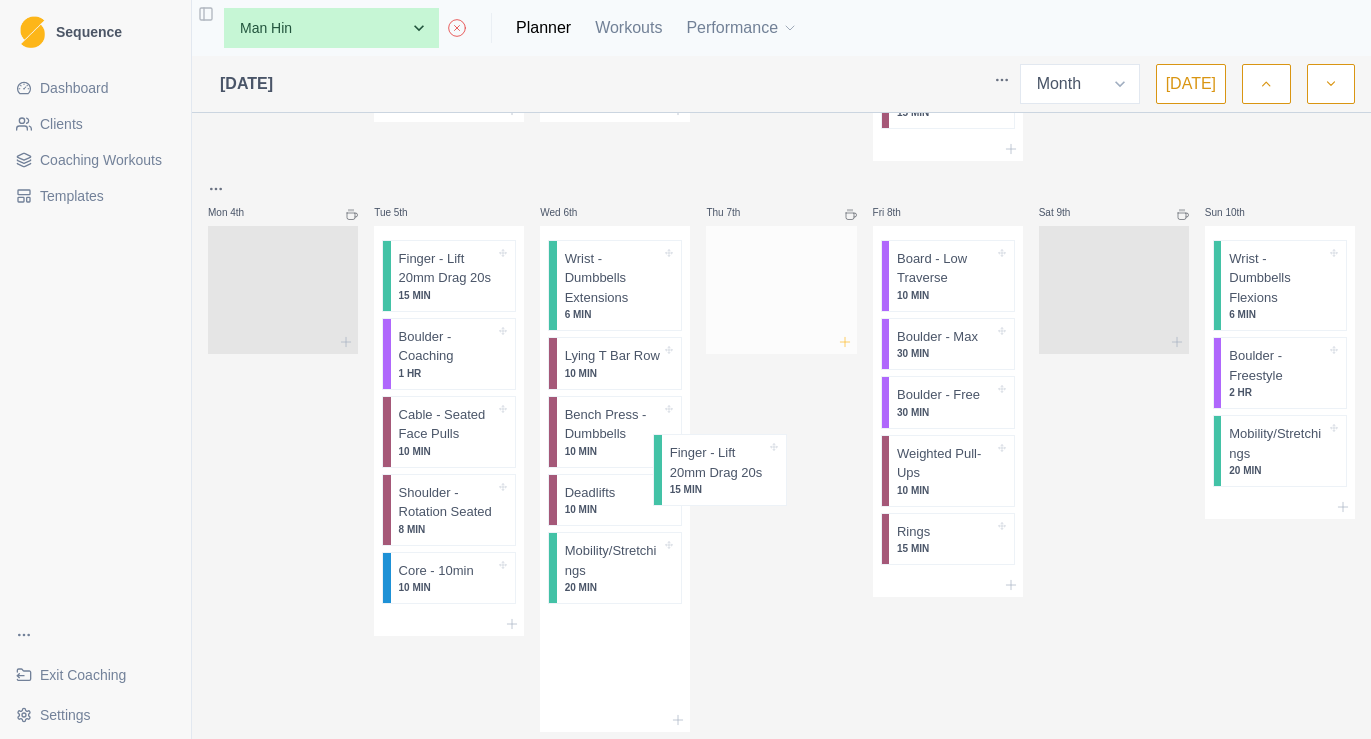 scroll, scrollTop: 462, scrollLeft: 0, axis: vertical 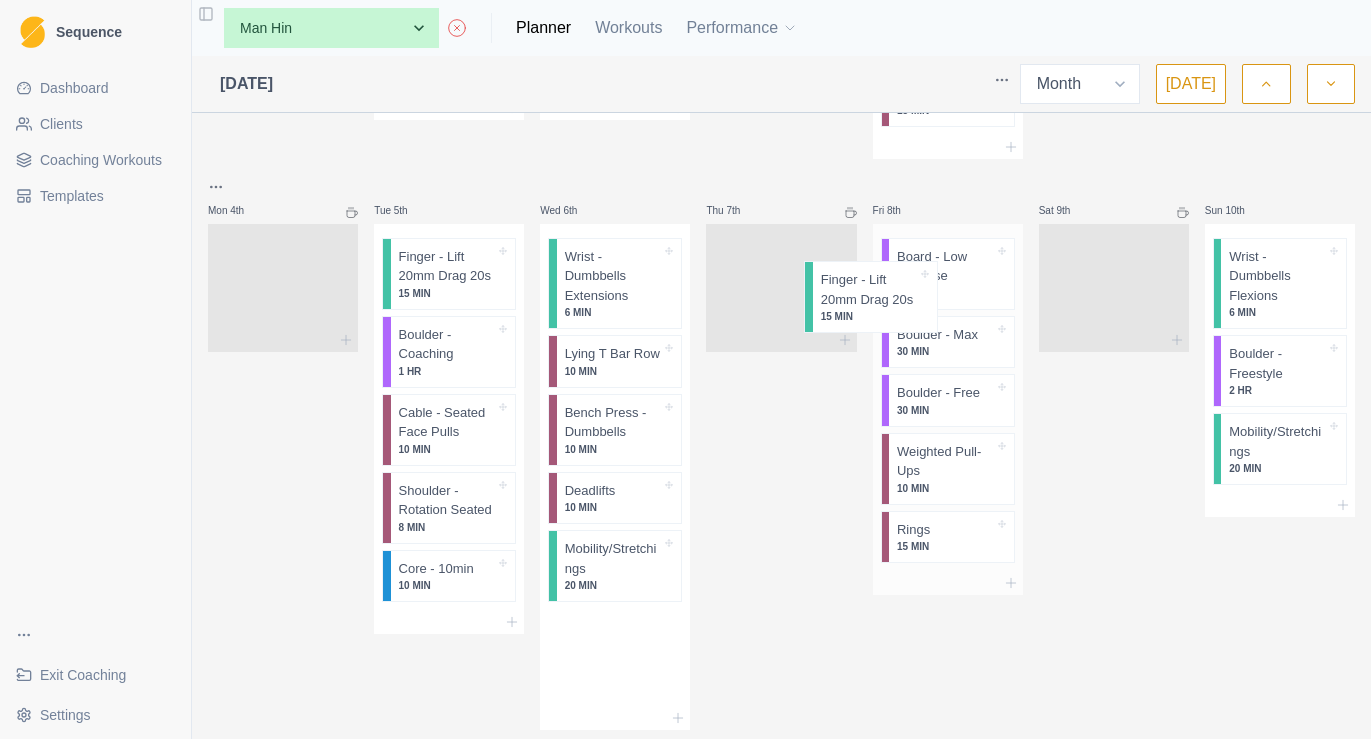 drag, startPoint x: 633, startPoint y: 685, endPoint x: 917, endPoint y: 273, distance: 500.39984 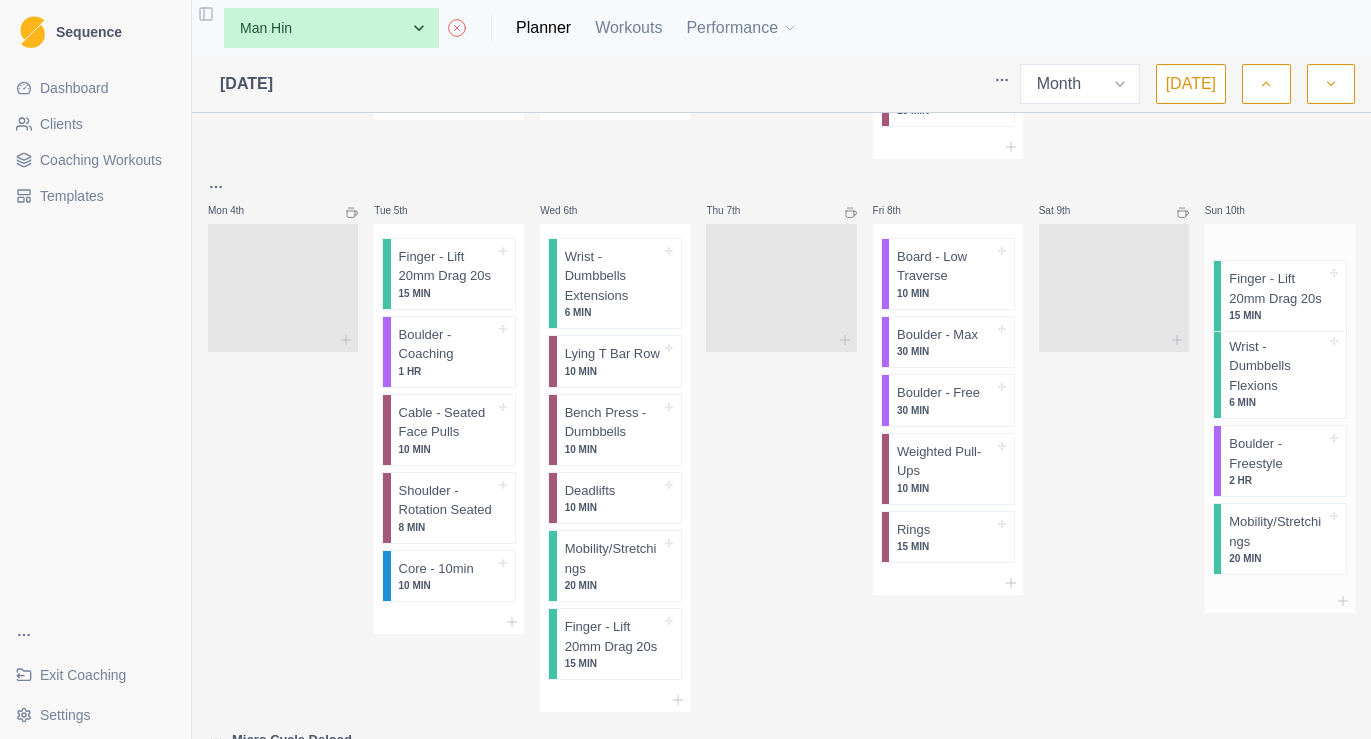 drag, startPoint x: 1248, startPoint y: 533, endPoint x: 1249, endPoint y: 260, distance: 273.00183 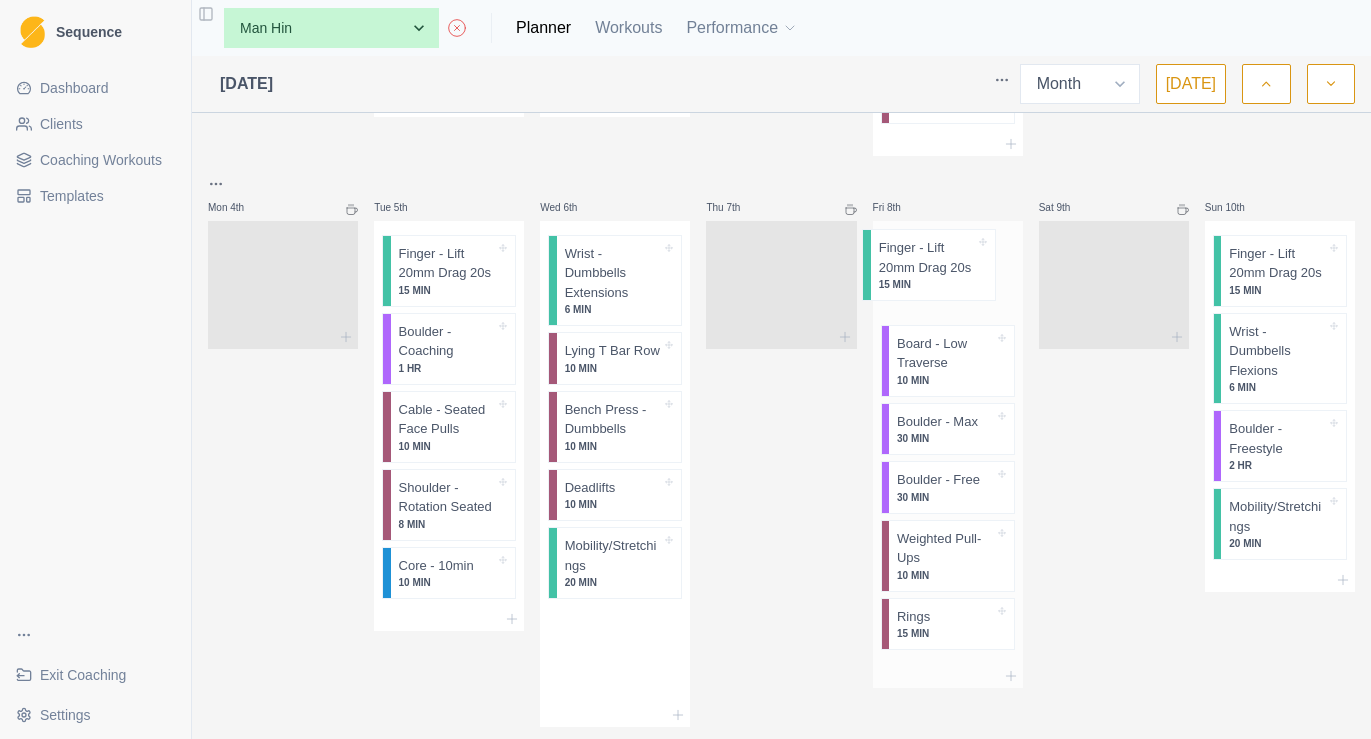 drag, startPoint x: 628, startPoint y: 688, endPoint x: 946, endPoint y: 273, distance: 522.8279 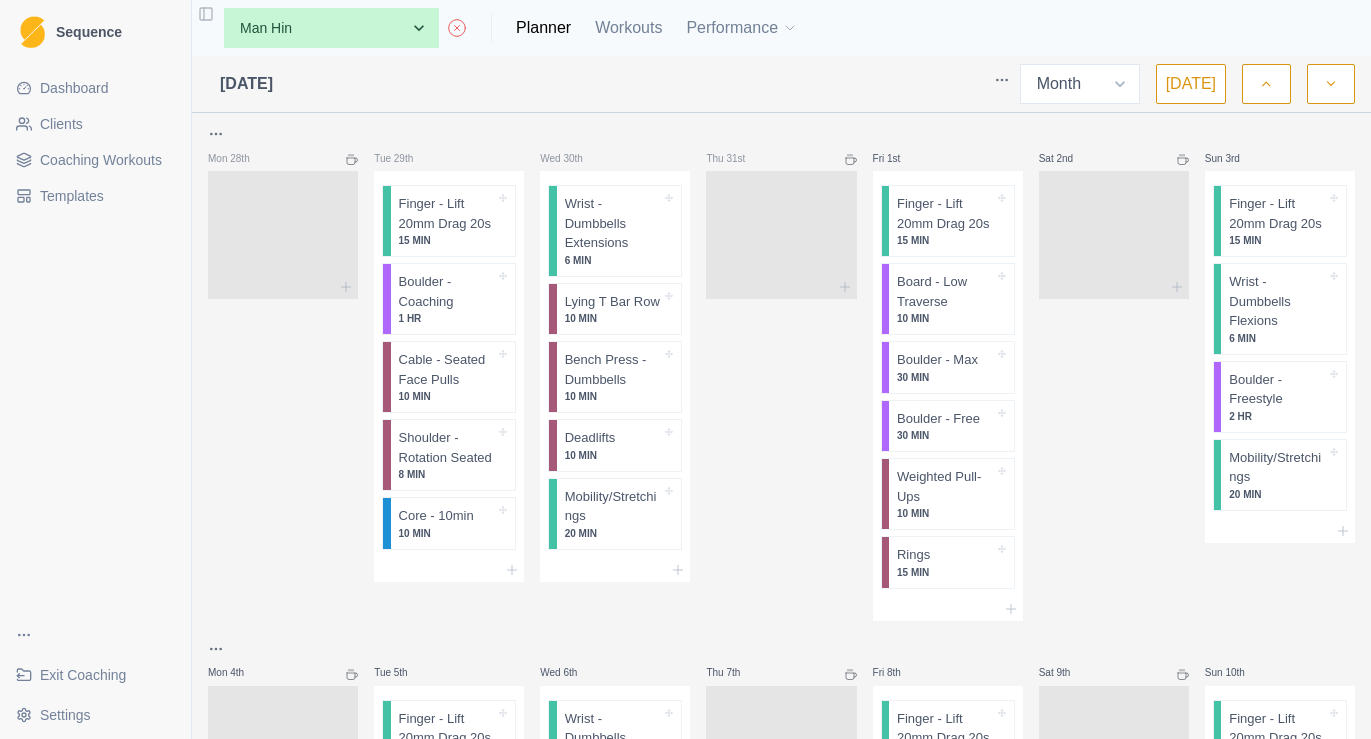 scroll, scrollTop: 0, scrollLeft: 0, axis: both 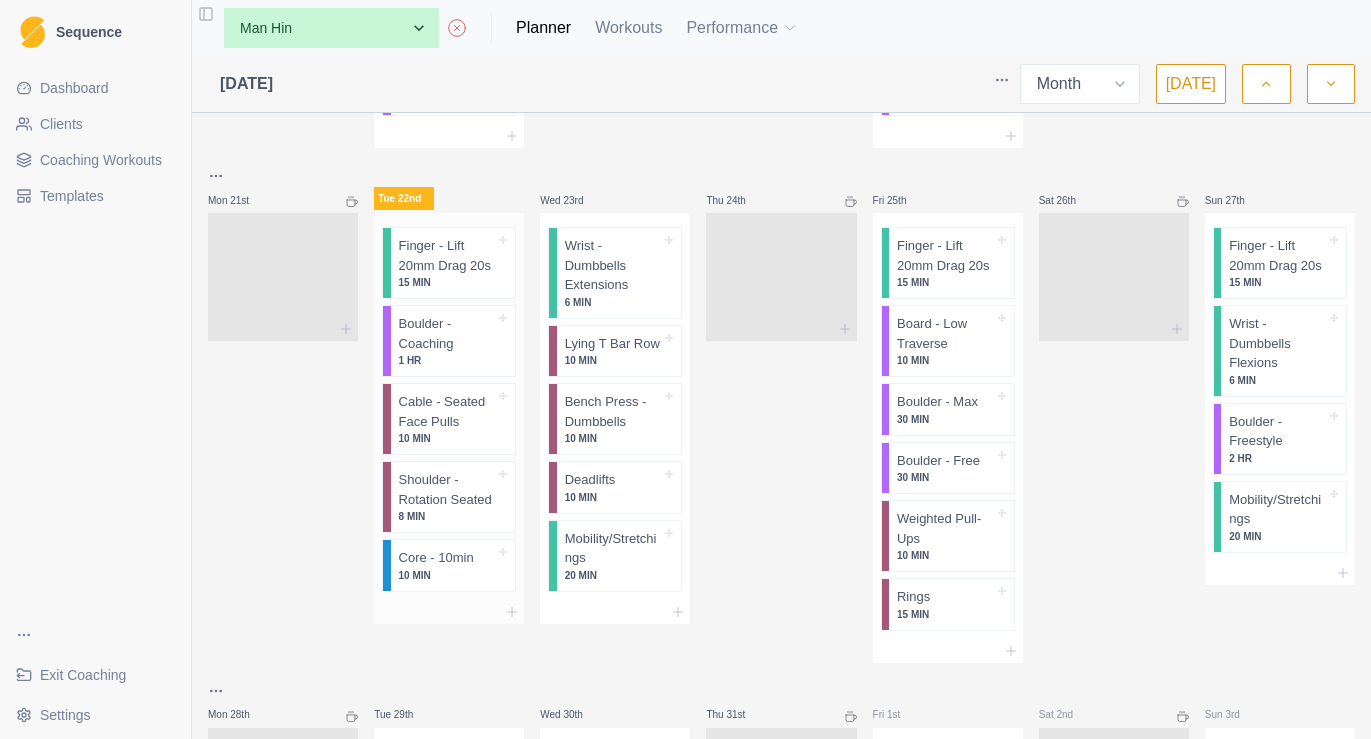 click on "10 MIN" at bounding box center (447, 438) 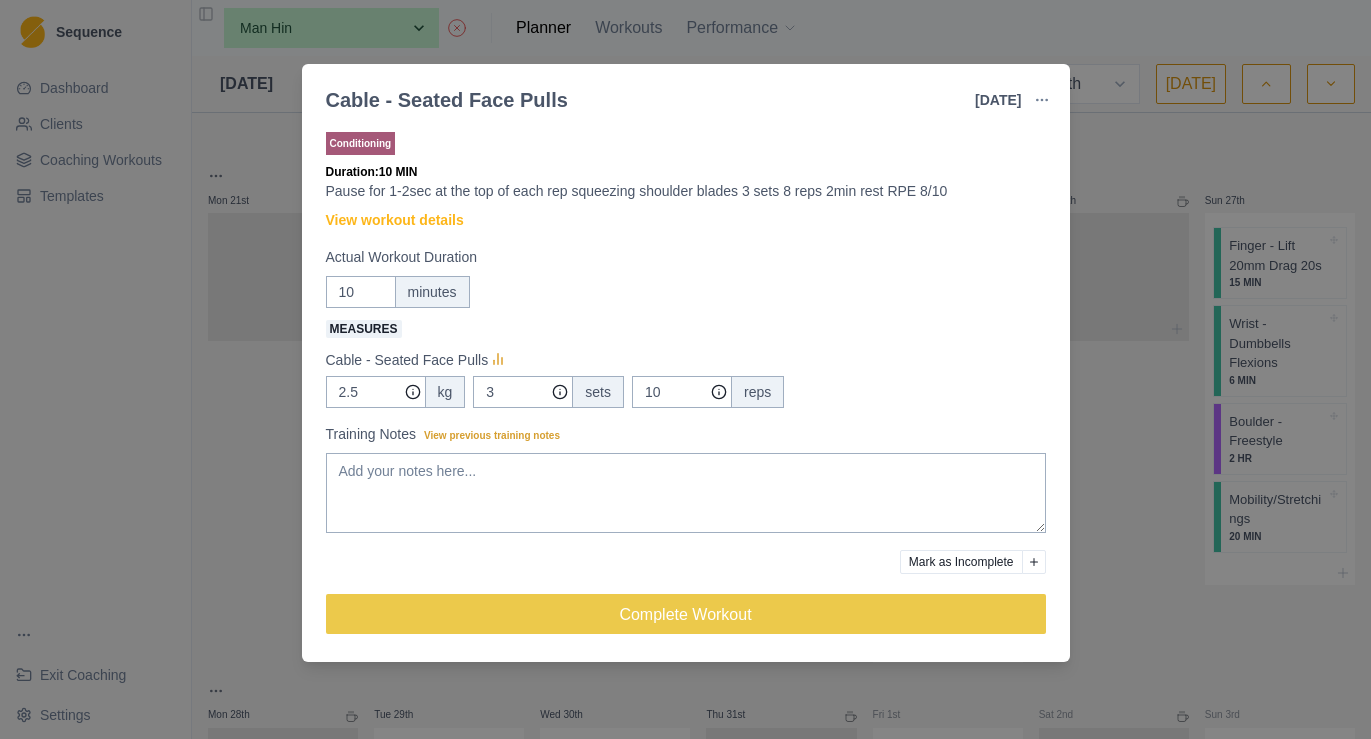 click at bounding box center [1042, 100] 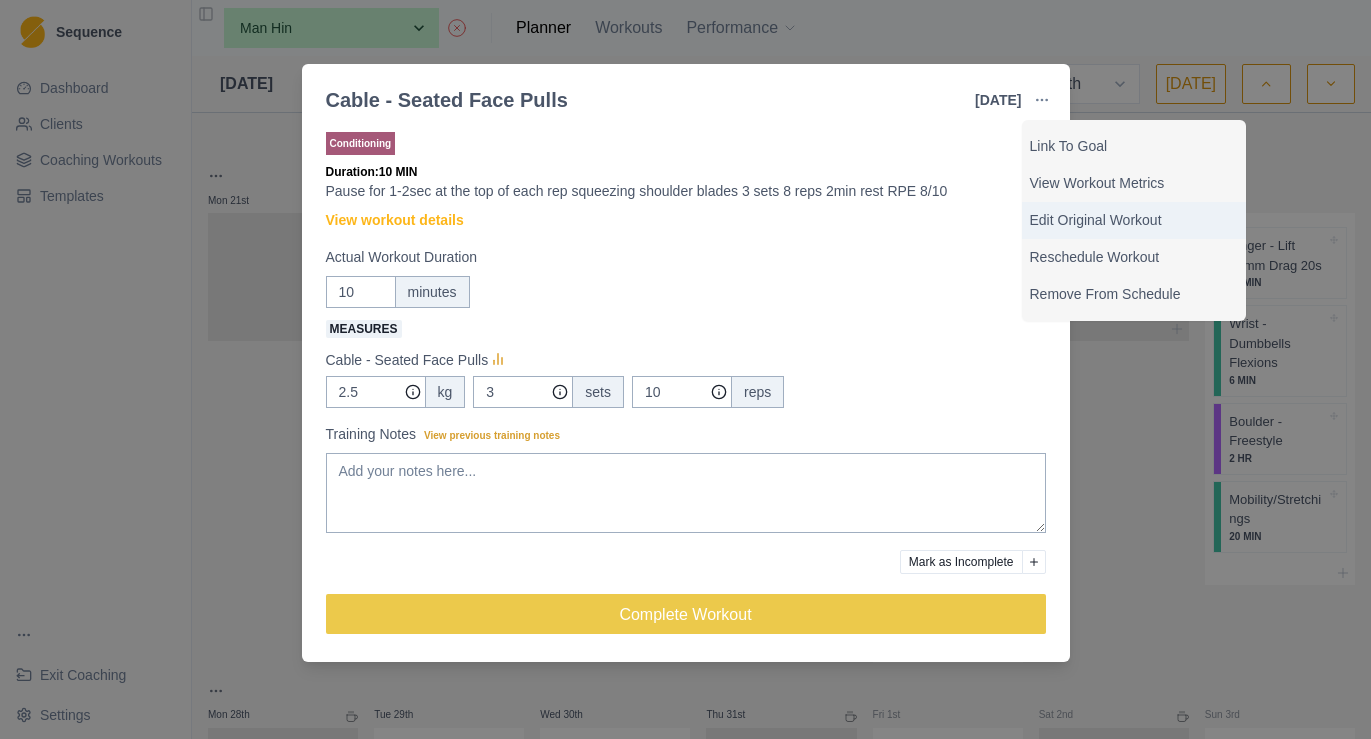 click on "Edit Original Workout" at bounding box center [1134, 220] 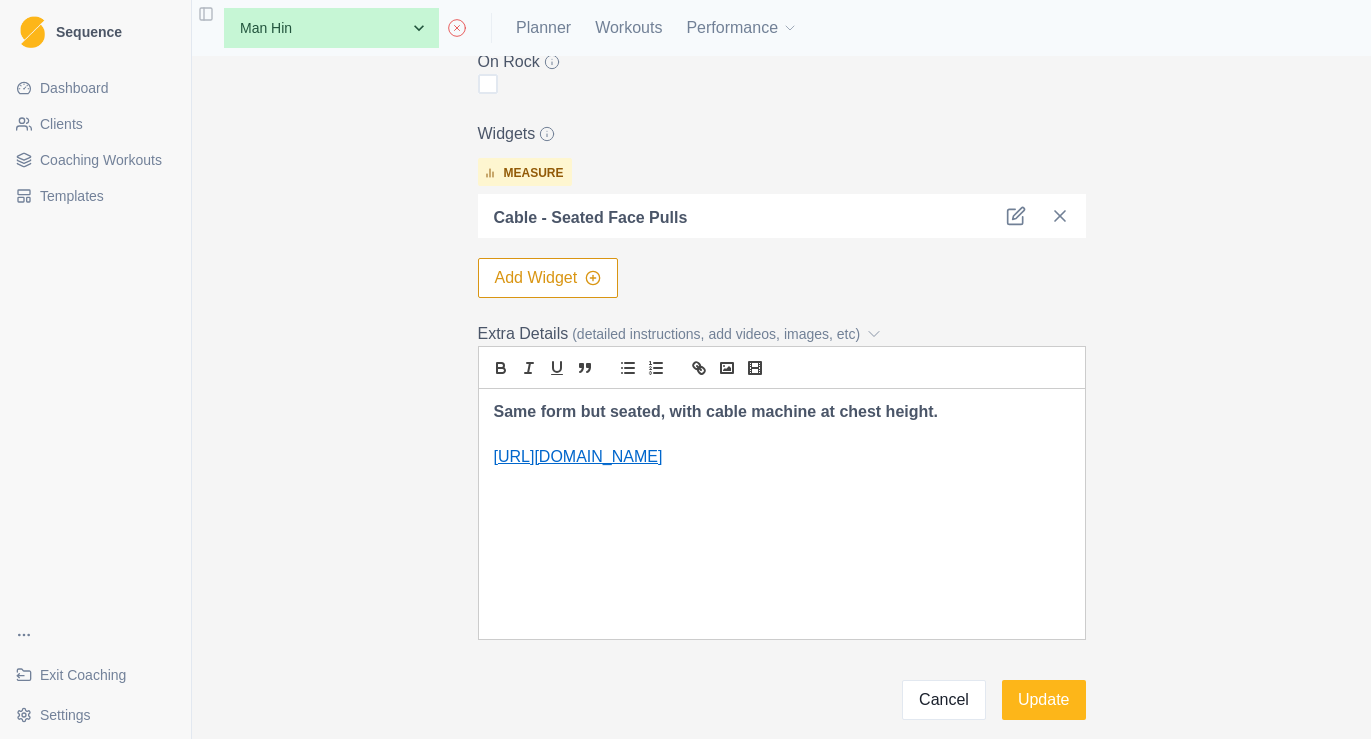 scroll, scrollTop: 632, scrollLeft: 0, axis: vertical 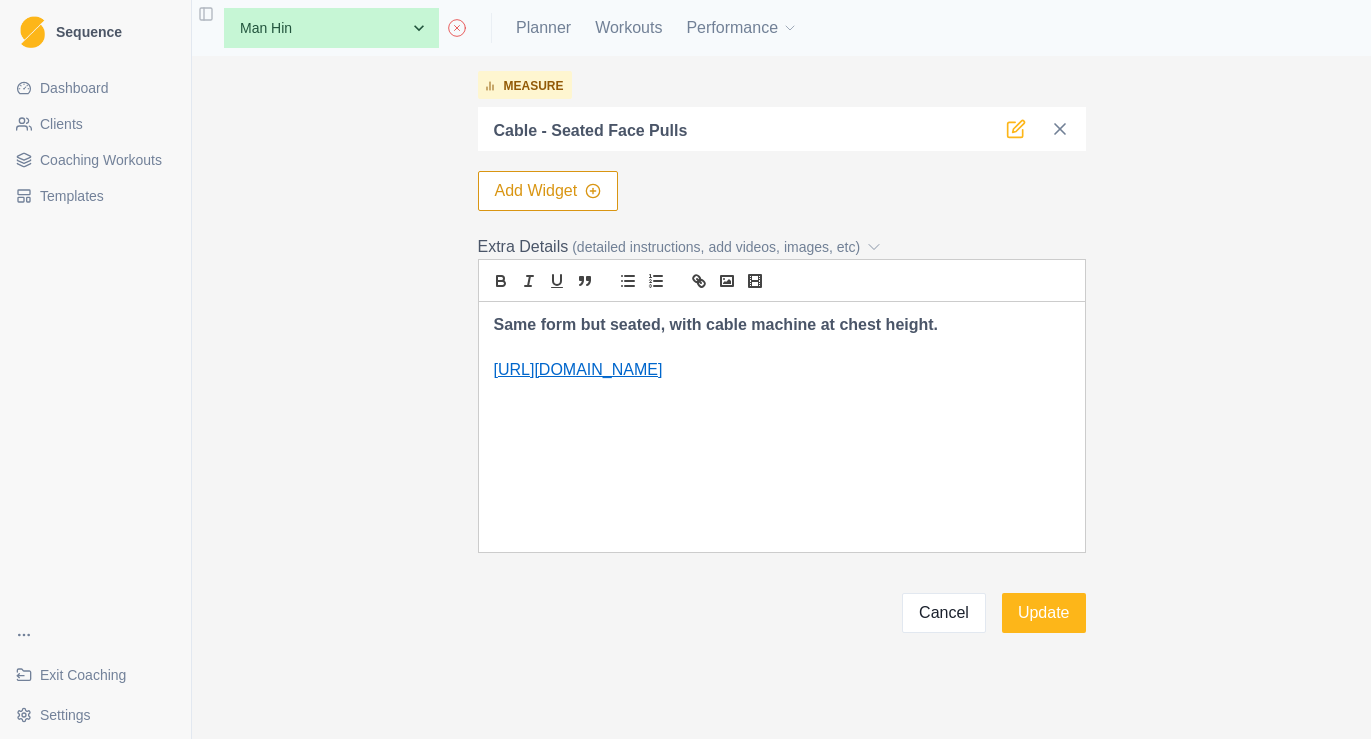 click 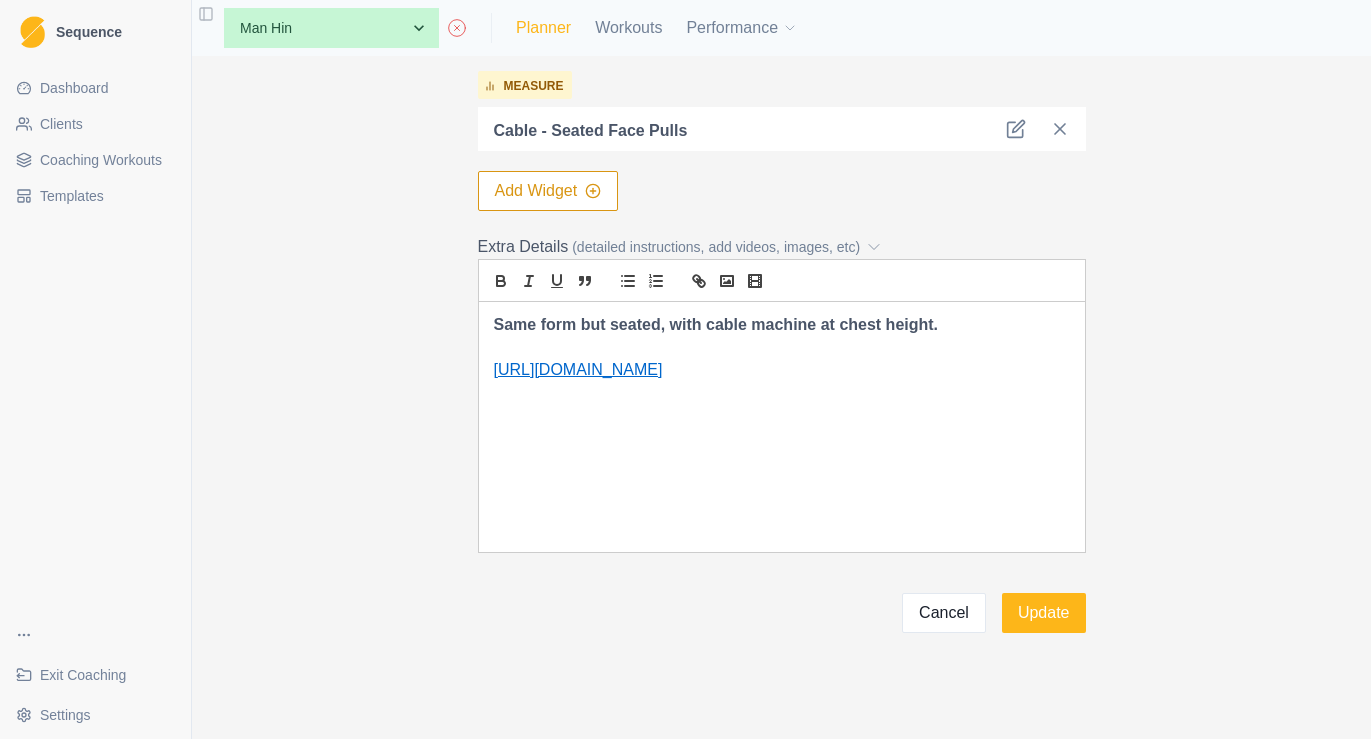 click on "Planner" at bounding box center (543, 28) 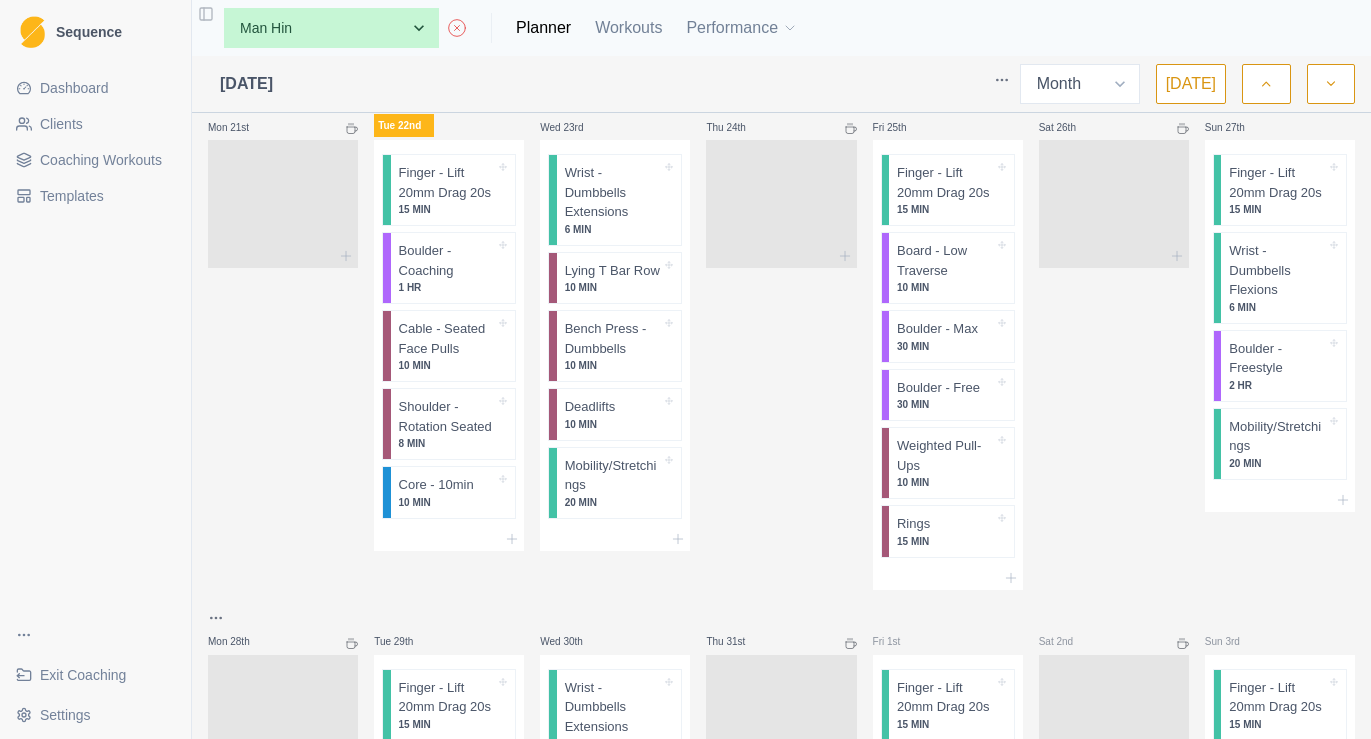 scroll, scrollTop: 1434, scrollLeft: 0, axis: vertical 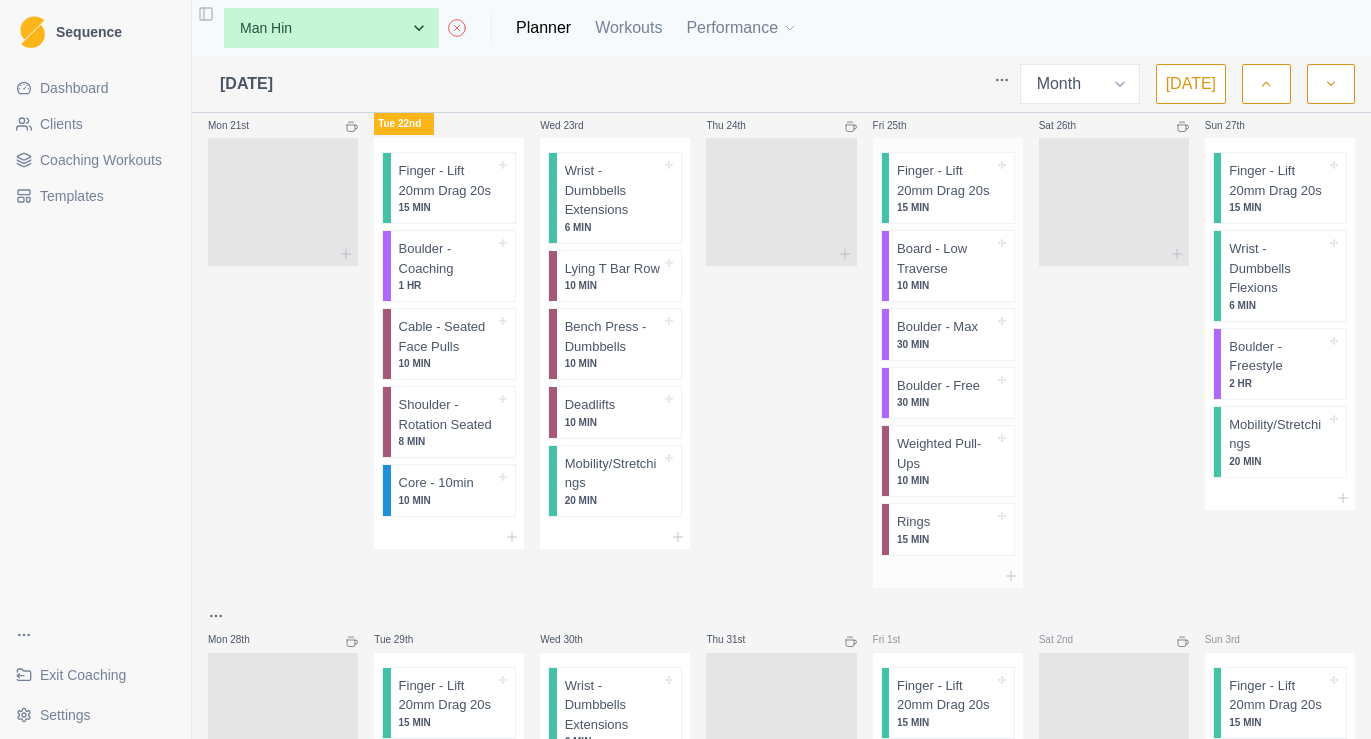 click on "15 MIN" at bounding box center (945, 539) 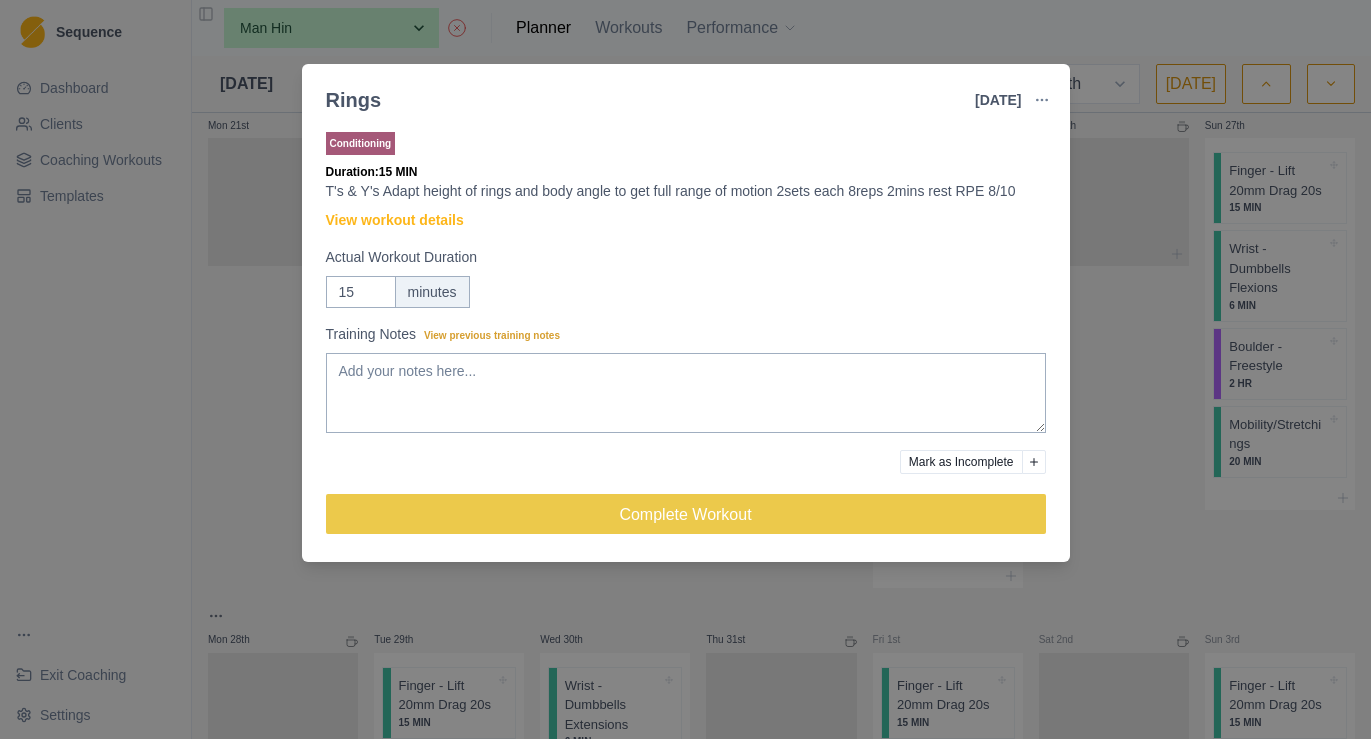 click on "Rings 25 Jul 2025 Link To Goal View Workout Metrics Edit Original Workout Reschedule Workout Remove From Schedule Conditioning Duration:  15 MIN T's & Y's
Adapt height of rings and body angle to get full range of motion
2sets each
8reps
2mins rest
RPE 8/10 View workout details Actual Workout Duration 15 minutes Training Notes View previous training notes Mark as Incomplete Complete Workout" at bounding box center [685, 369] 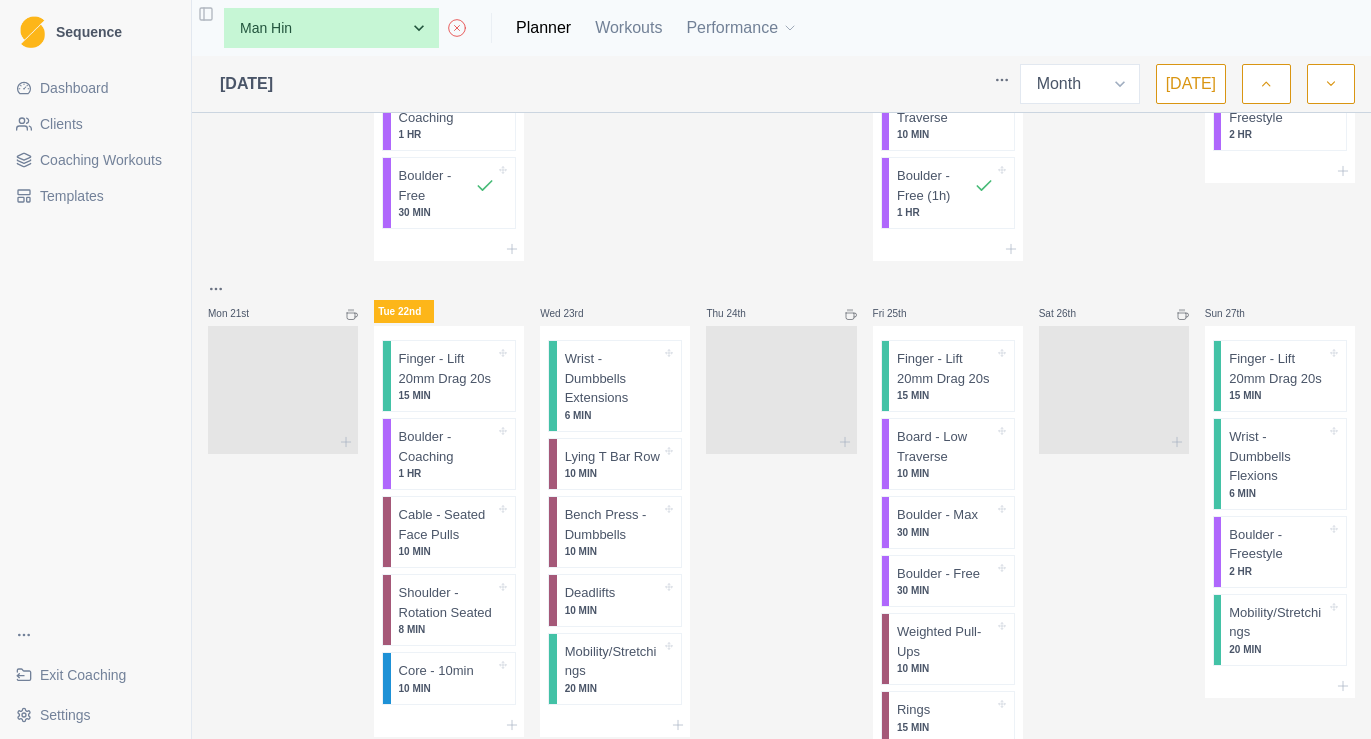 scroll, scrollTop: 1364, scrollLeft: 0, axis: vertical 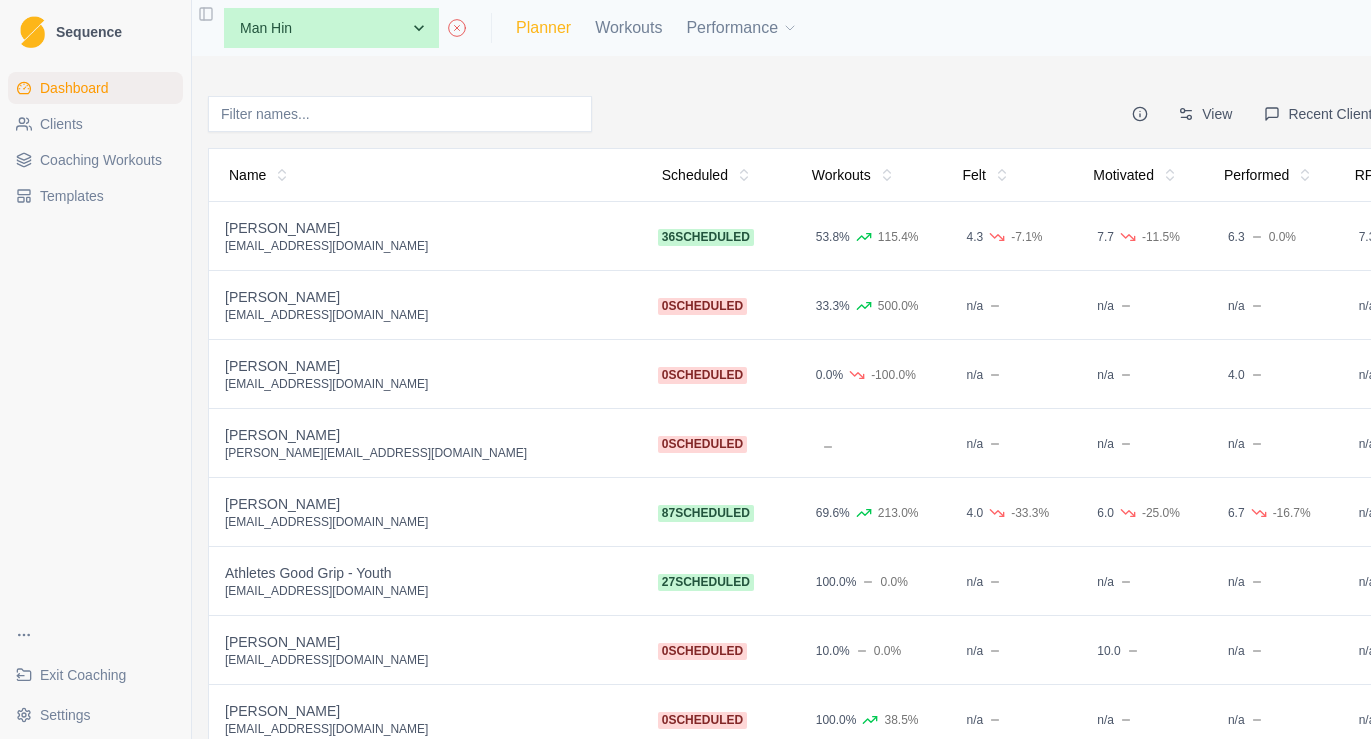 click on "Planner" at bounding box center [543, 28] 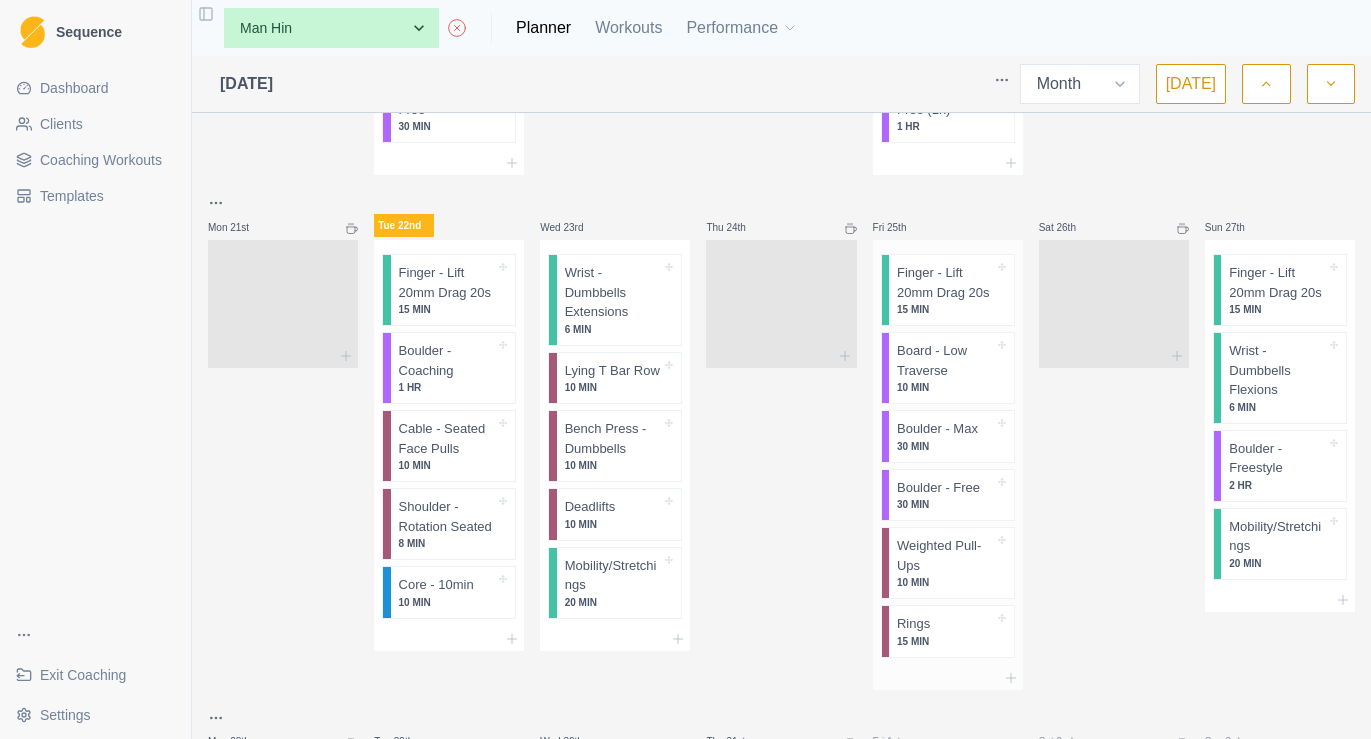 scroll, scrollTop: 1350, scrollLeft: 0, axis: vertical 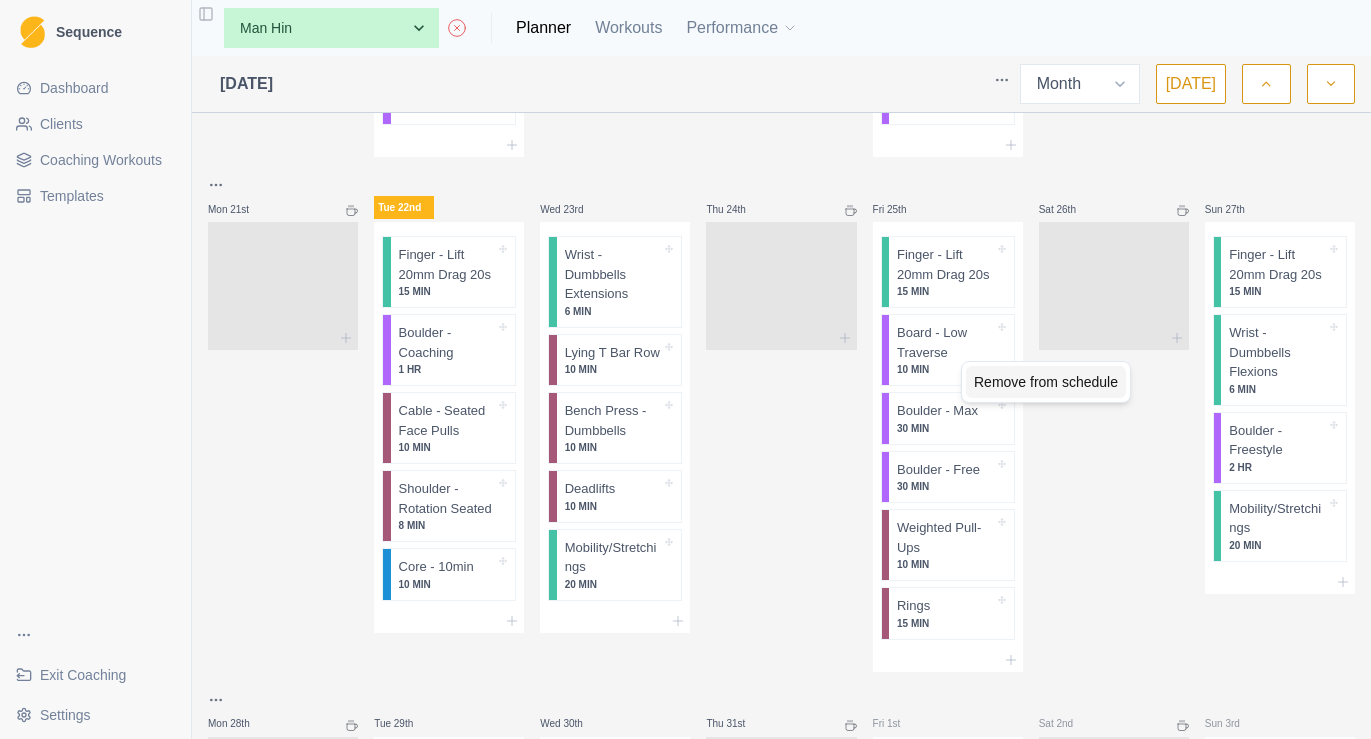 click on "Remove from schedule" at bounding box center (1046, 382) 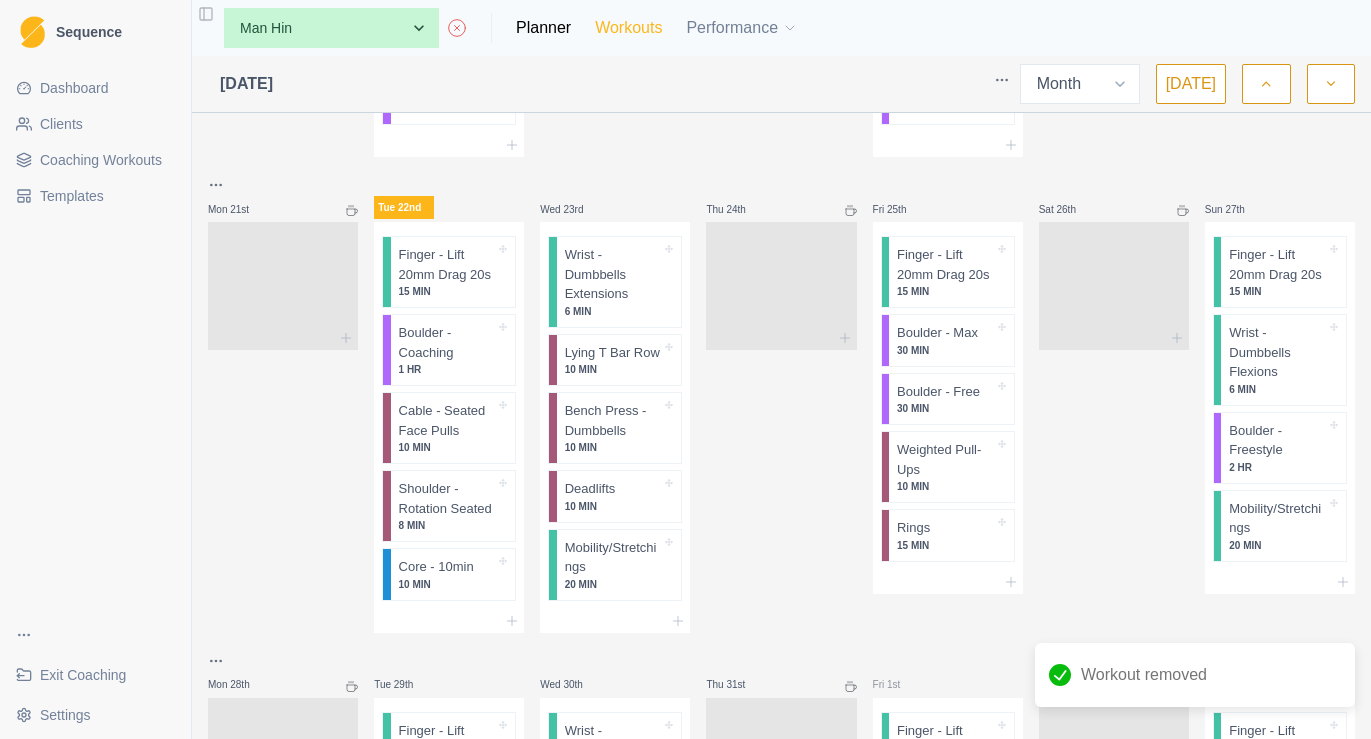 click on "Workouts" at bounding box center (628, 28) 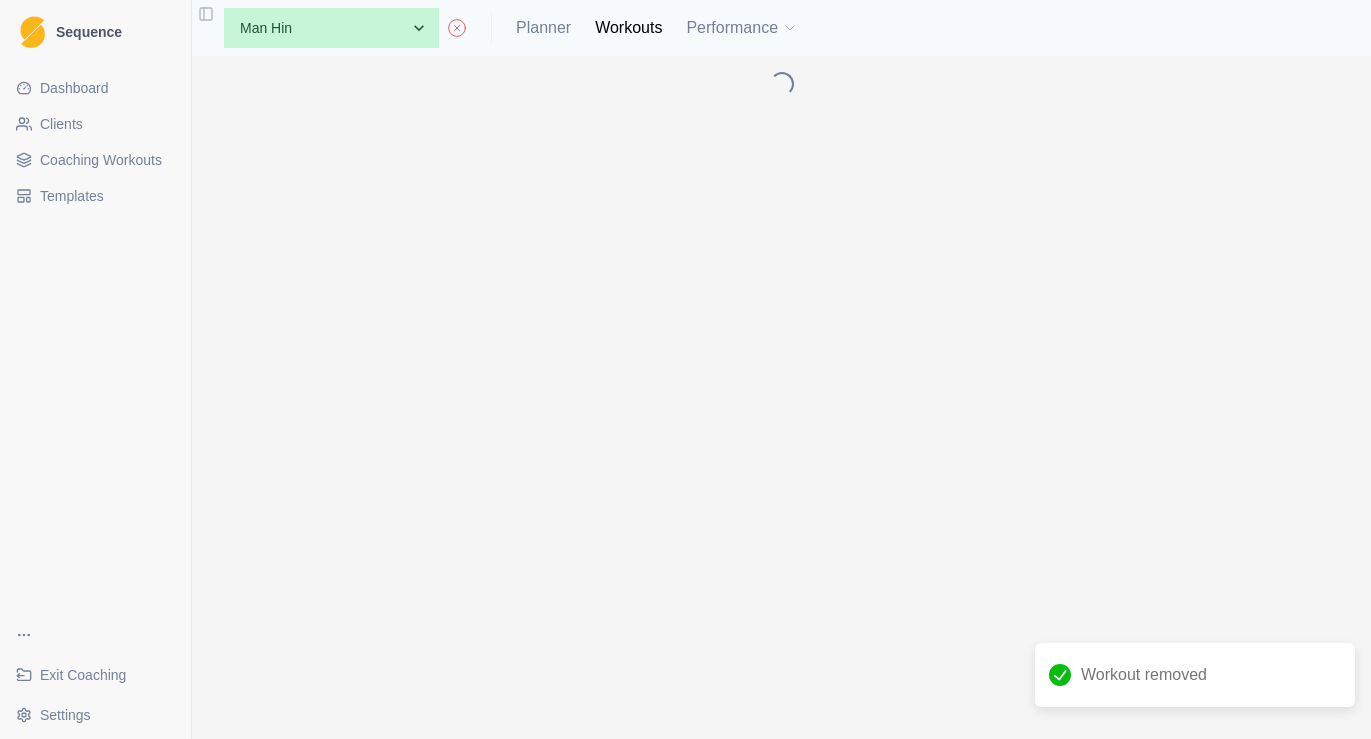 scroll, scrollTop: 0, scrollLeft: 0, axis: both 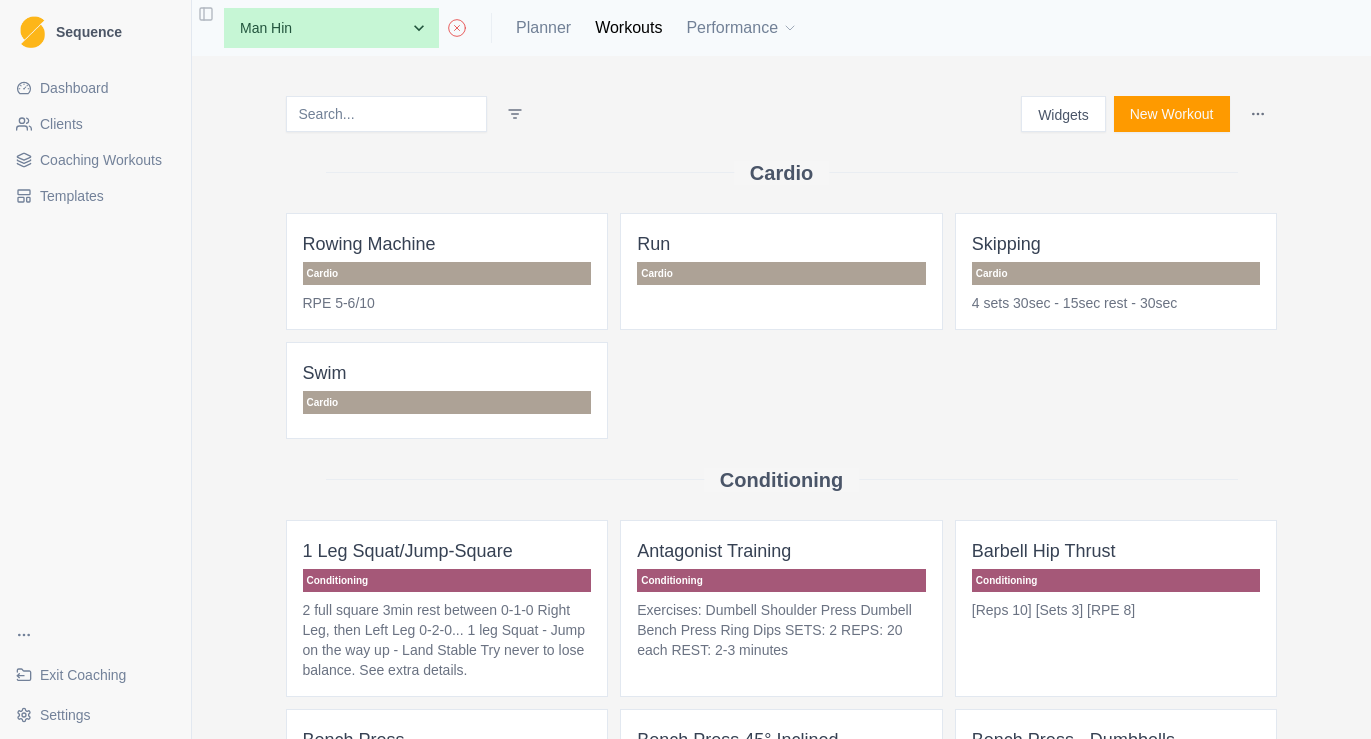 click at bounding box center [386, 114] 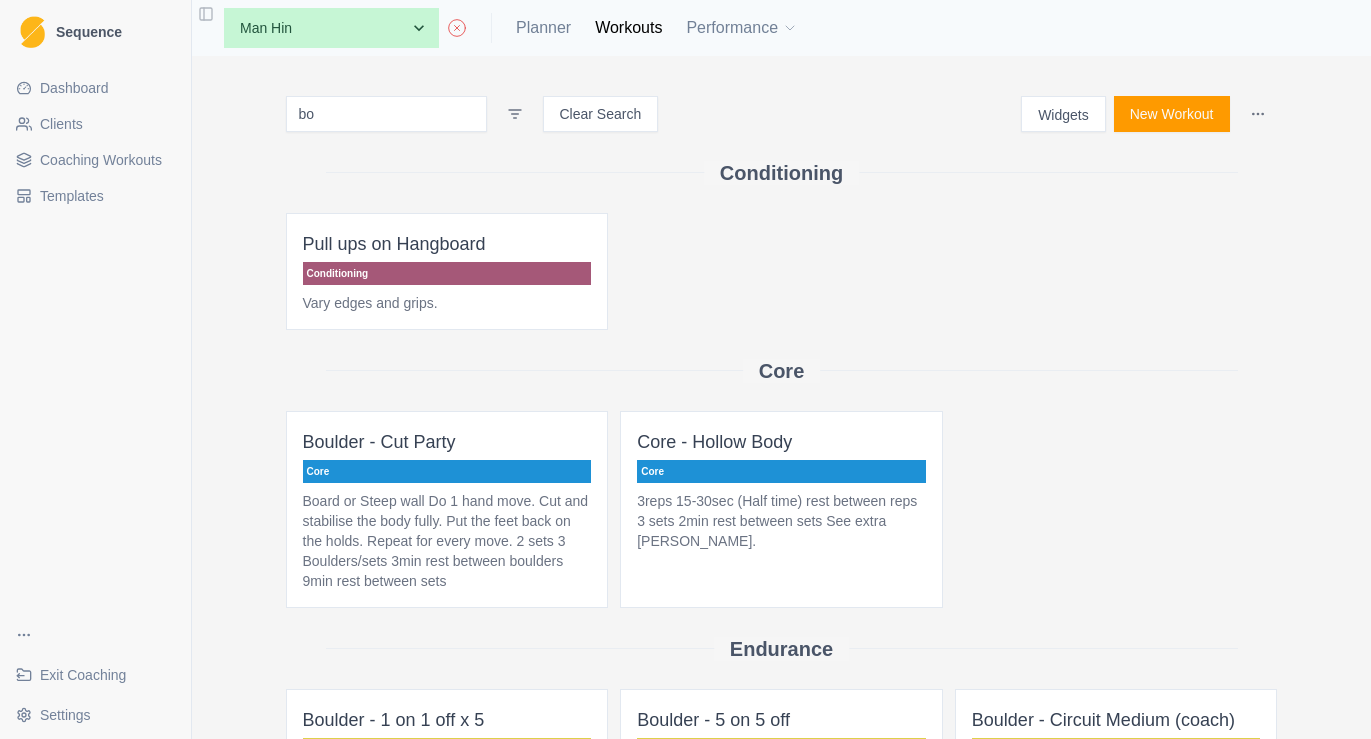 type on "b" 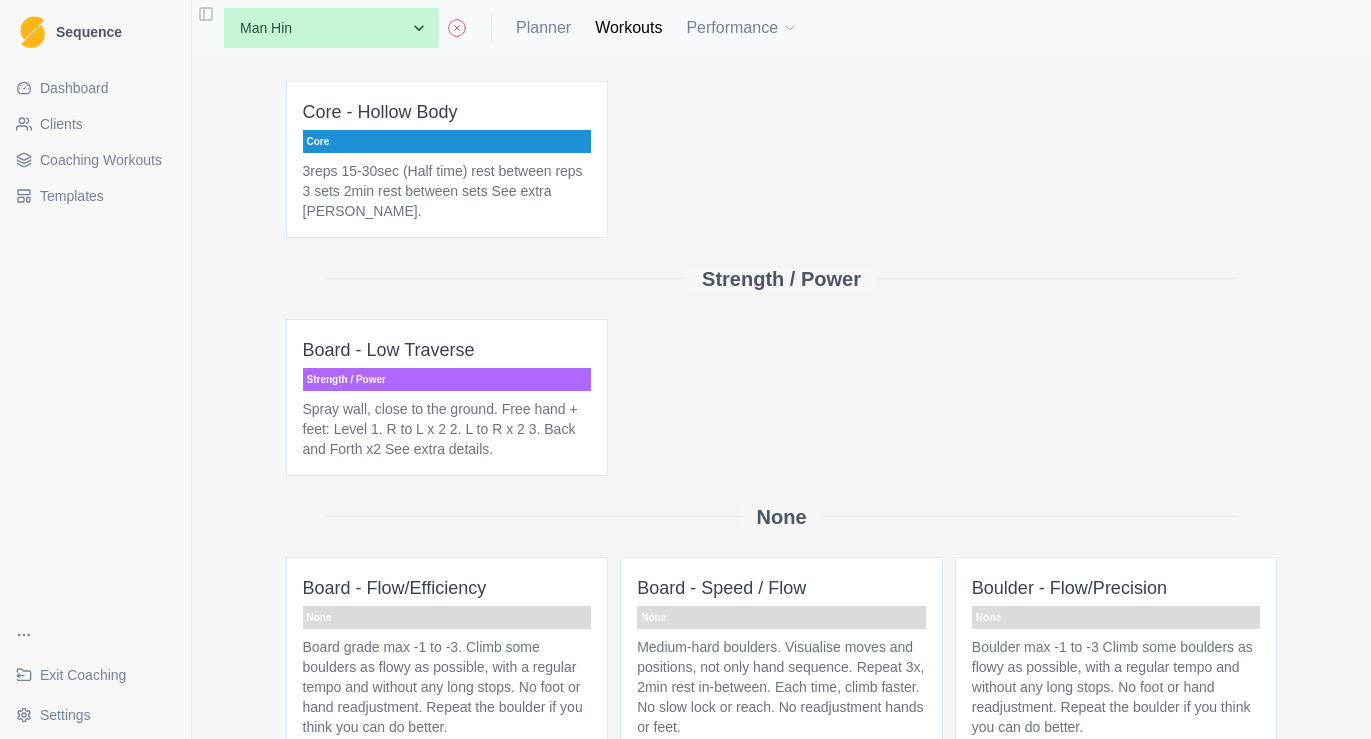 scroll, scrollTop: 388, scrollLeft: 0, axis: vertical 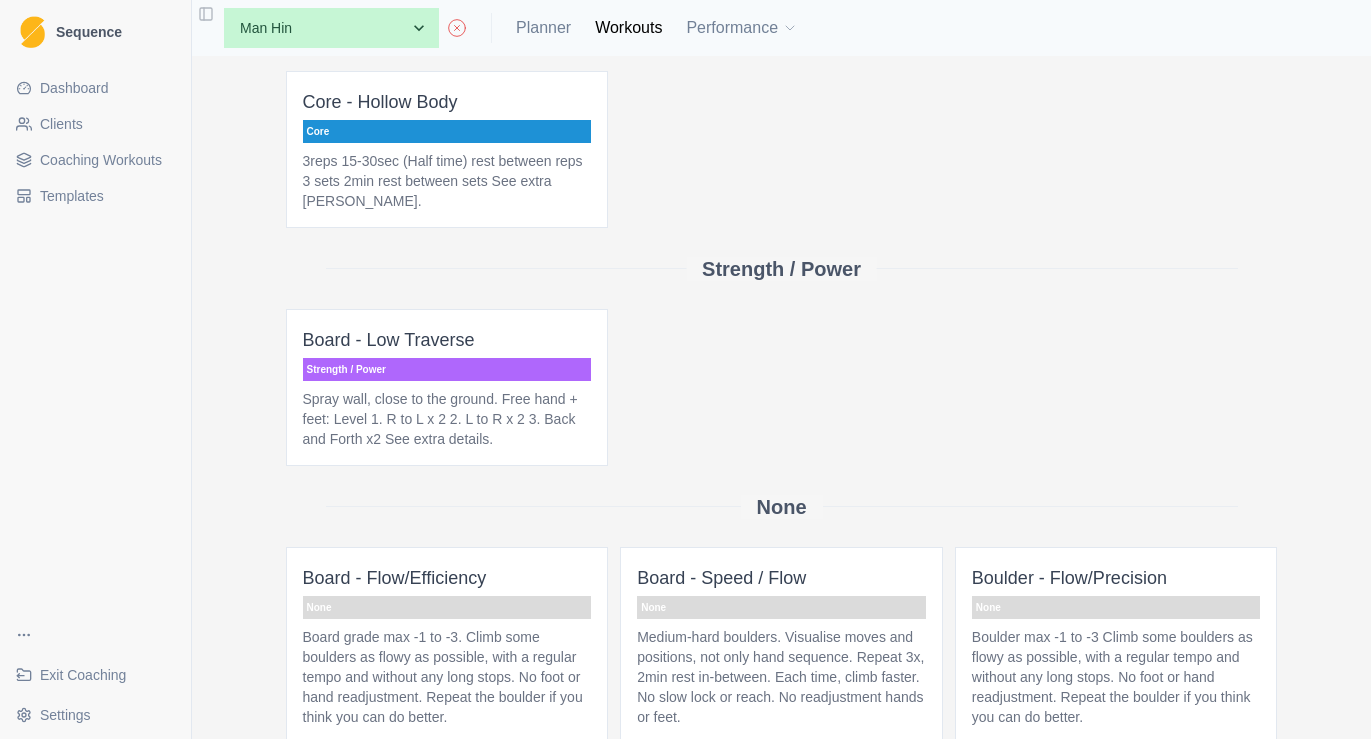 type on "low" 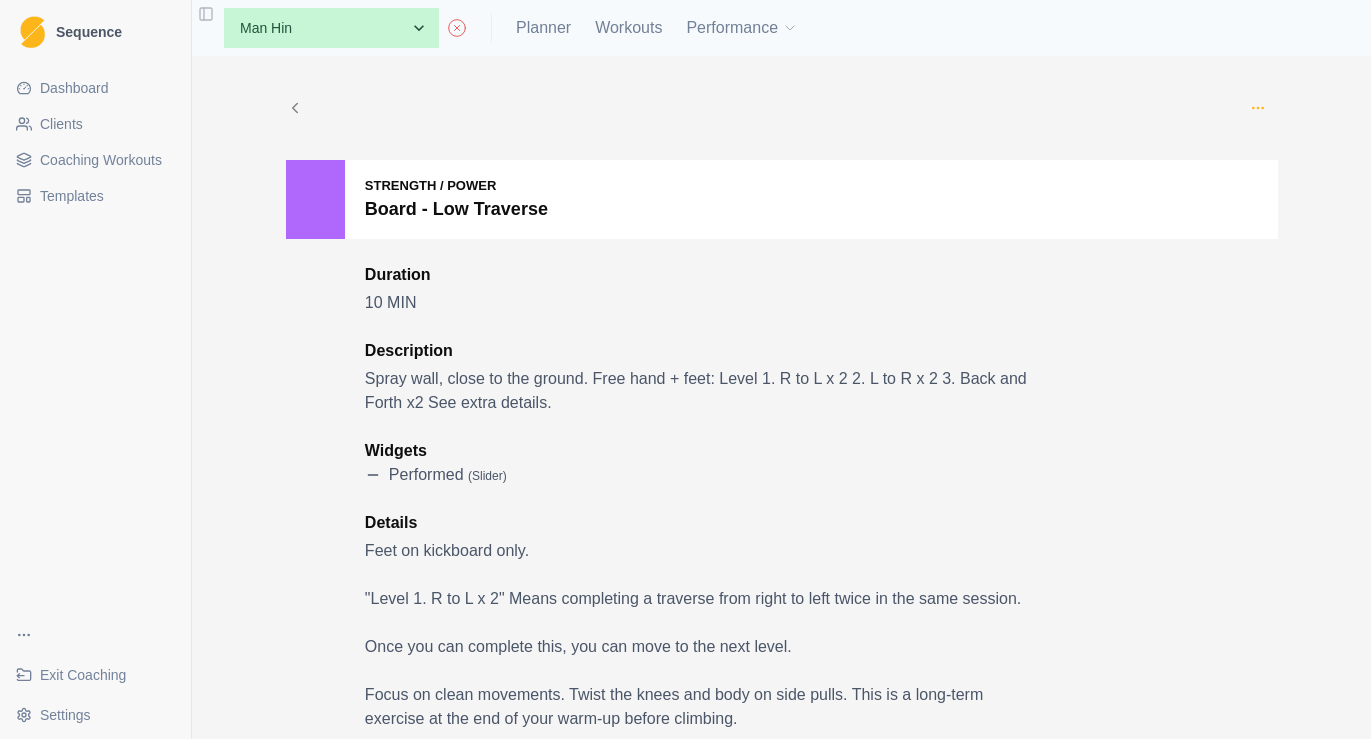 click at bounding box center (1258, 108) 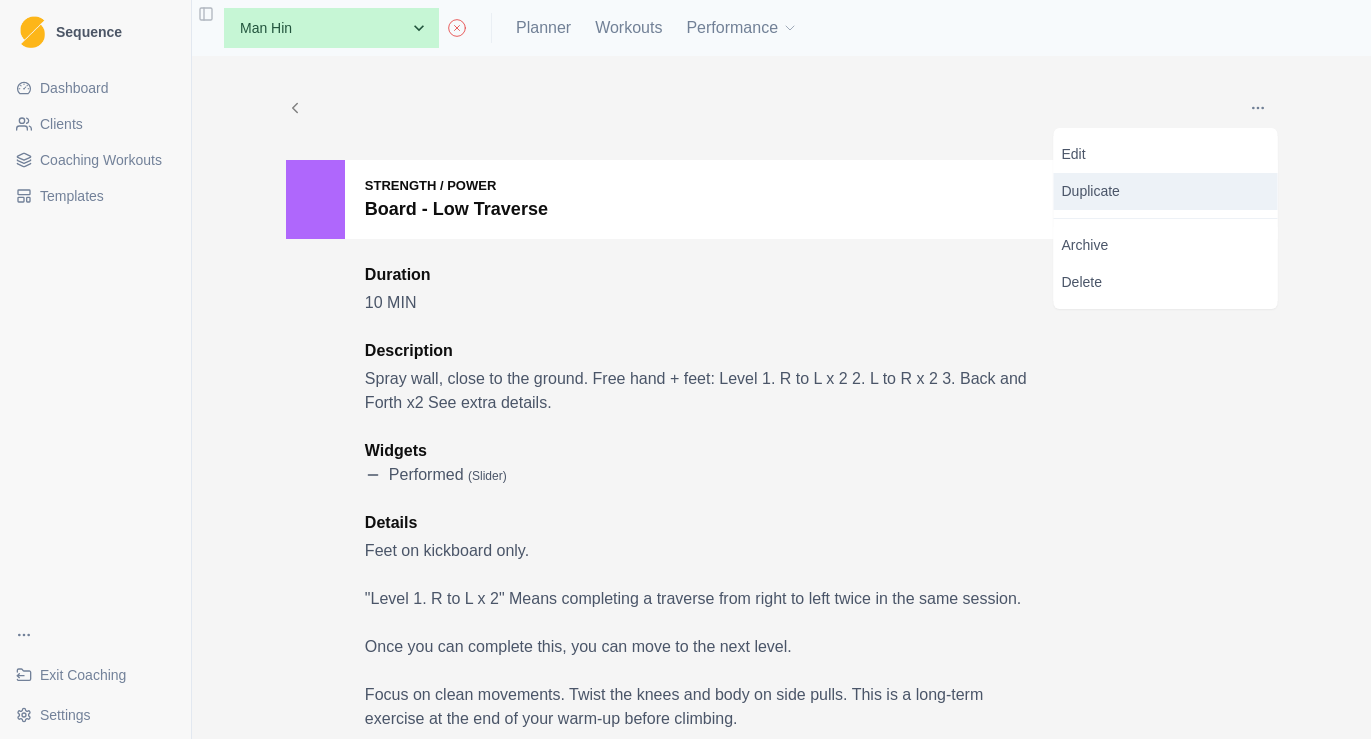 click on "Duplicate" at bounding box center (1166, 191) 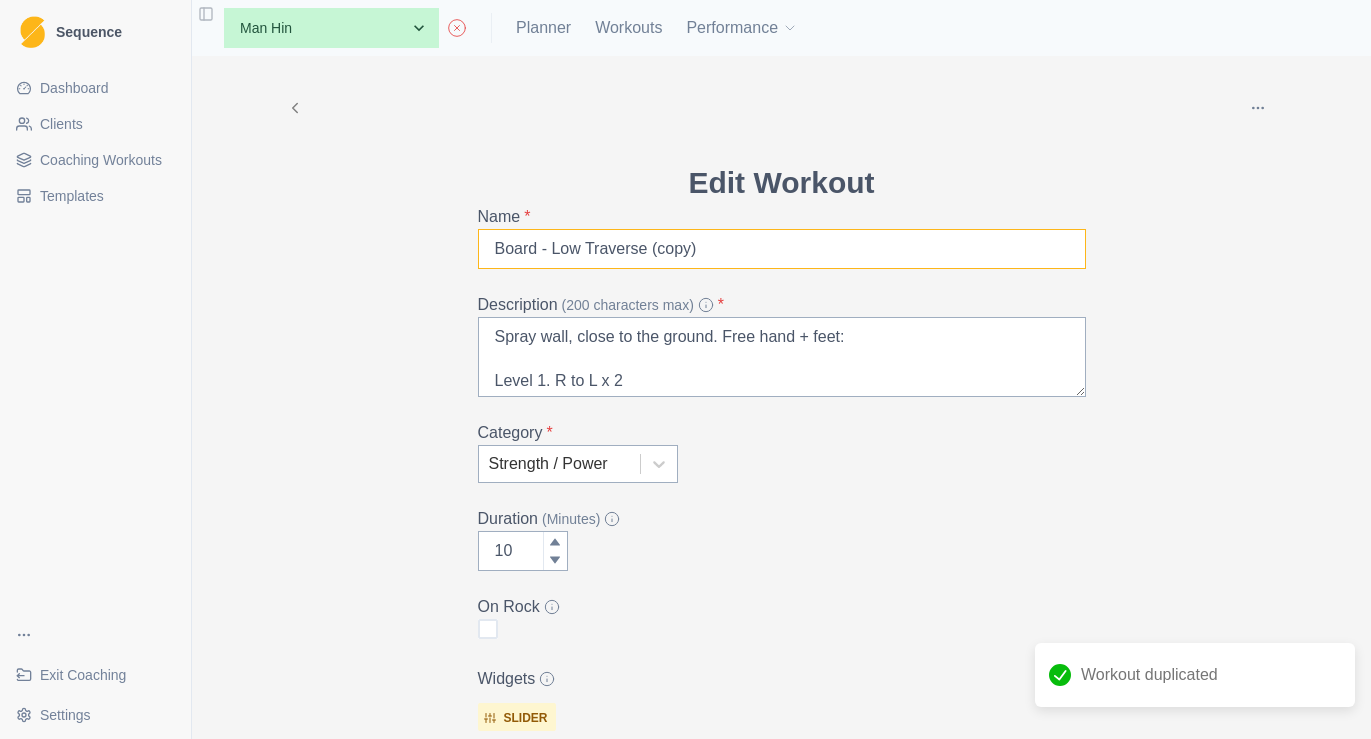 drag, startPoint x: 738, startPoint y: 254, endPoint x: 554, endPoint y: 253, distance: 184.00272 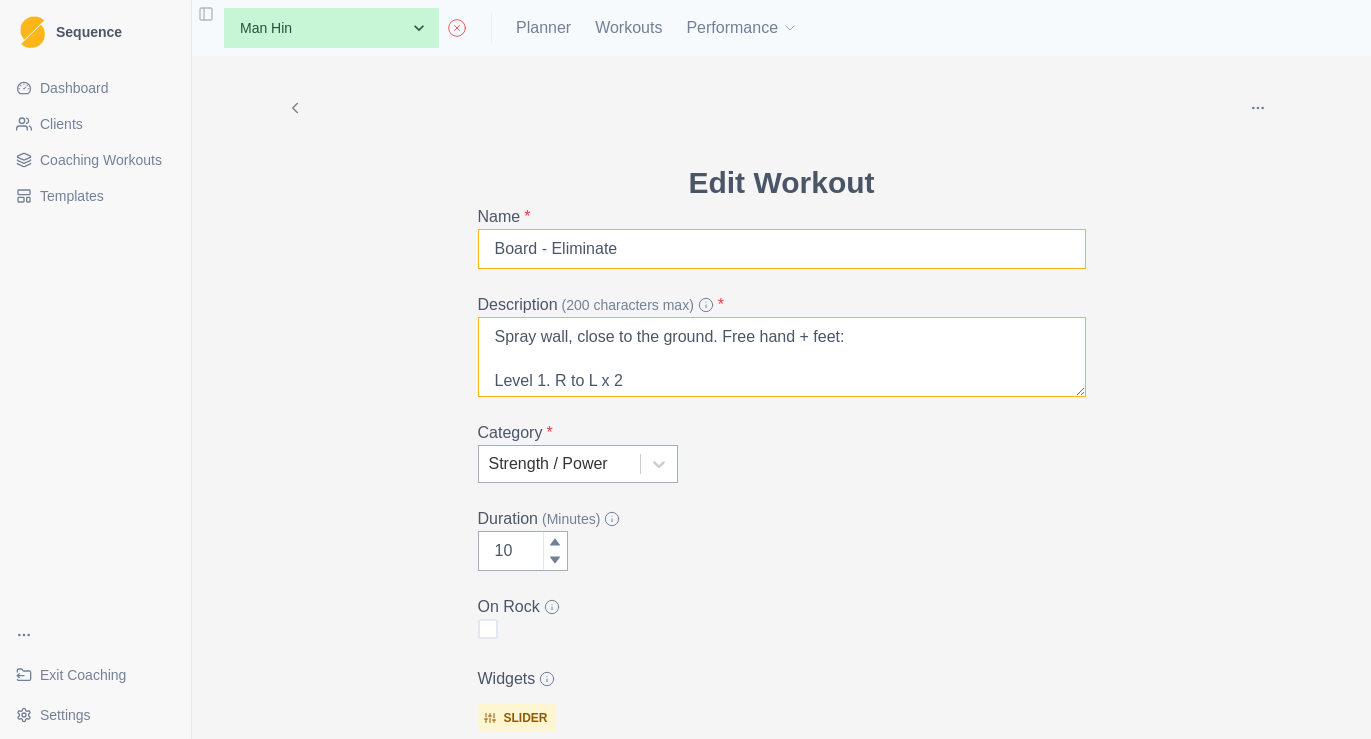 type on "Board - Eliminate" 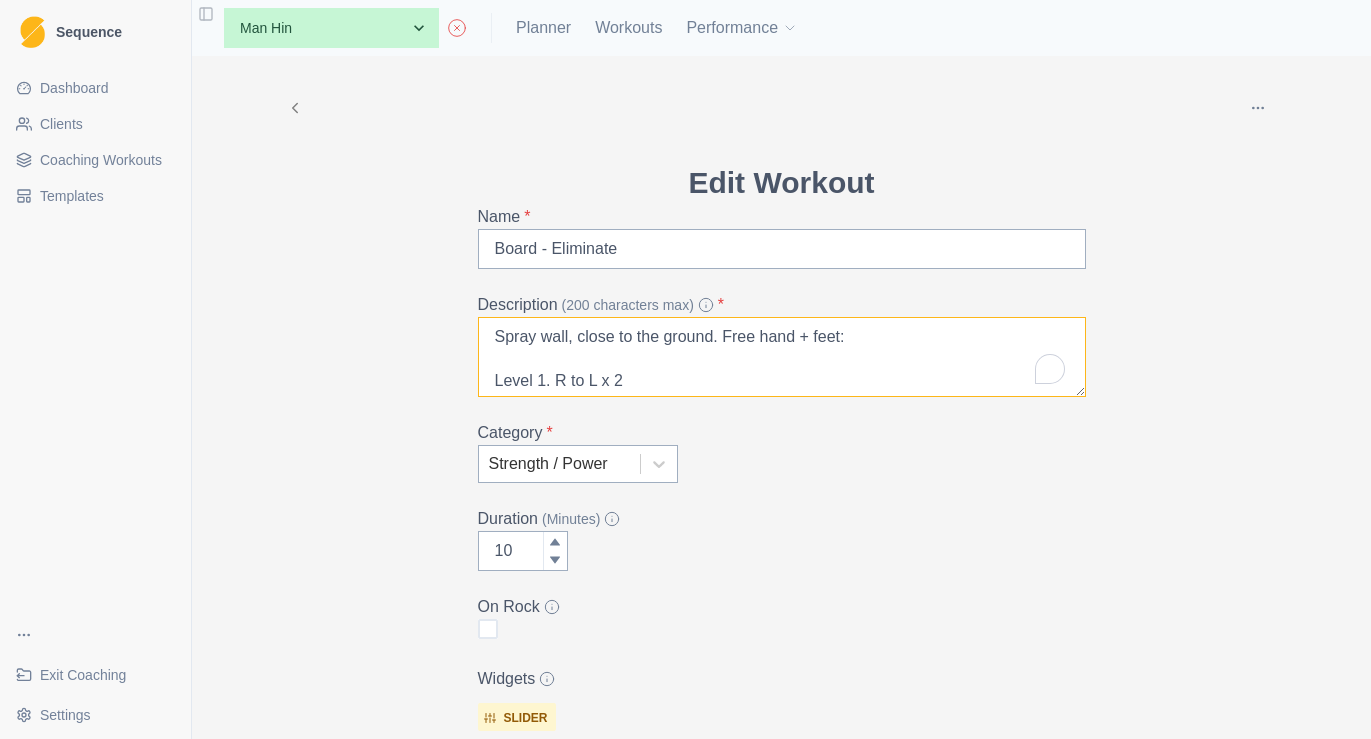 drag, startPoint x: 884, startPoint y: 335, endPoint x: 578, endPoint y: 337, distance: 306.00653 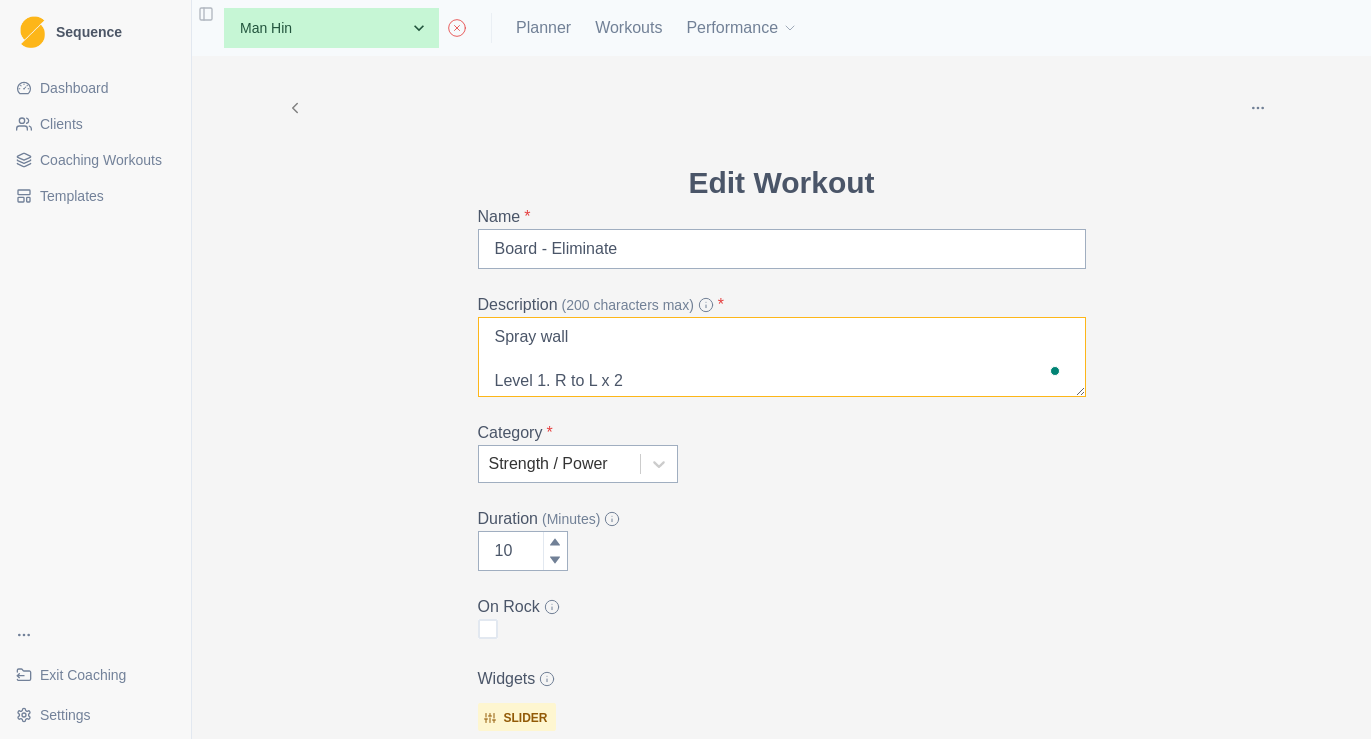 scroll, scrollTop: 14, scrollLeft: 0, axis: vertical 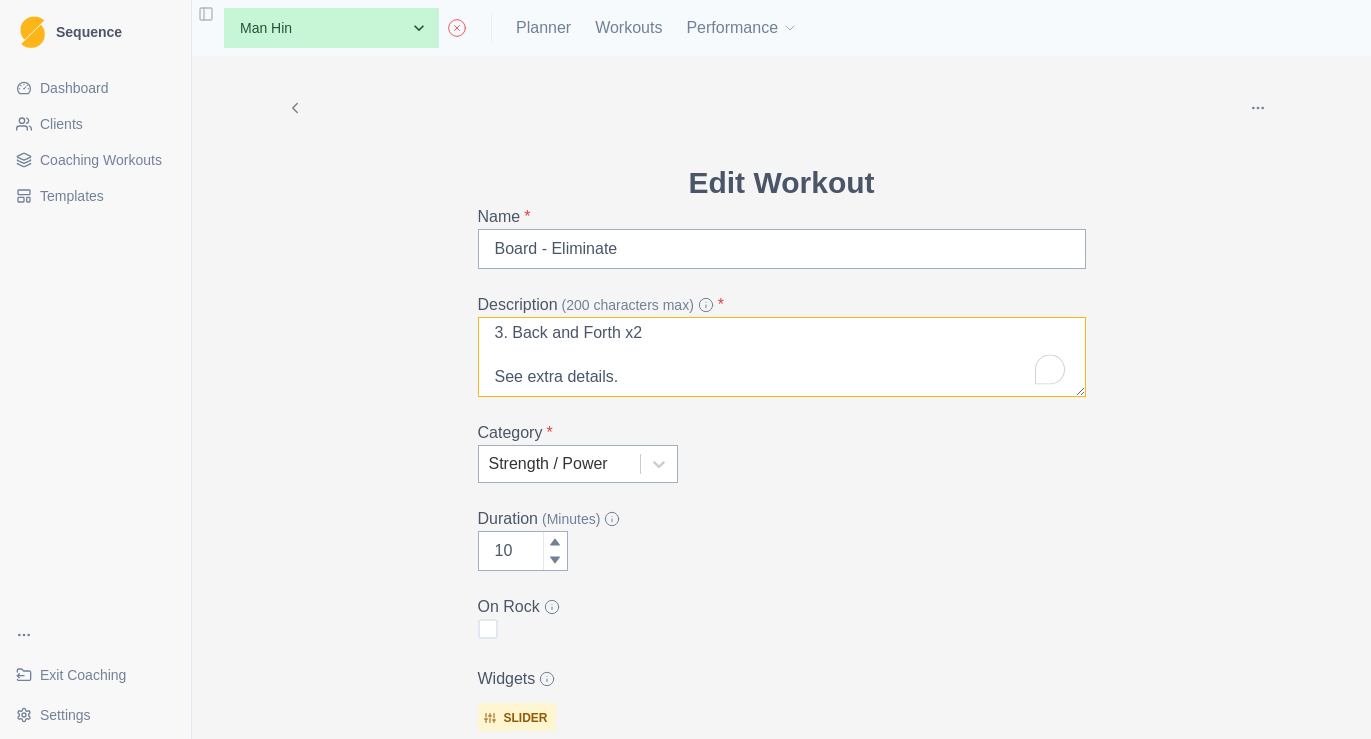 drag, startPoint x: 502, startPoint y: 343, endPoint x: 590, endPoint y: 476, distance: 159.47726 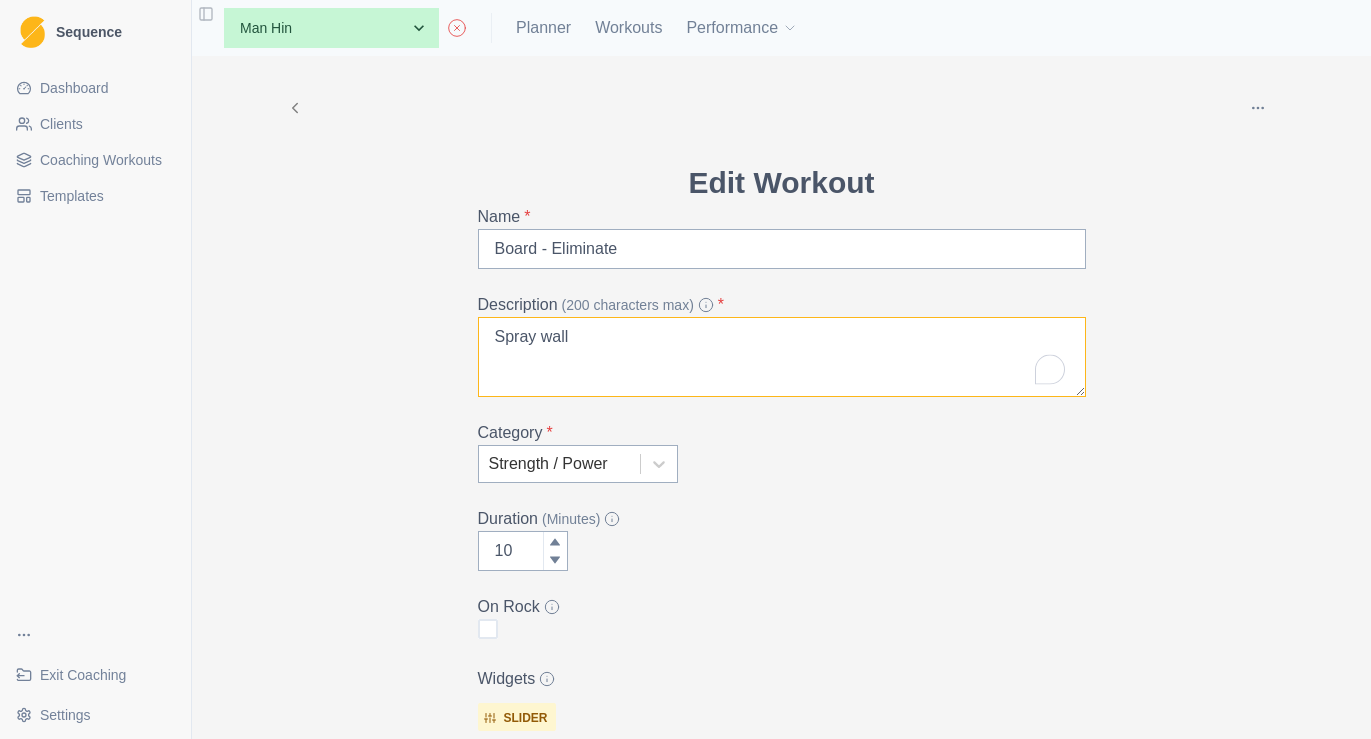 scroll, scrollTop: 0, scrollLeft: 0, axis: both 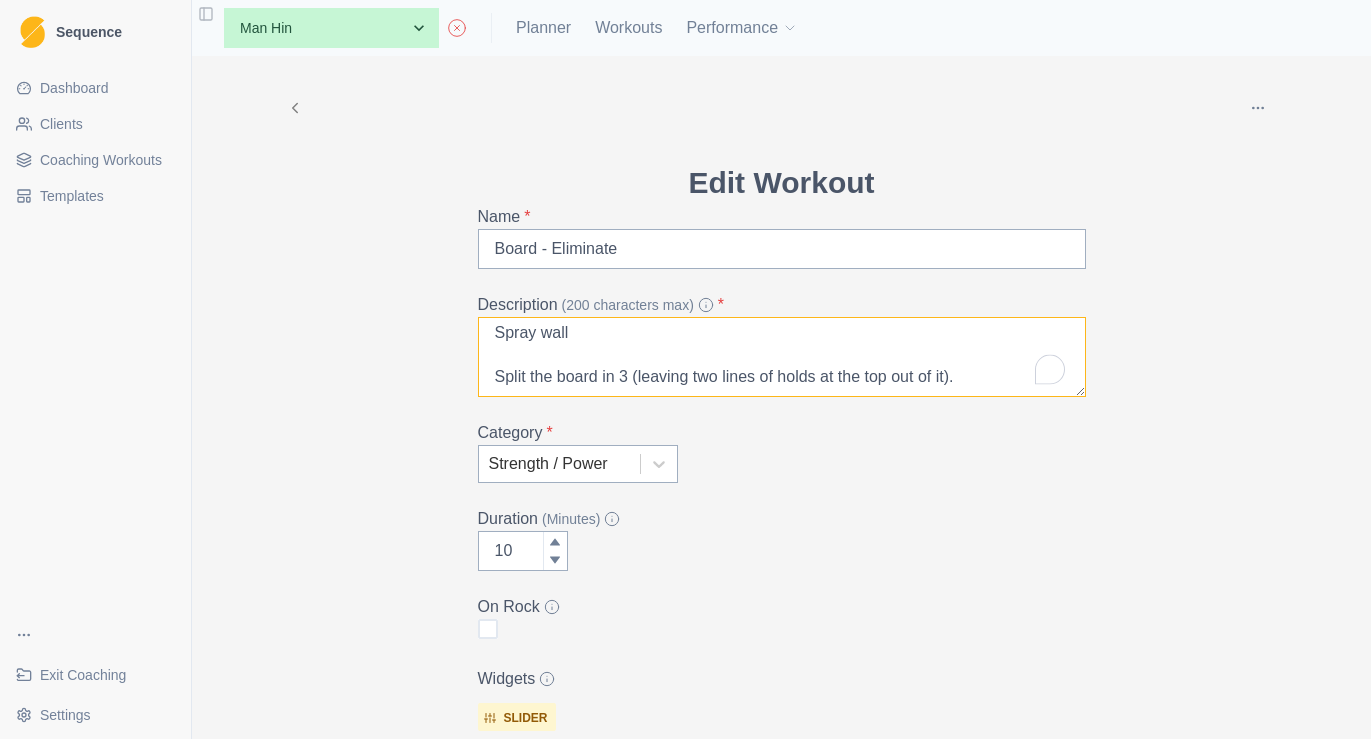 click on "Spray wall
Split the board in 3 (leaving two lines of holds at the top out of it)." at bounding box center (782, 357) 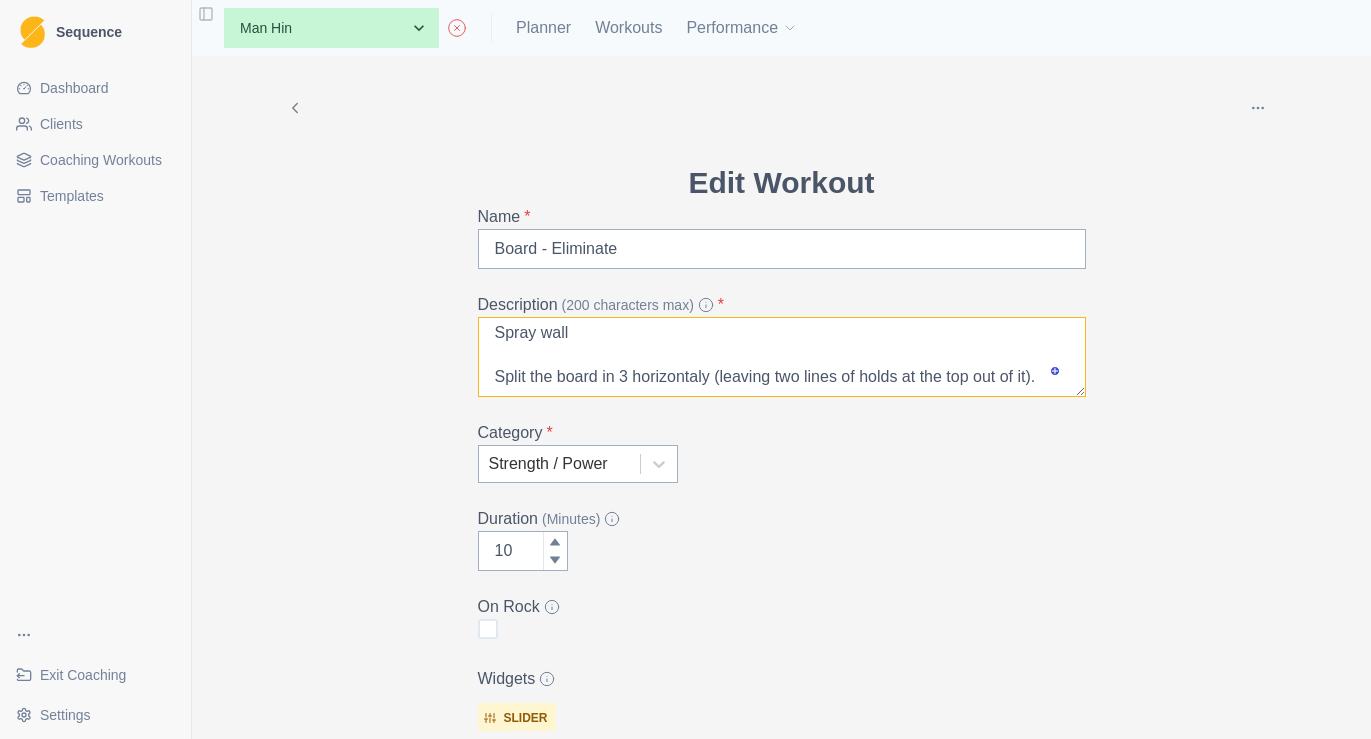 click on "Spray wall
Split the board in 3 horizontaly (leaving two lines of holds at the top out of it)." at bounding box center (782, 357) 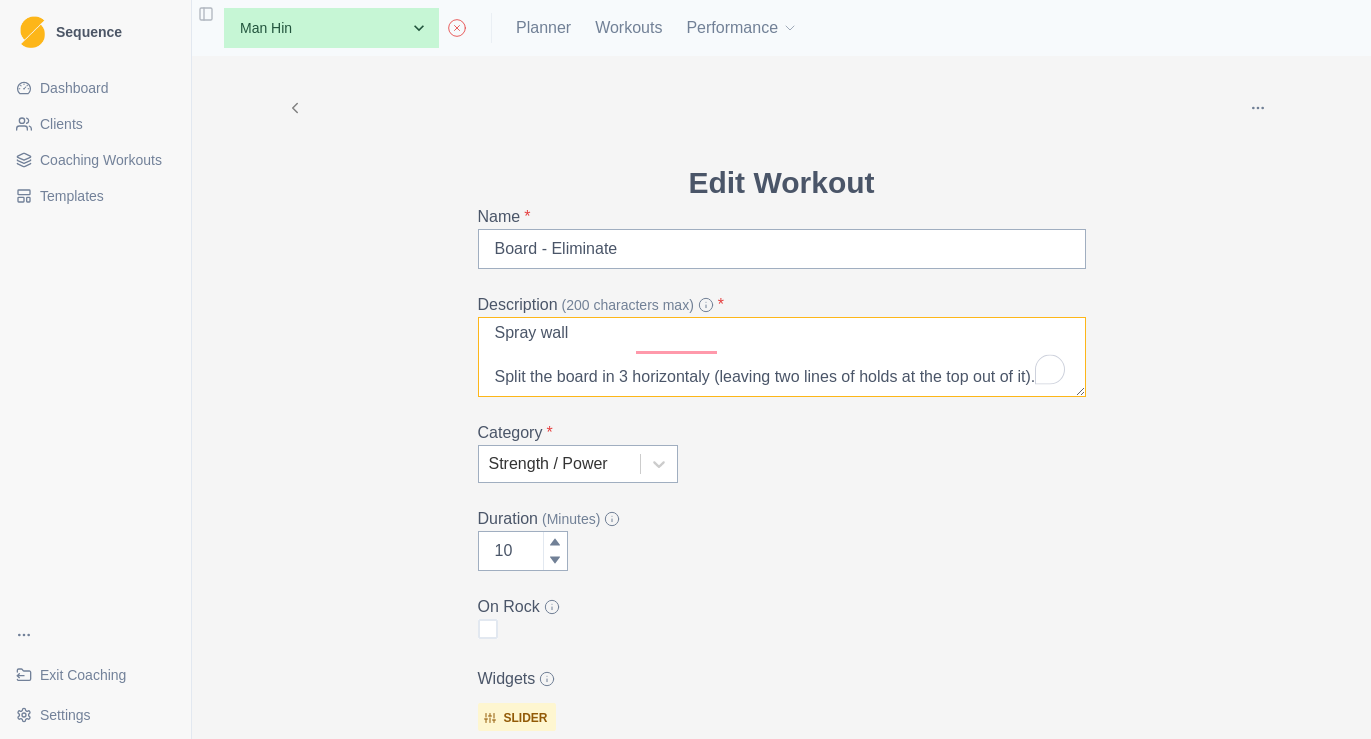 click on "Spray wall
Split the board in 3 horizontaly (leaving two lines of holds at the top out of it)." at bounding box center [782, 357] 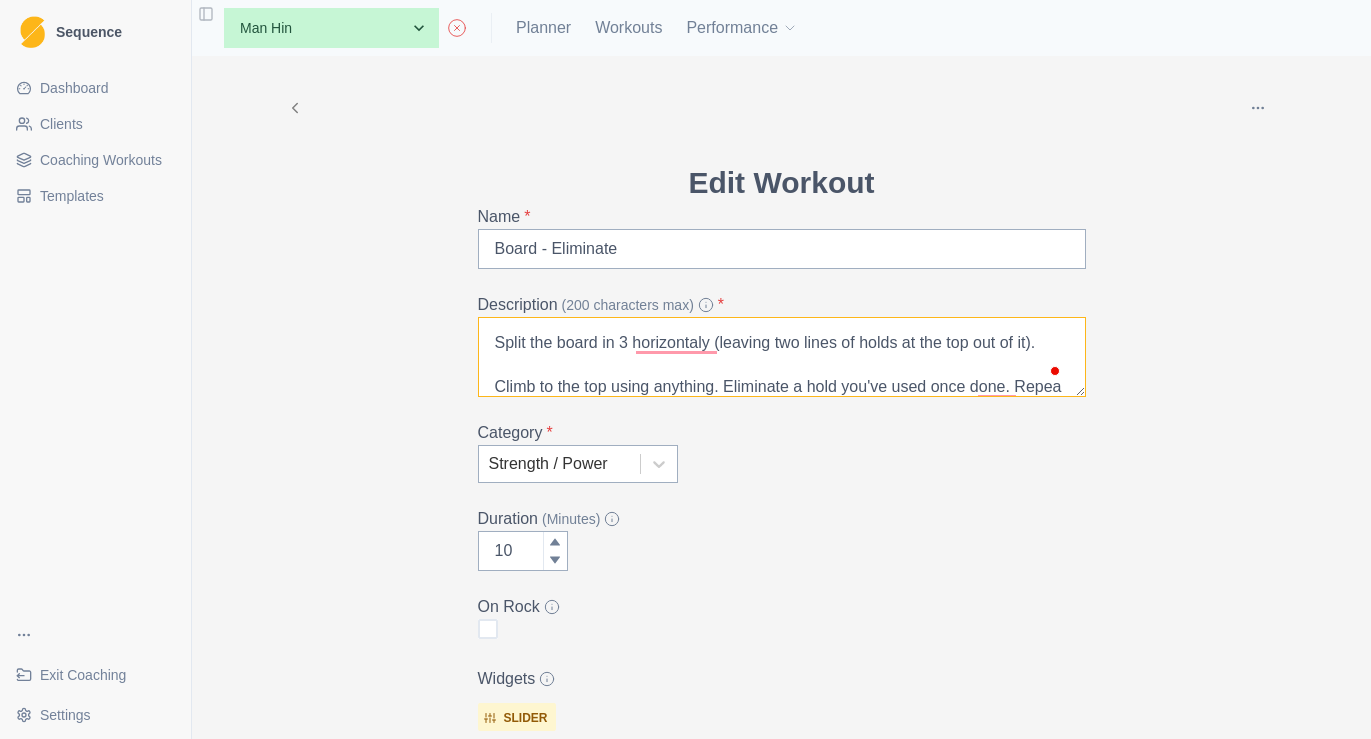 scroll, scrollTop: 70, scrollLeft: 0, axis: vertical 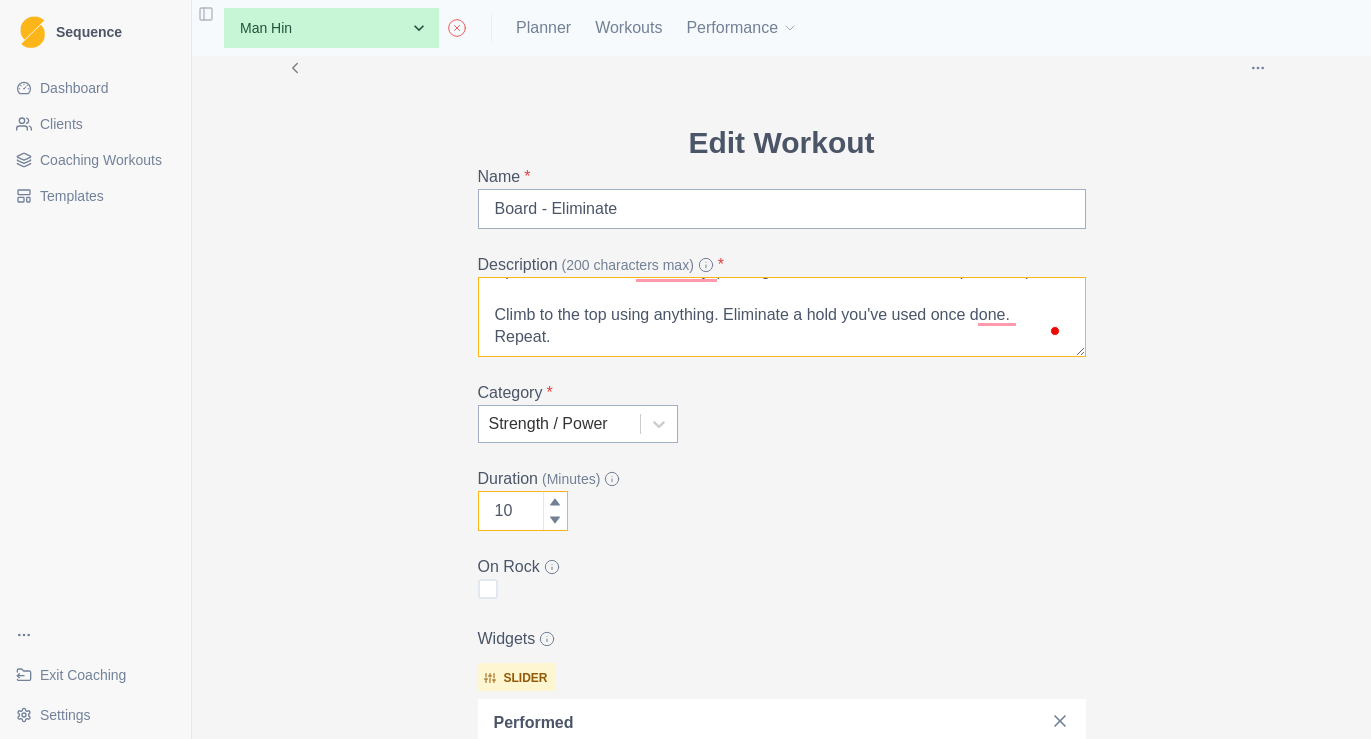 type on "Spray wall
Split the board in 3 horizontaly (leaving two lines of holds at the top out of it).
Climb to the top using anything. Eliminate a hold you've used once done. Repeat." 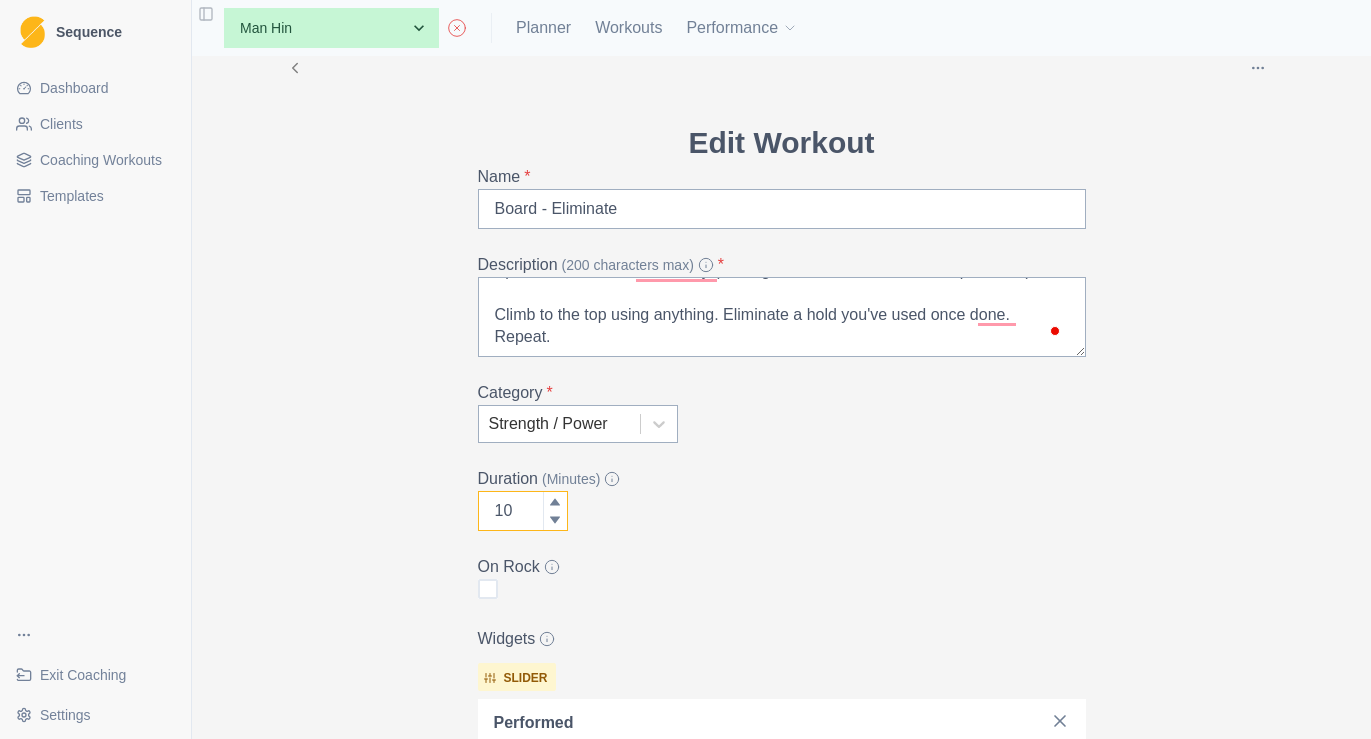 click on "10" at bounding box center (523, 511) 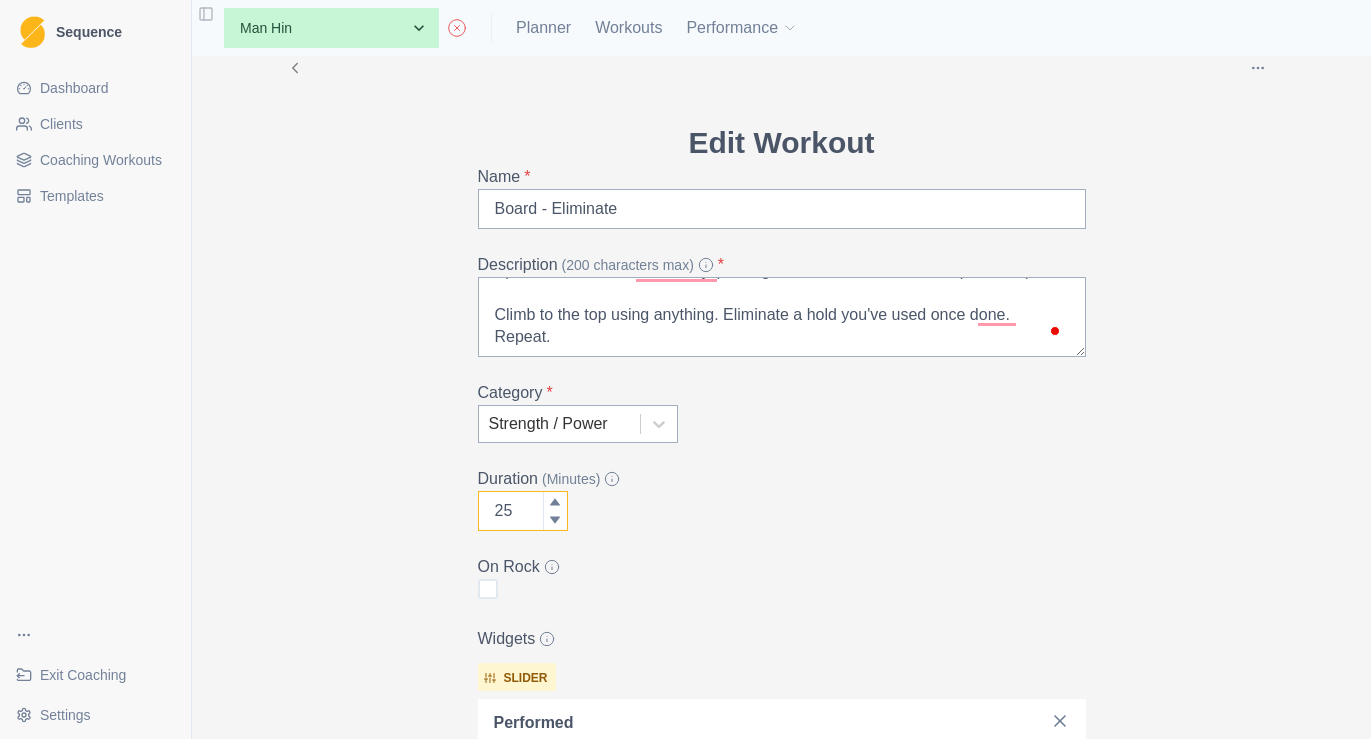 type on "2" 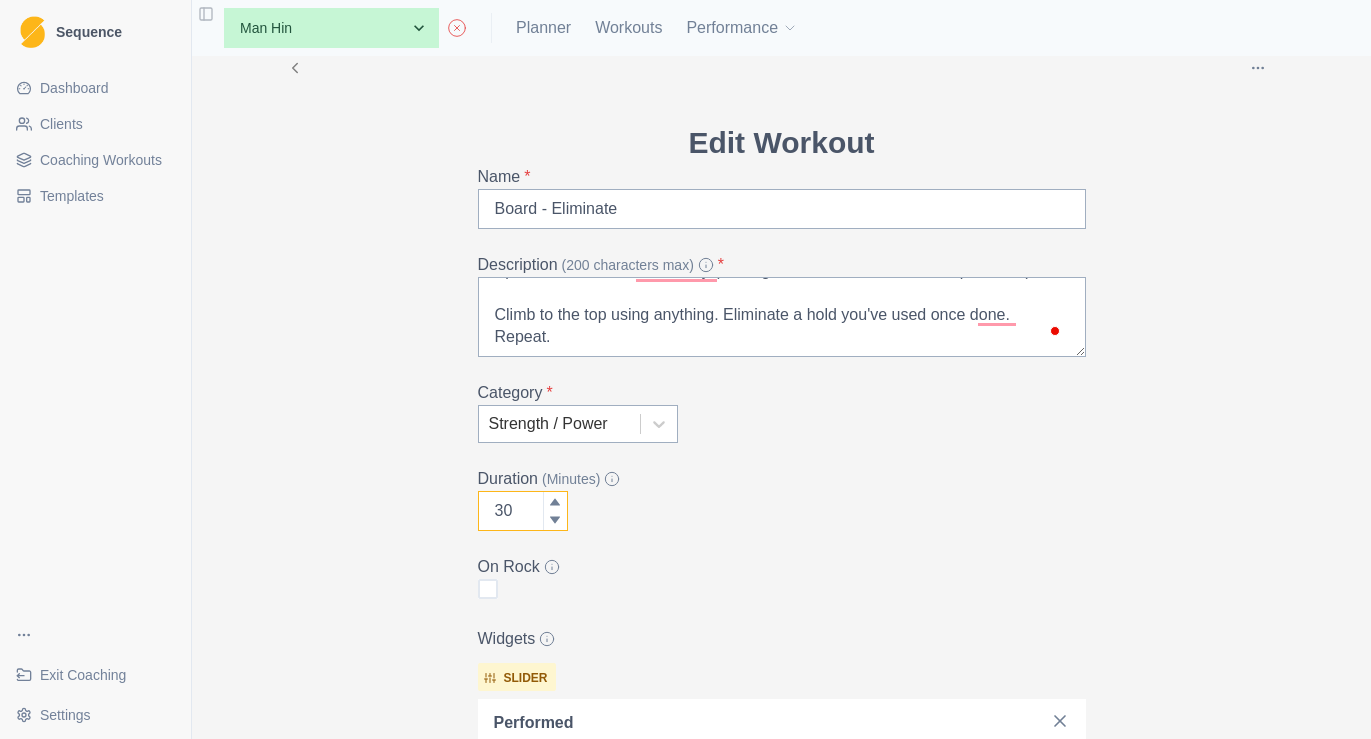 type on "3" 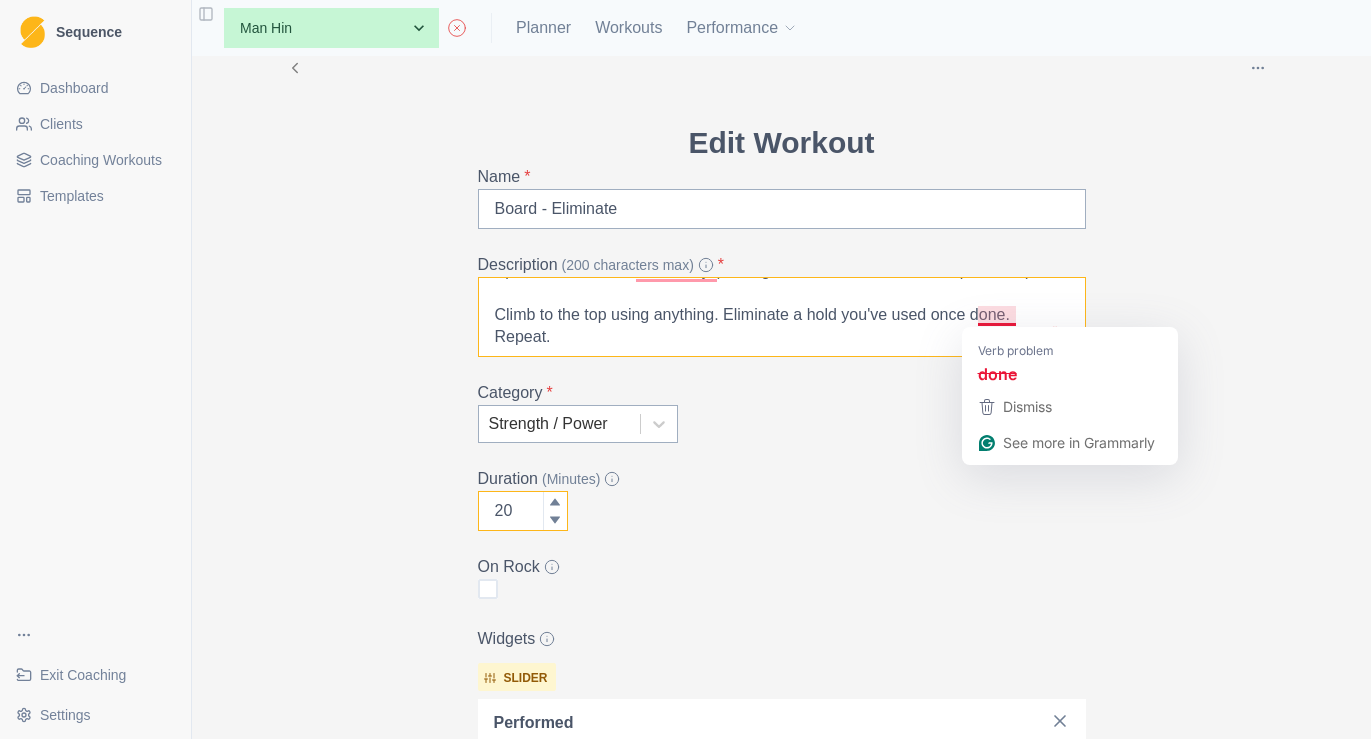 type on "20" 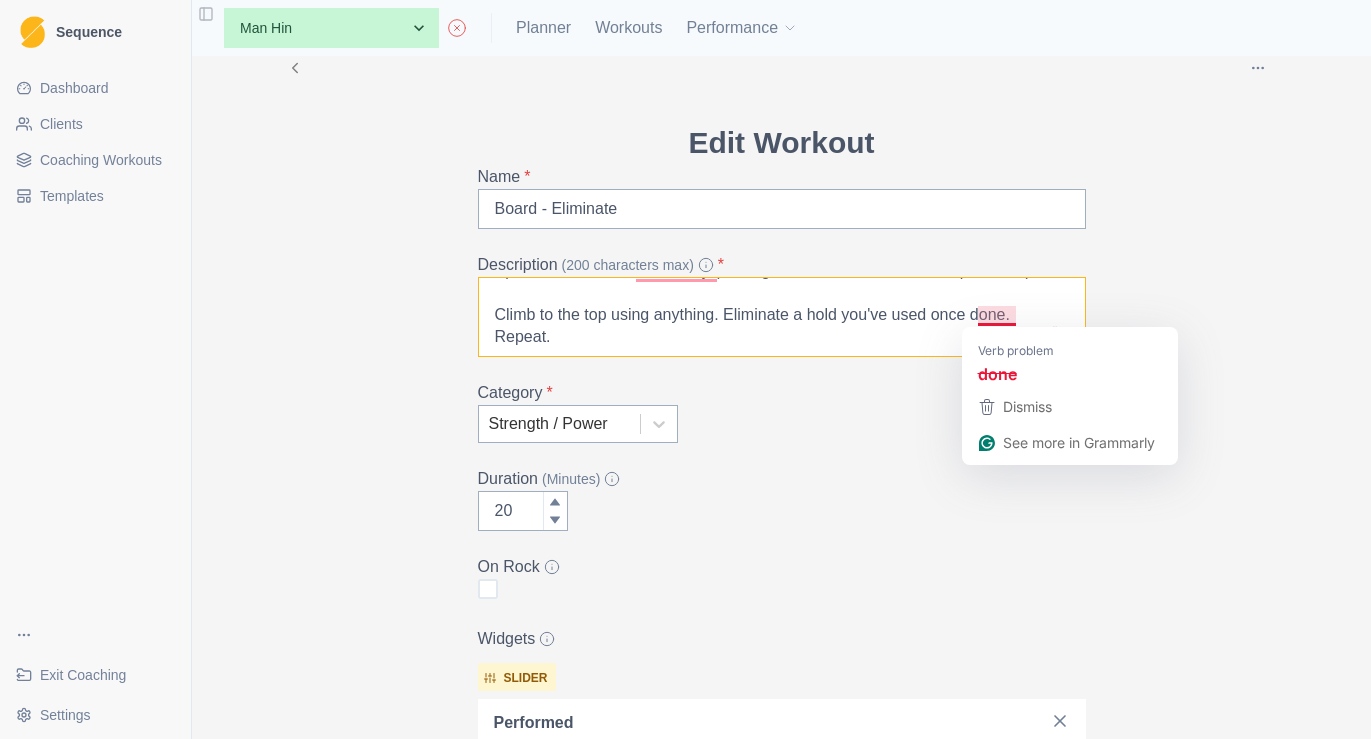 click on "Spray wall
Split the board in 3 horizontaly (leaving two lines of holds at the top out of it).
Climb to the top using anything. Eliminate a hold you've used once done. Repeat." at bounding box center [782, 317] 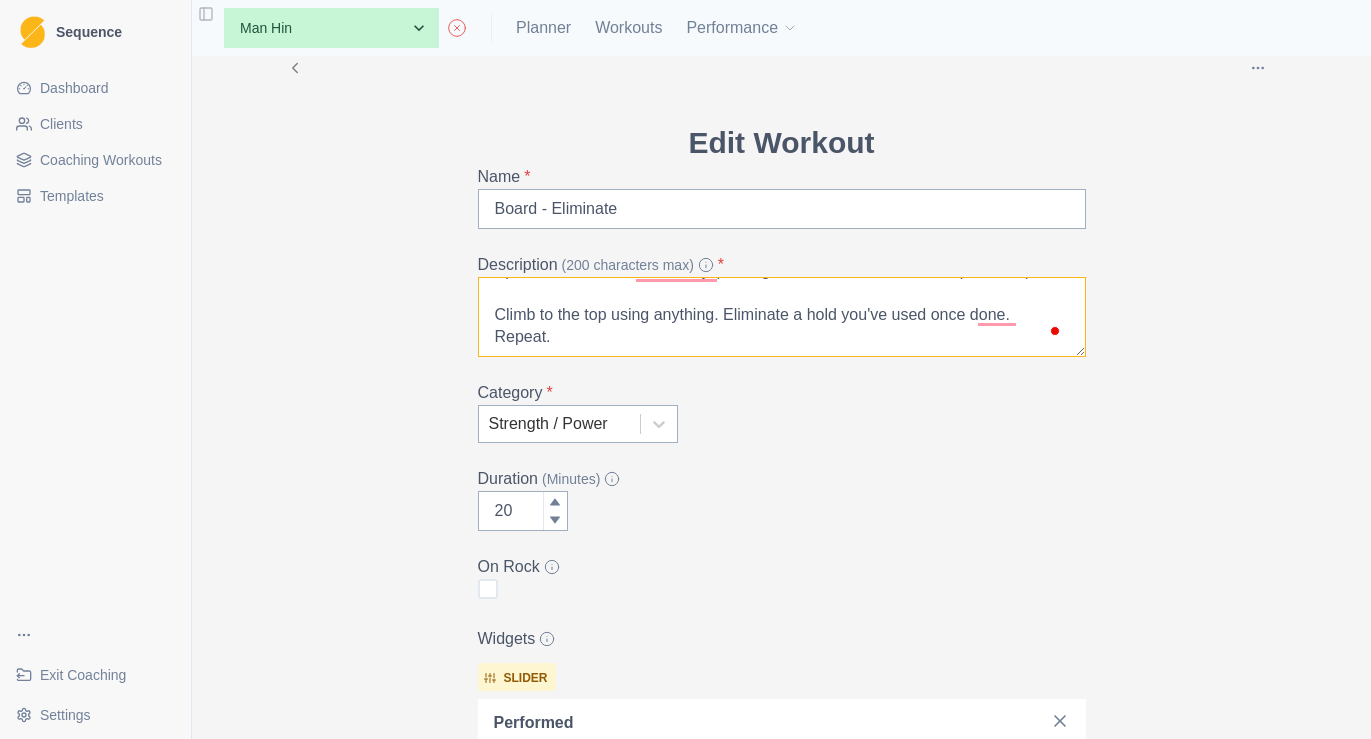 scroll, scrollTop: 54, scrollLeft: 0, axis: vertical 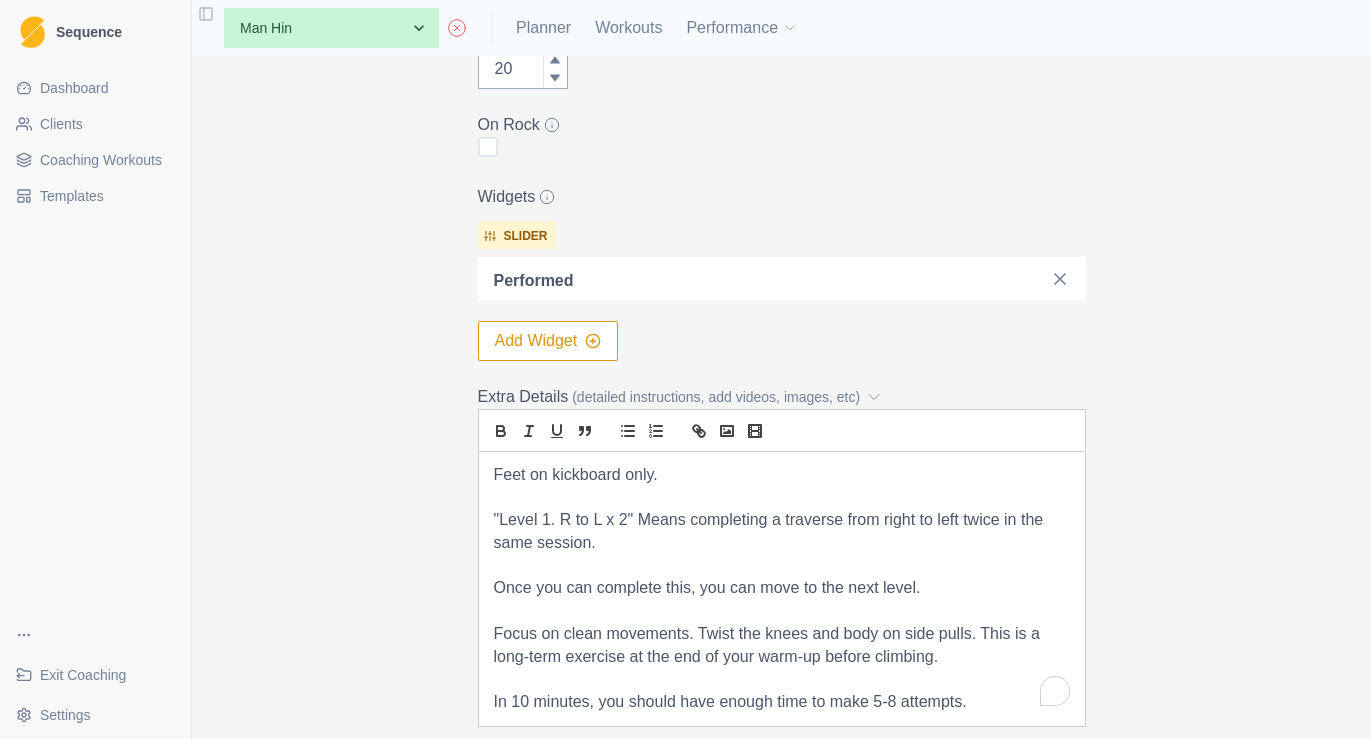 click on "Once you can complete this, you can move to the next level." at bounding box center [782, 588] 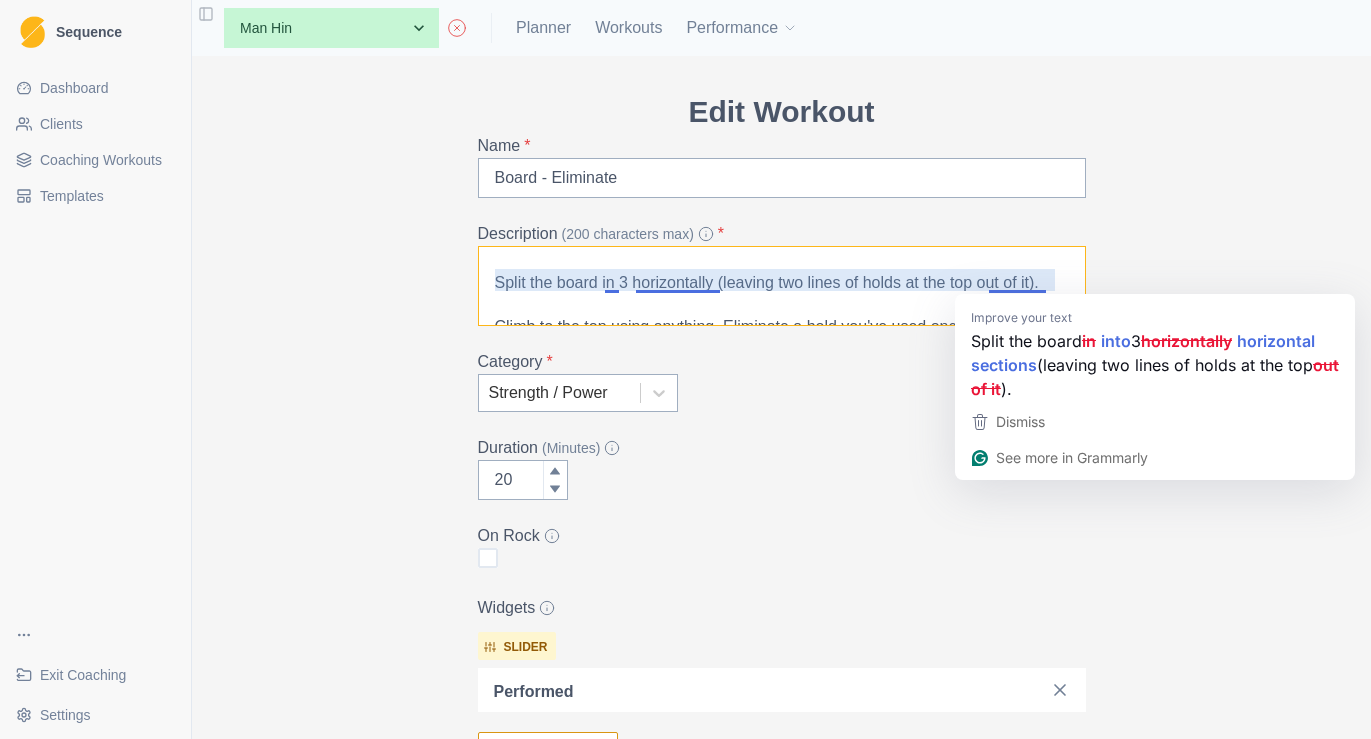 drag, startPoint x: 784, startPoint y: 284, endPoint x: 1043, endPoint y: 291, distance: 259.09457 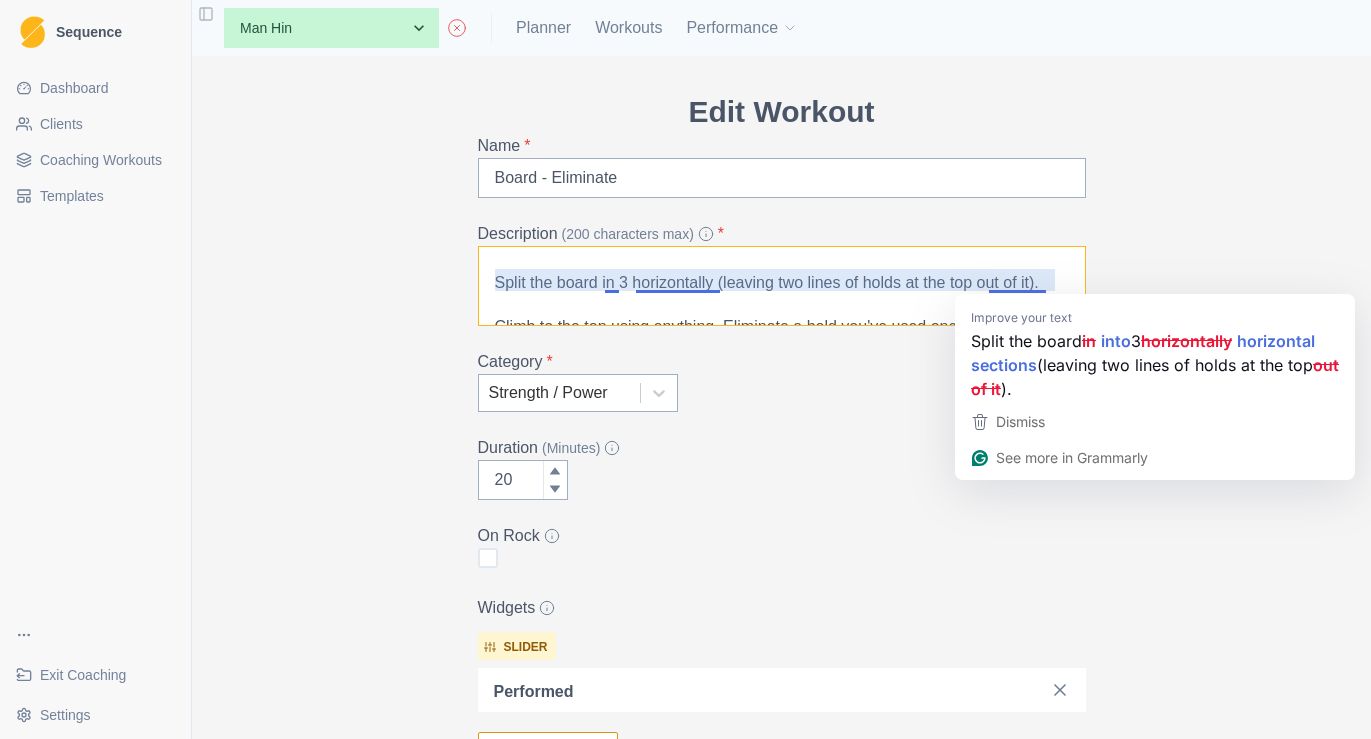 click on "Spray wall
Split the board in 3 horizontally (leaving two lines of holds at the top out of it).
Climb to the top using anything. Eliminate a hold you've used once done. Repeat." at bounding box center (782, 286) 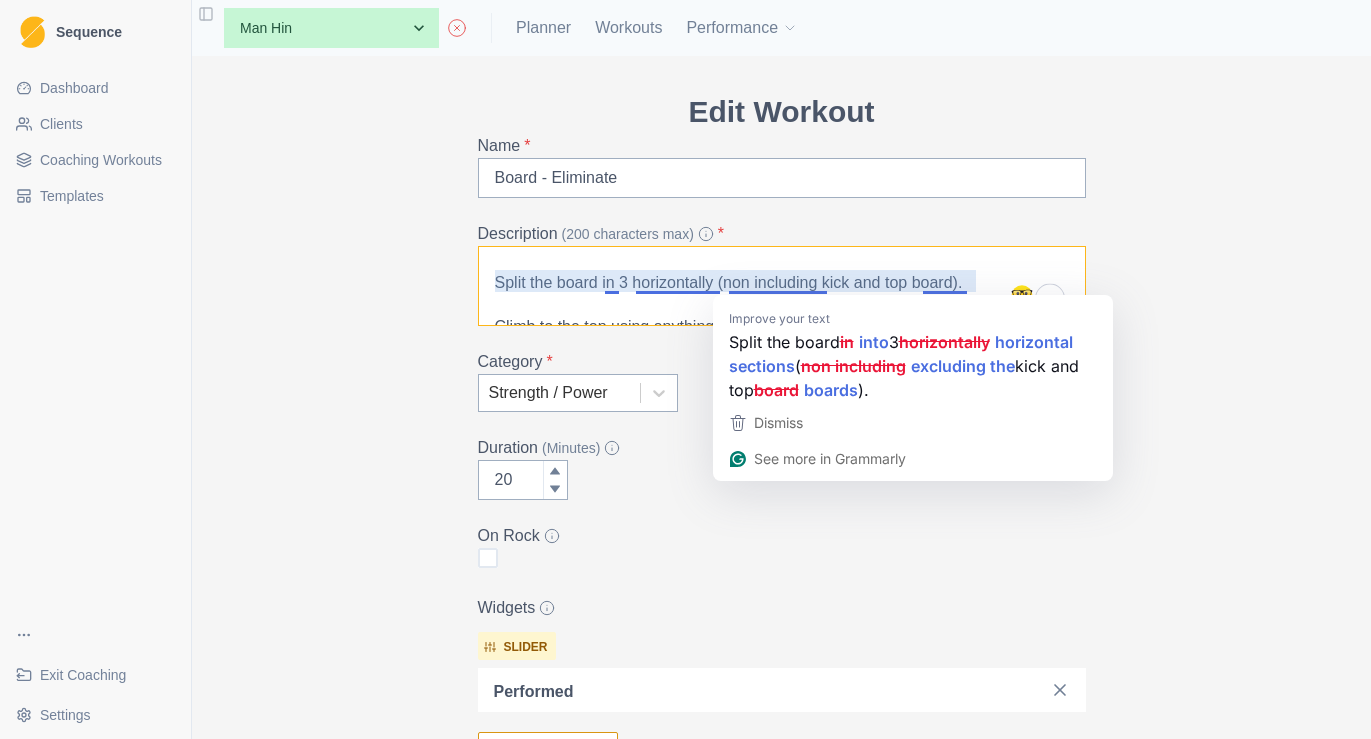 click on "Spray wall
Split the board in 3 horizontally (non including kick and top board).
Climb to the top using anything. Eliminate a hold you've used once done. Repeat." at bounding box center [782, 286] 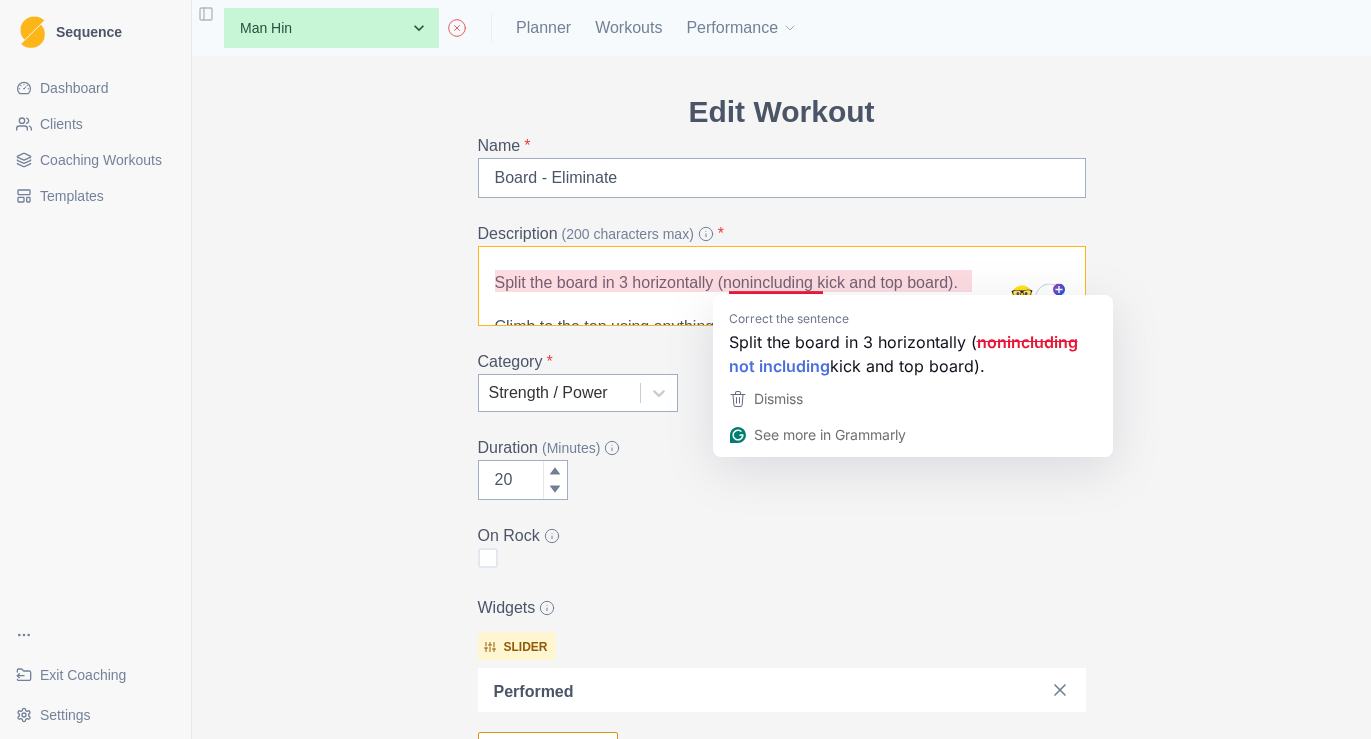 click on "Spray wall
Split the board in 3 horizontally (nonincluding kick and top board).
Climb to the top using anything. Eliminate a hold you've used once done. Repeat." at bounding box center (782, 286) 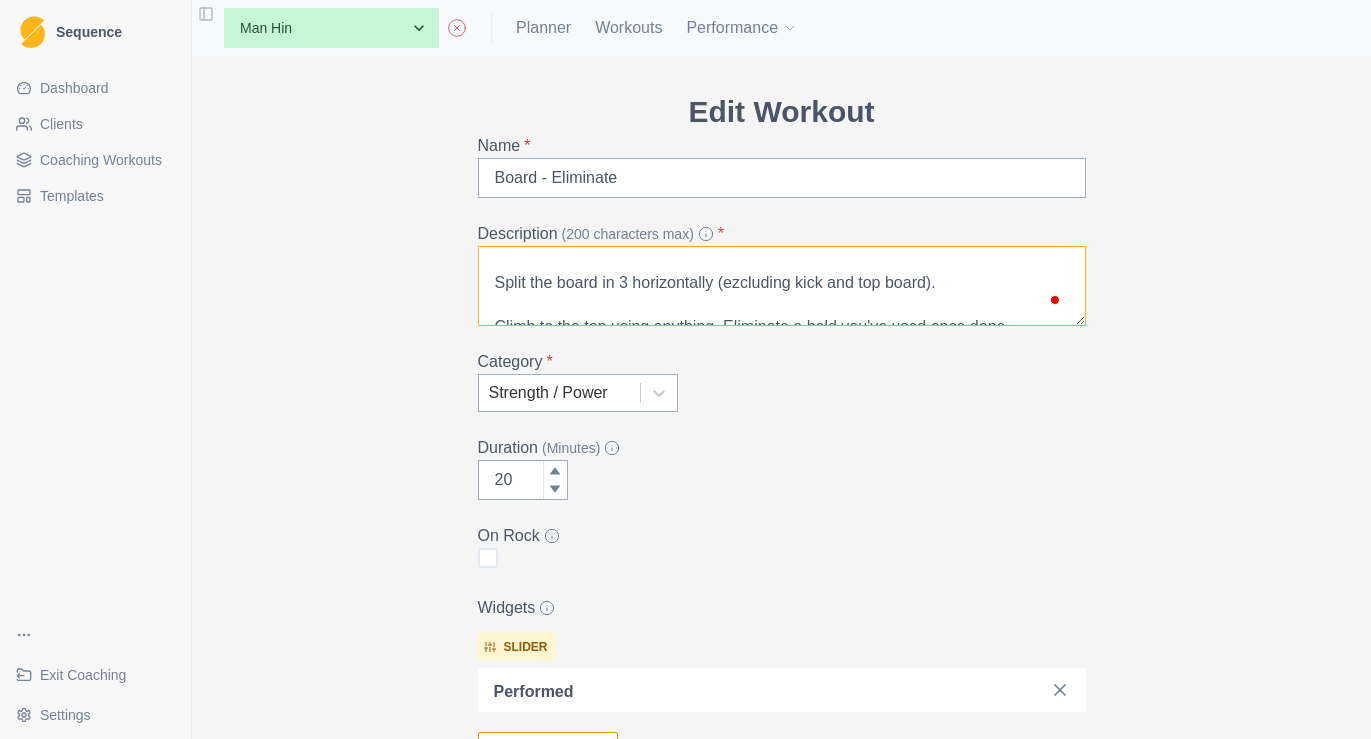 click on "Spray wall
Split the board in 3 horizontally (ezcluding kick and top board).
Climb to the top using anything. Eliminate a hold you've used once done. Repeat." at bounding box center (782, 286) 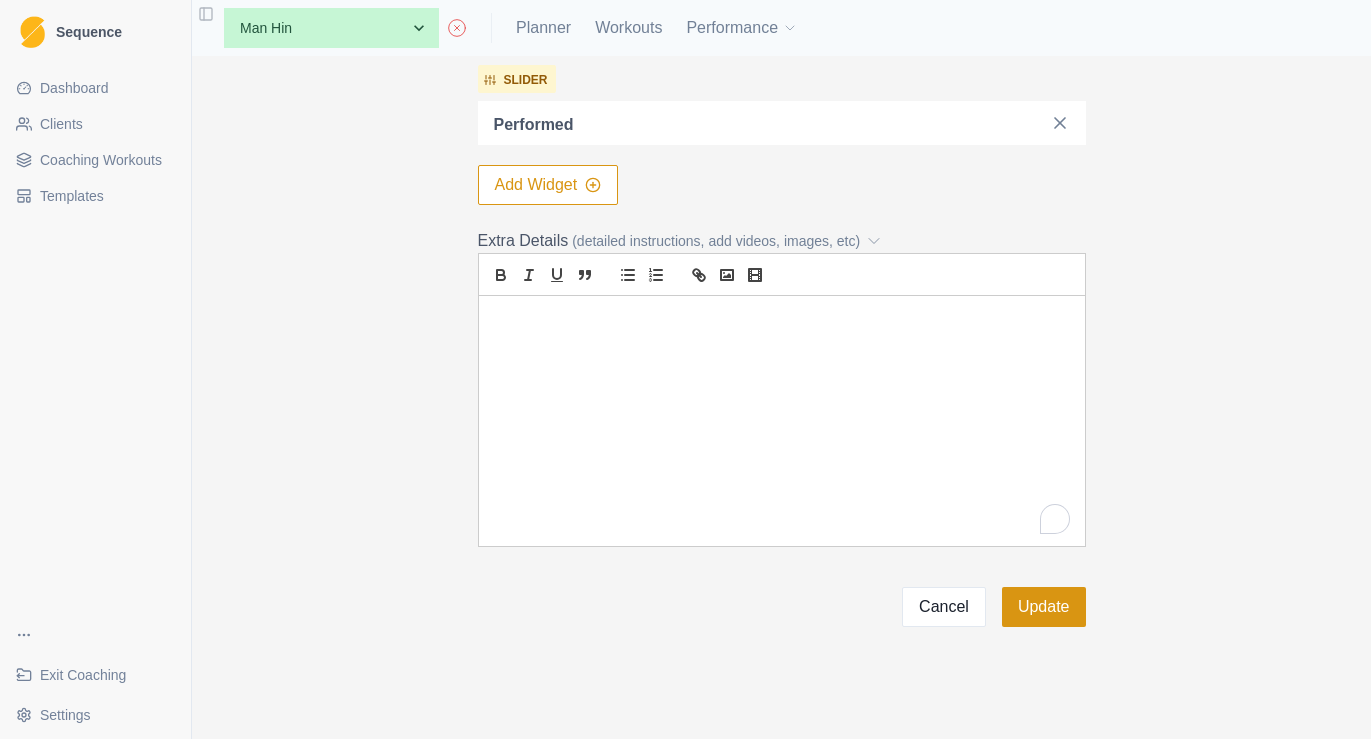 type on "Spray wall
Split the board in 3 horizontally (excluding kick and top board).
Climb to the top using anything. Eliminate a hold you've used once done. Repeat." 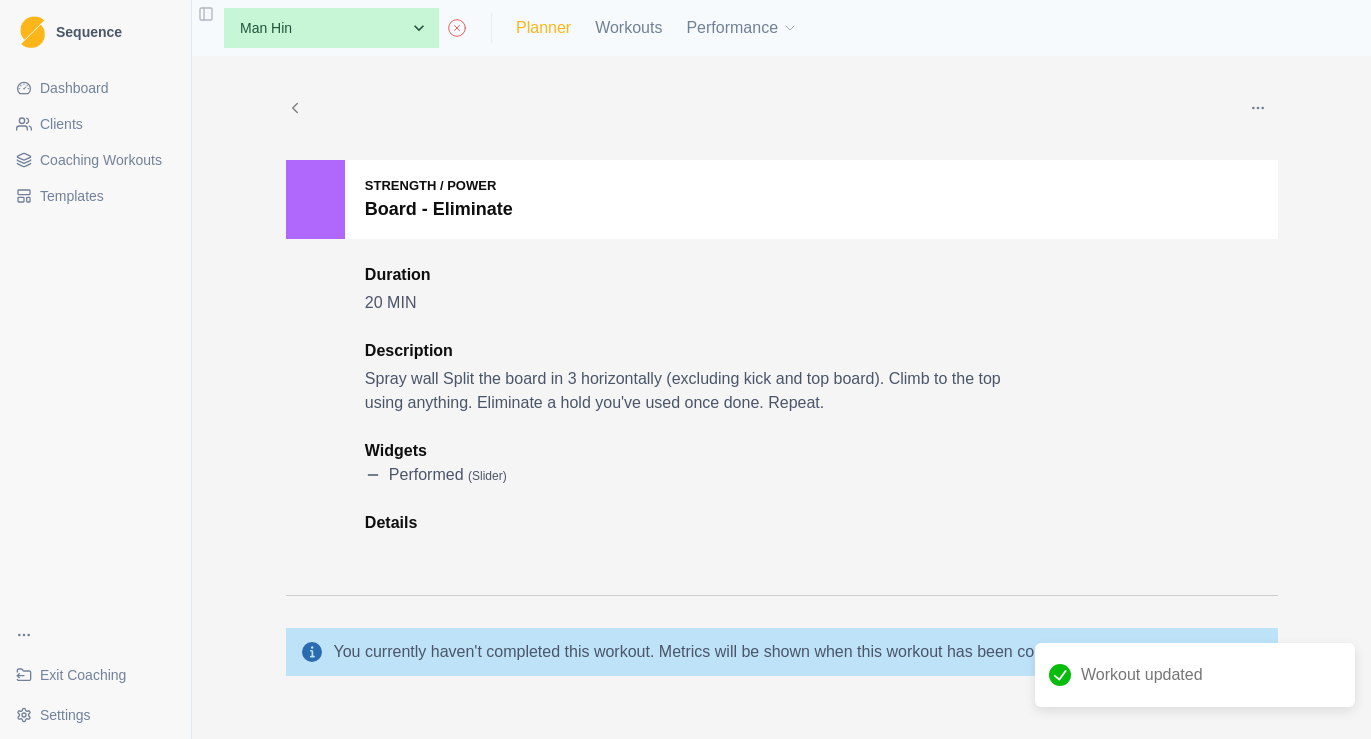 click on "Planner" at bounding box center [543, 28] 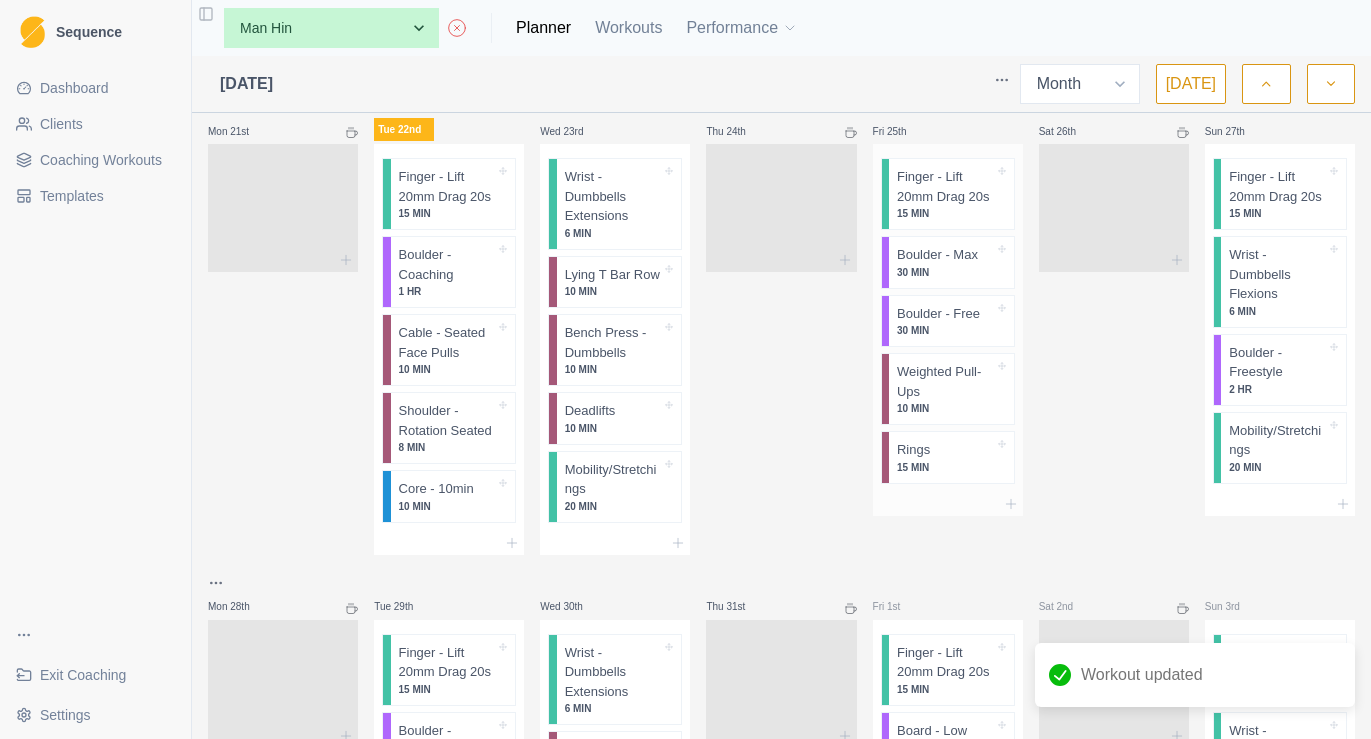 click at bounding box center [948, 504] 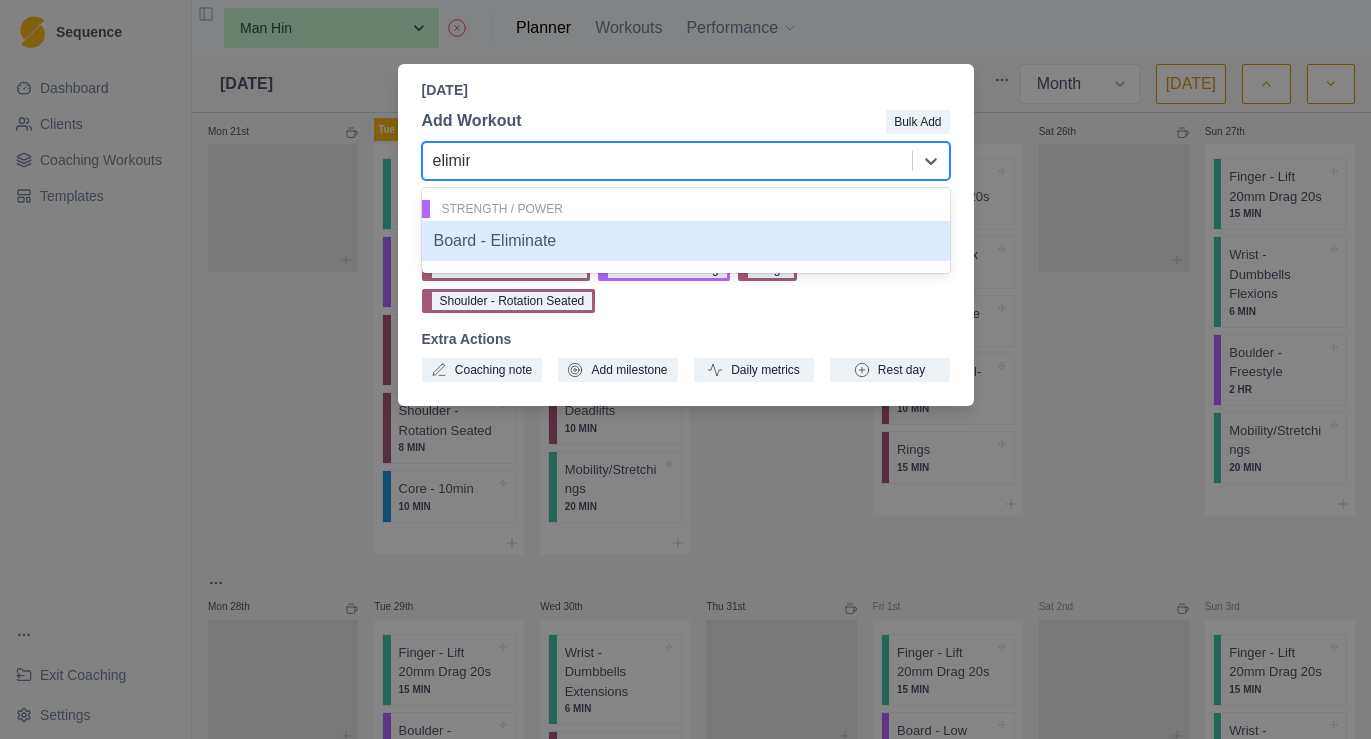 type on "elimina" 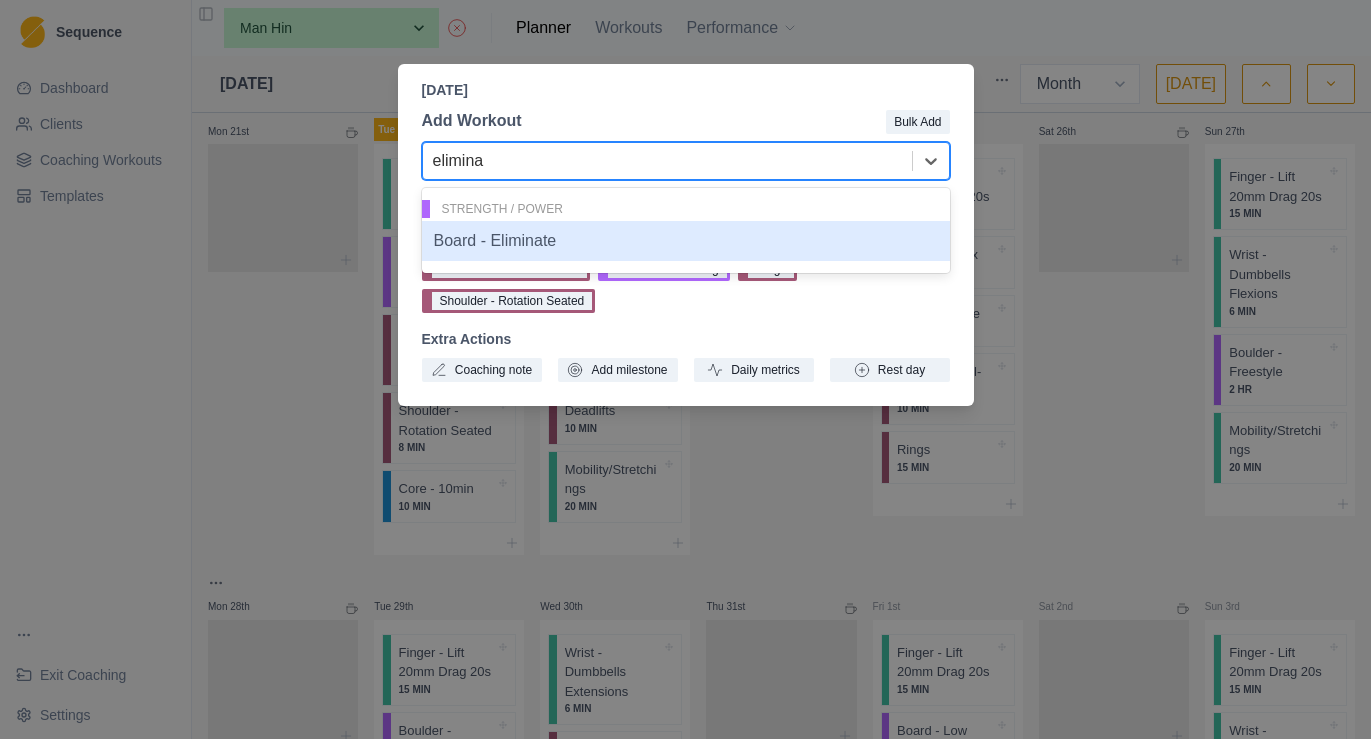 click on "Board - Eliminate" at bounding box center [686, 241] 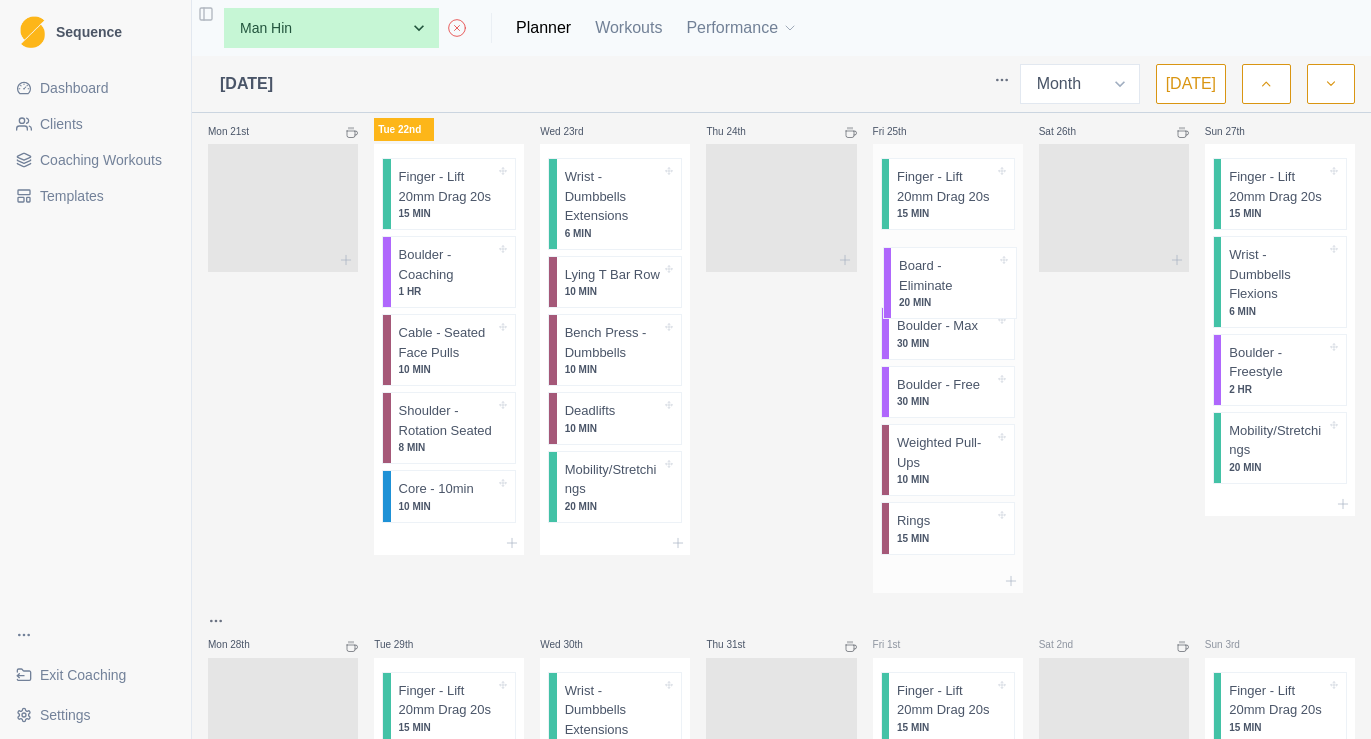 drag, startPoint x: 971, startPoint y: 539, endPoint x: 973, endPoint y: 269, distance: 270.00742 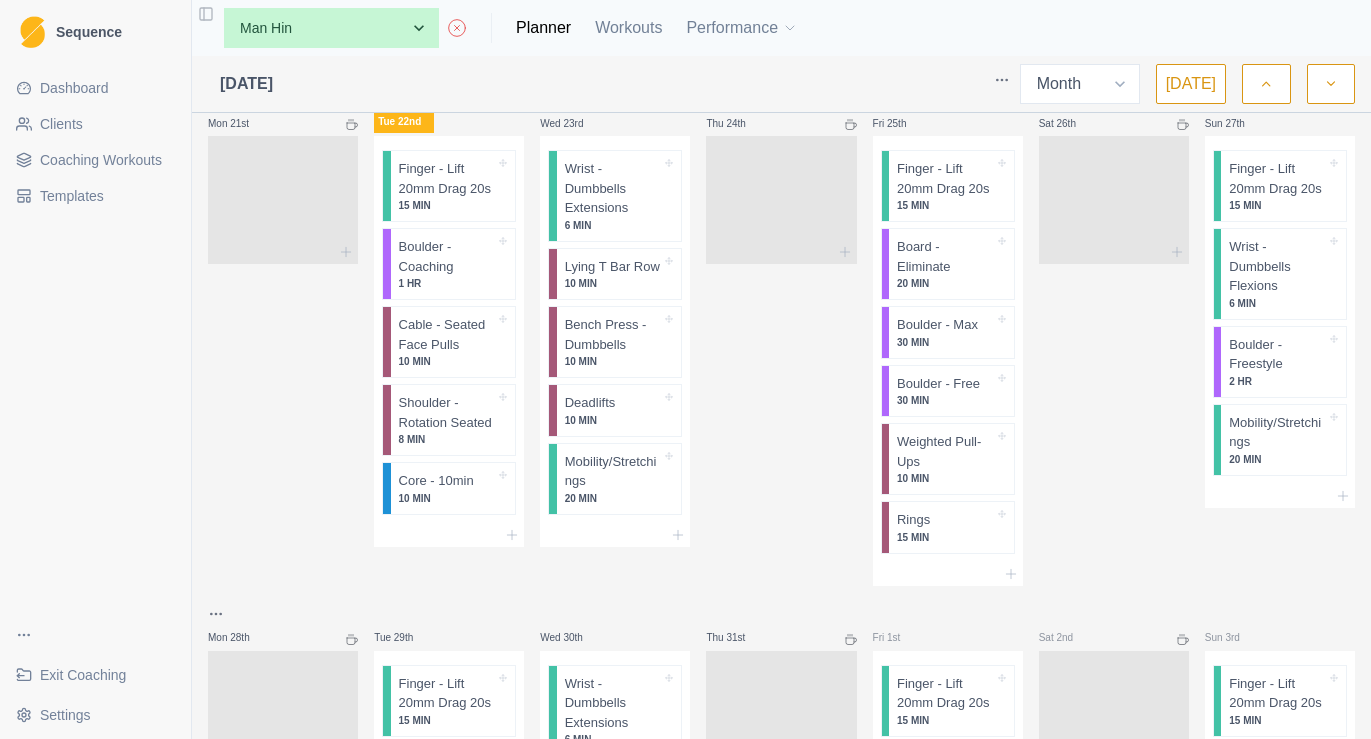scroll, scrollTop: 1453, scrollLeft: 0, axis: vertical 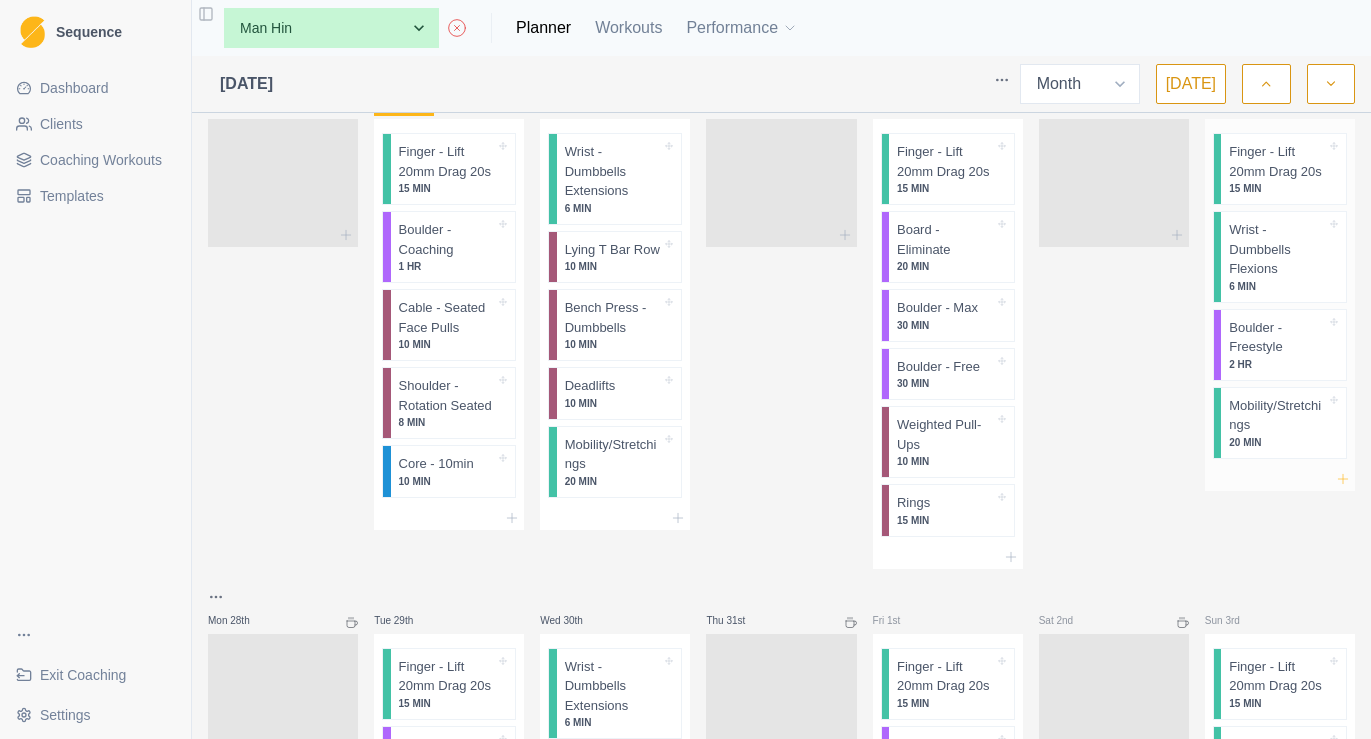 click 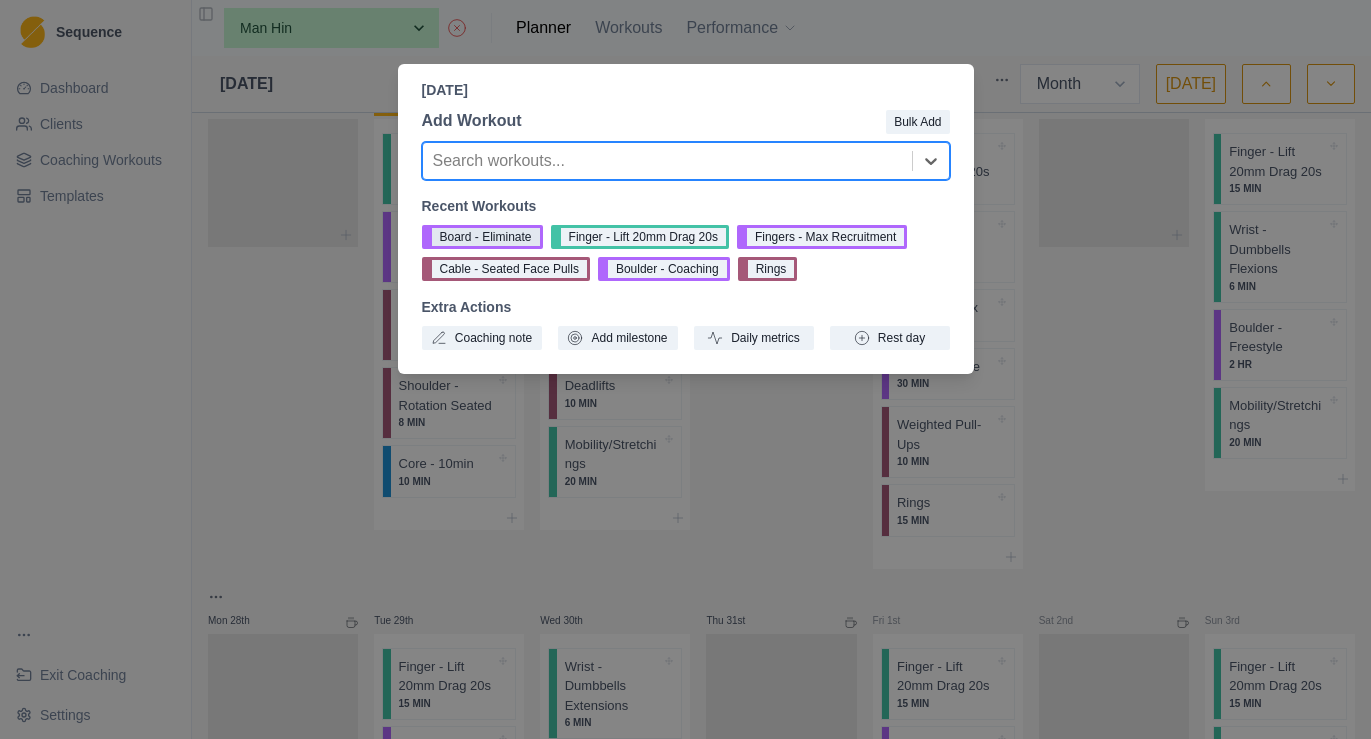 click on "Board - Eliminate" at bounding box center [482, 237] 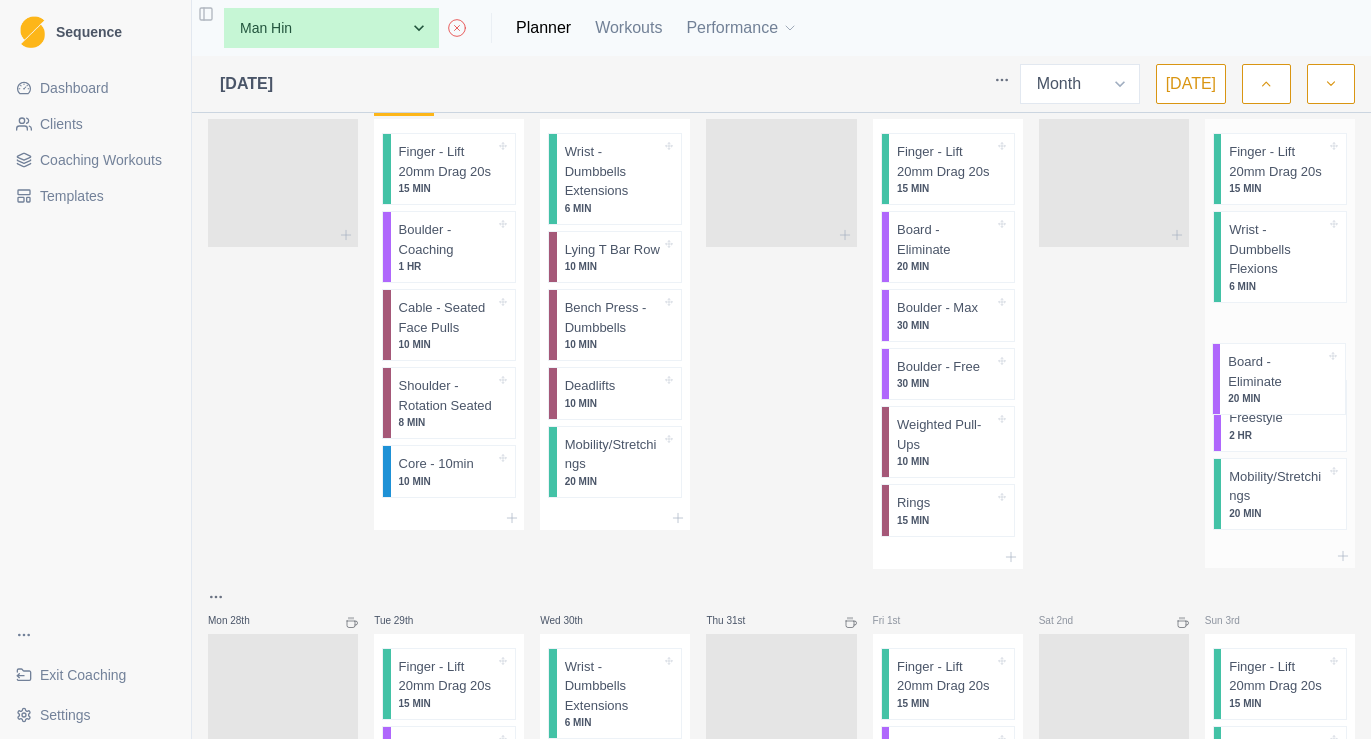 drag, startPoint x: 1270, startPoint y: 530, endPoint x: 1269, endPoint y: 378, distance: 152.0033 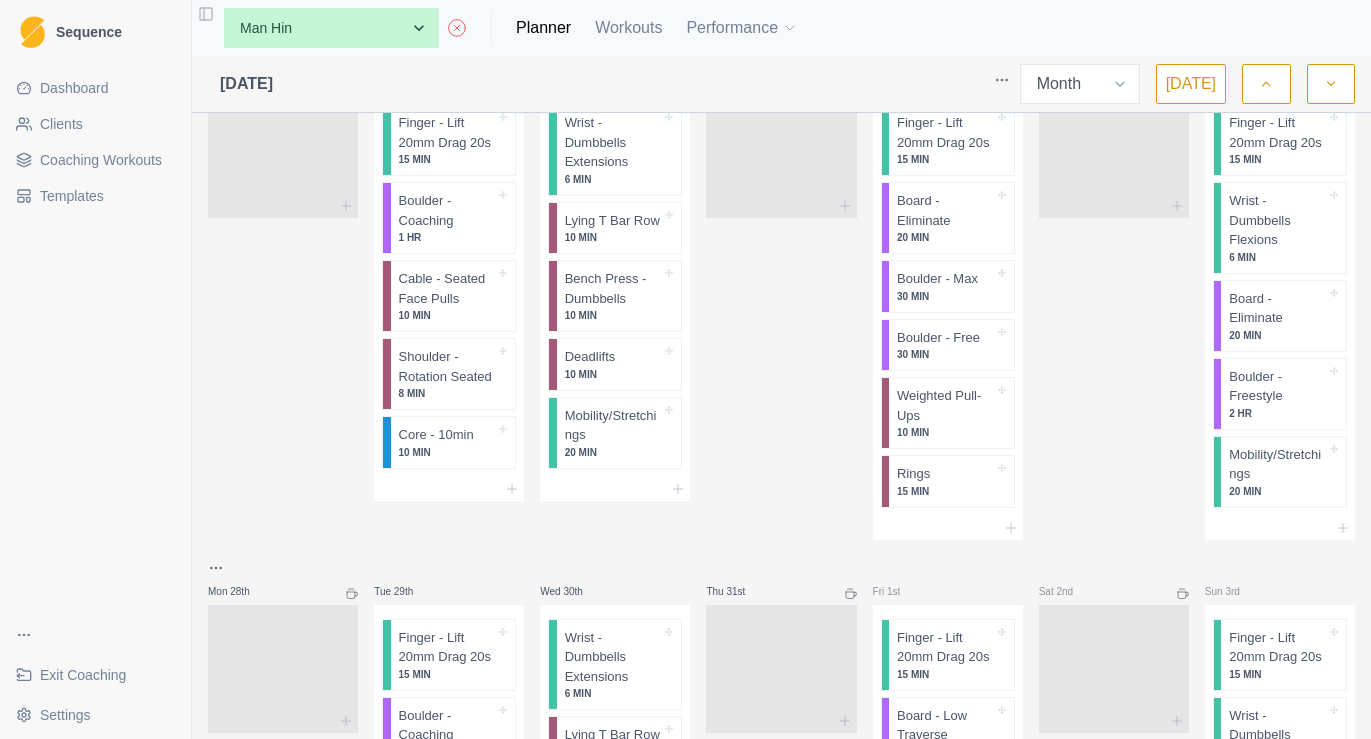 scroll, scrollTop: 1453, scrollLeft: 0, axis: vertical 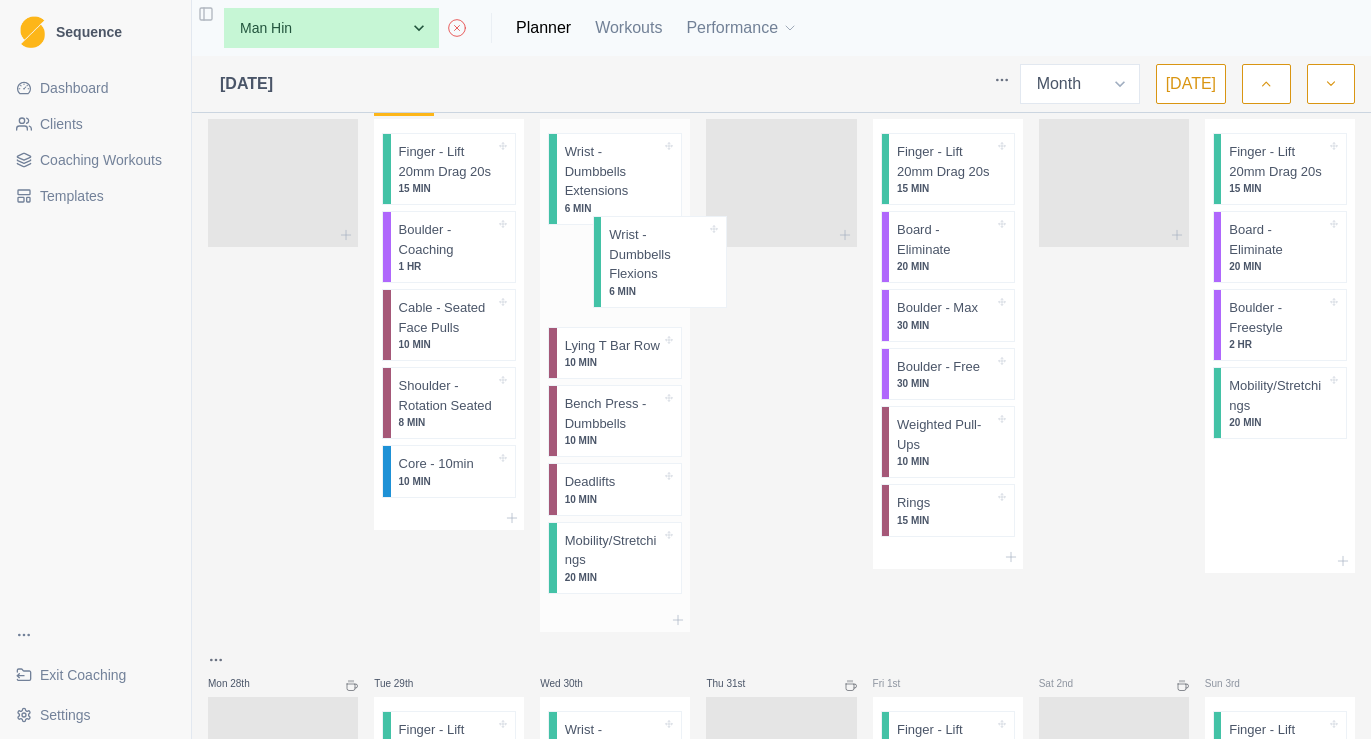 drag, startPoint x: 1275, startPoint y: 293, endPoint x: 644, endPoint y: 275, distance: 631.25665 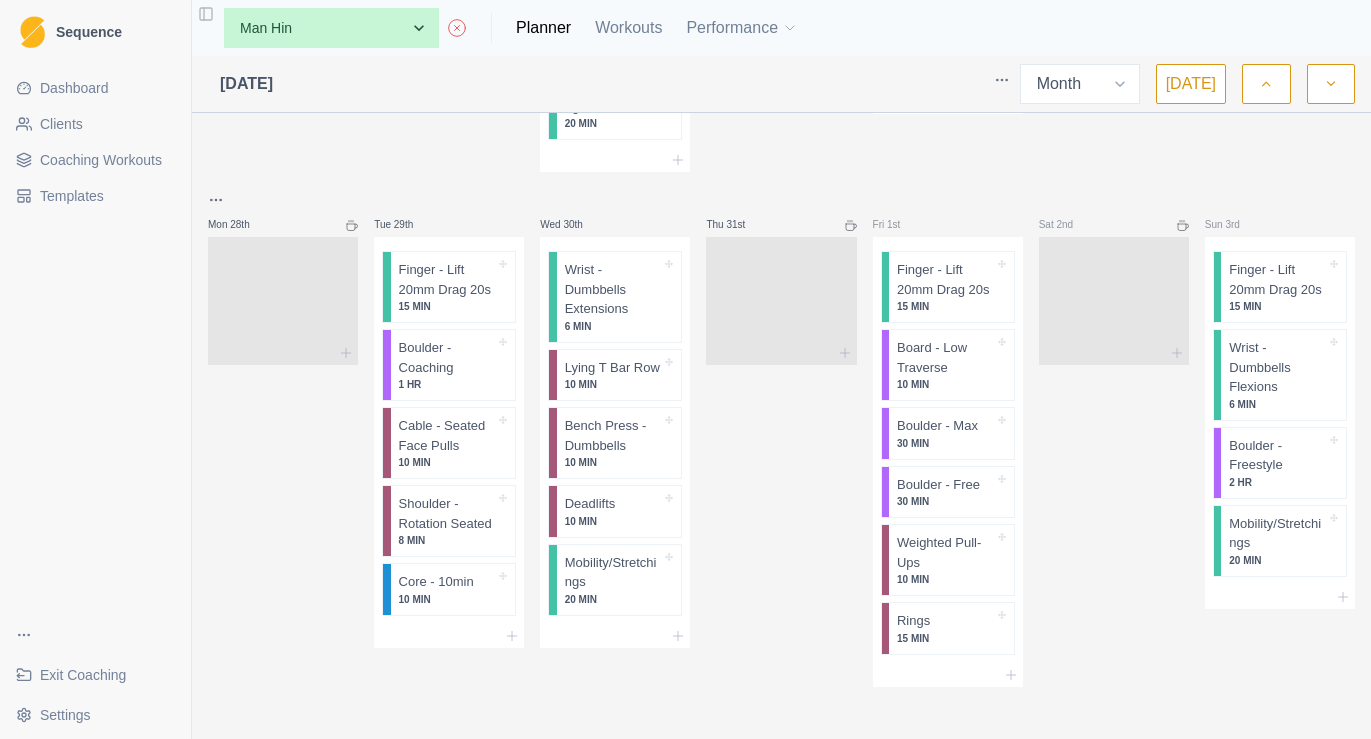 scroll, scrollTop: 1943, scrollLeft: 0, axis: vertical 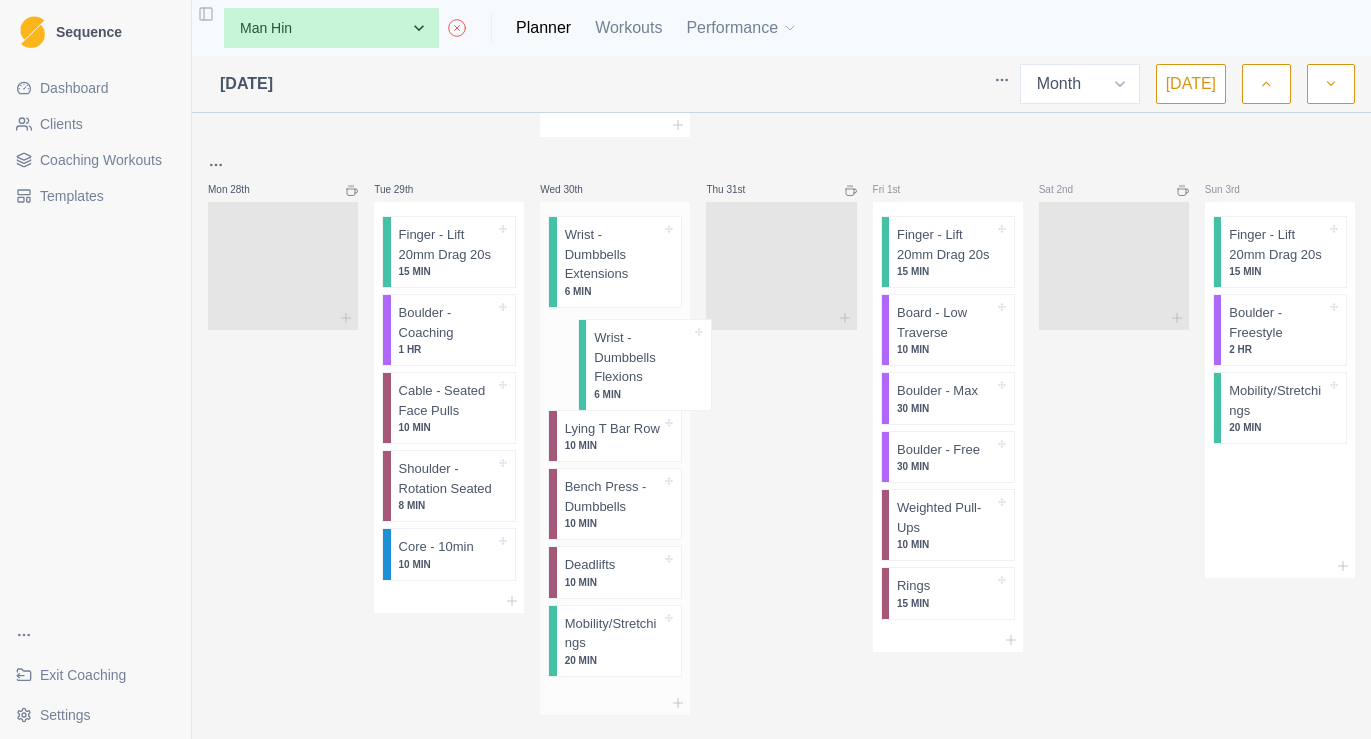 drag, startPoint x: 1251, startPoint y: 376, endPoint x: 609, endPoint y: 365, distance: 642.09424 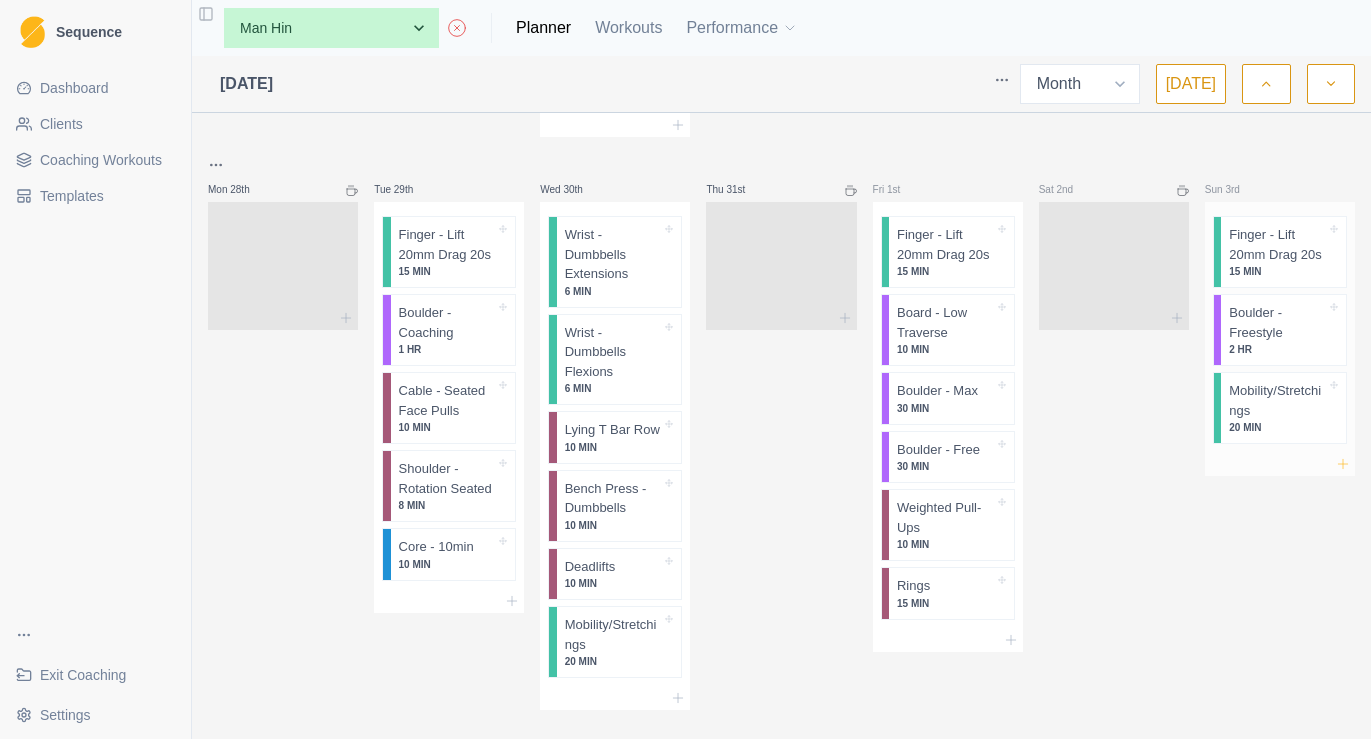 click 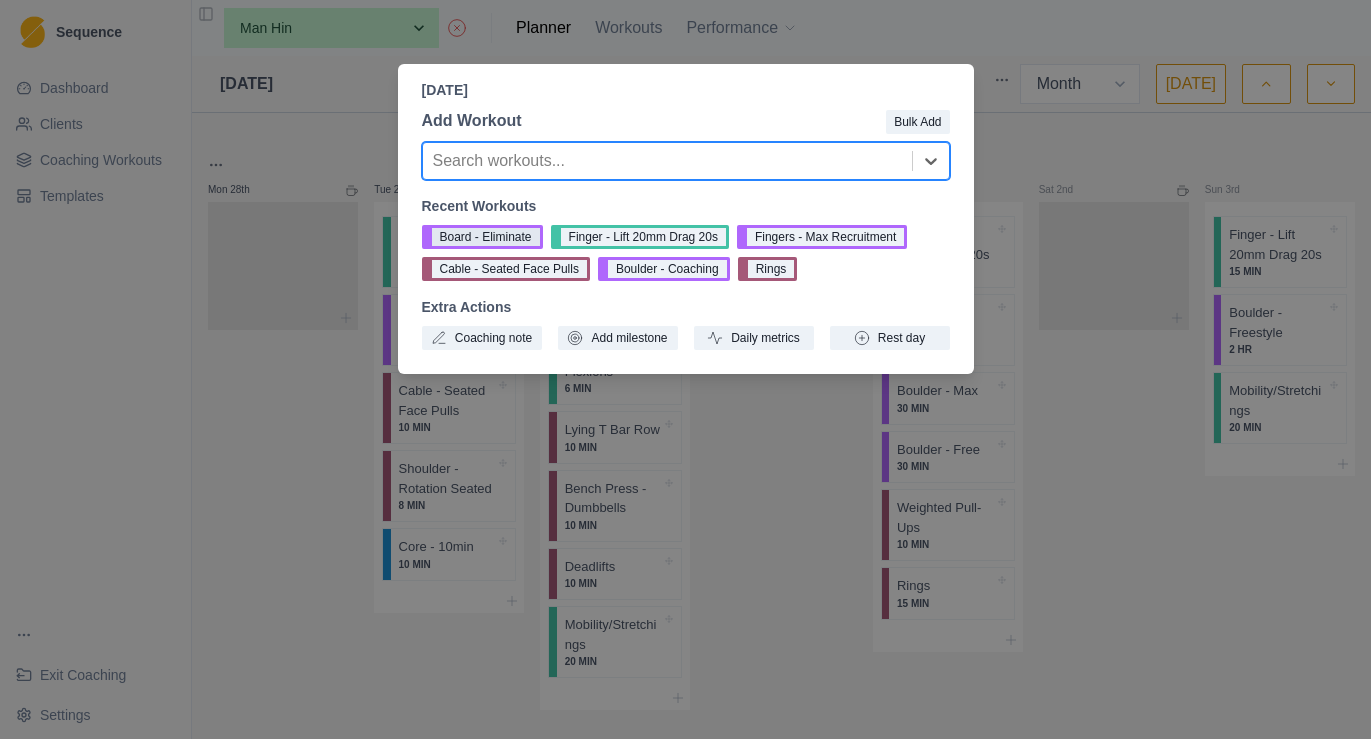 click on "Board - Eliminate" at bounding box center [482, 237] 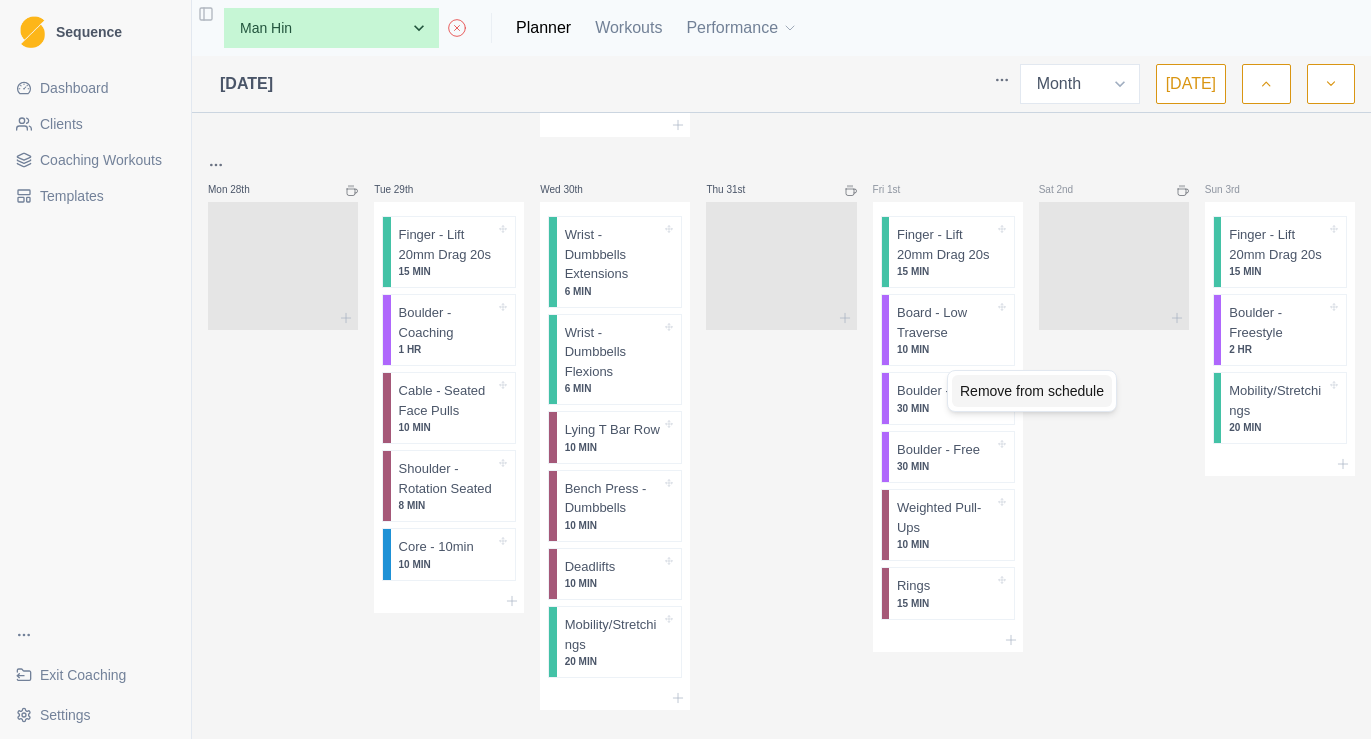 click on "Remove from schedule" at bounding box center (1032, 391) 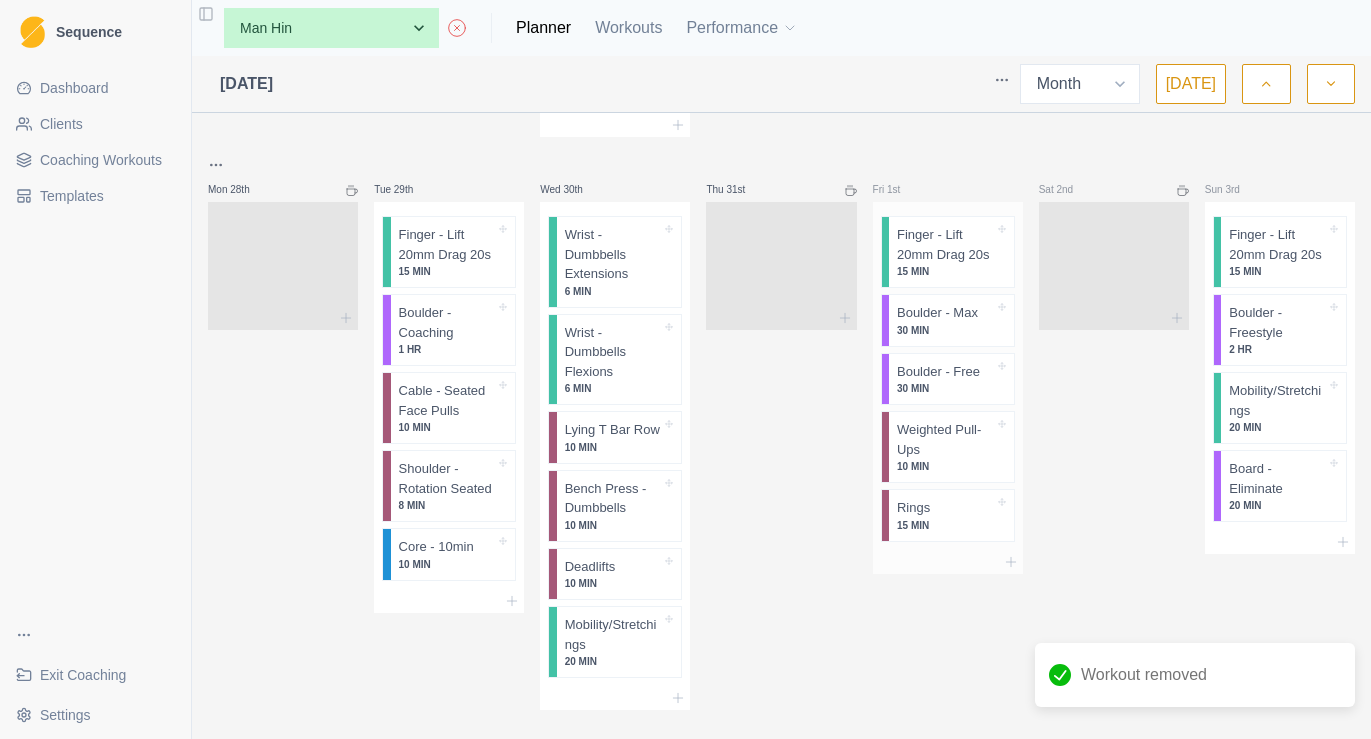 click at bounding box center [948, 562] 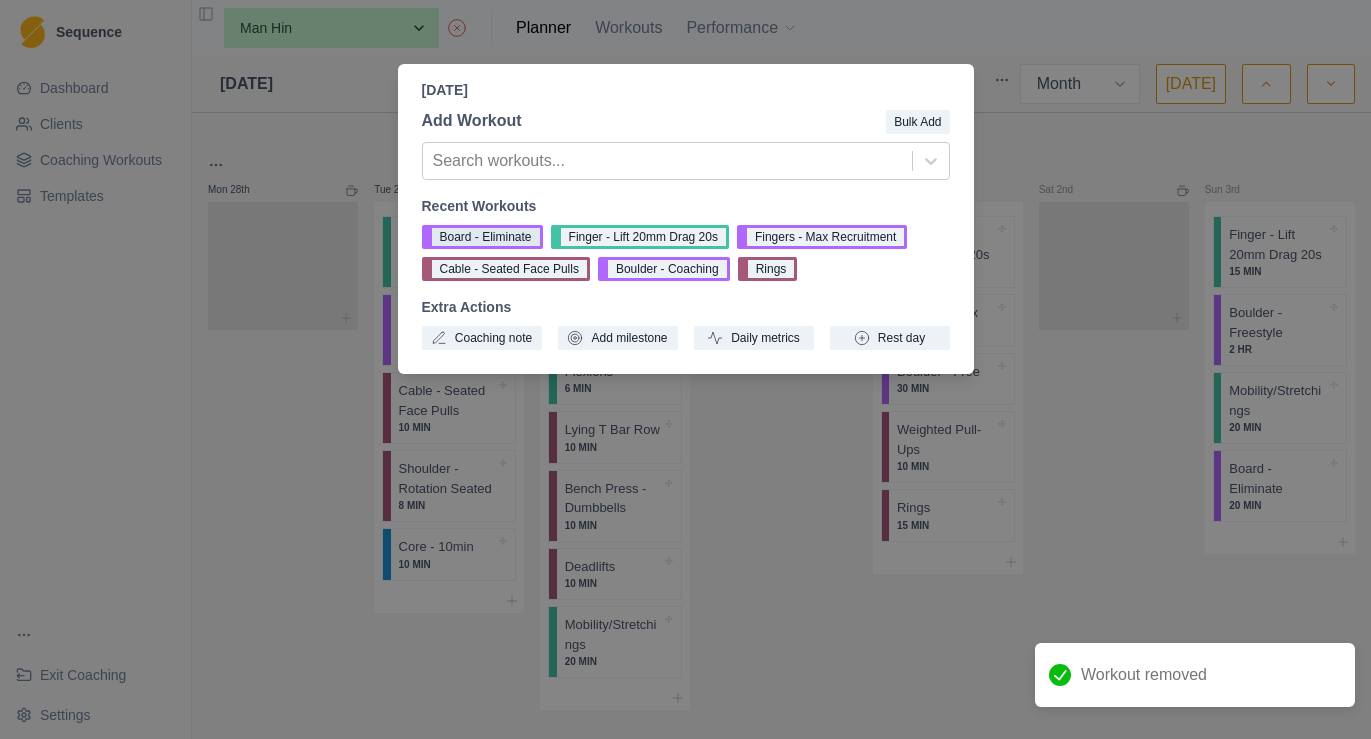 click on "Board - Eliminate" at bounding box center [482, 237] 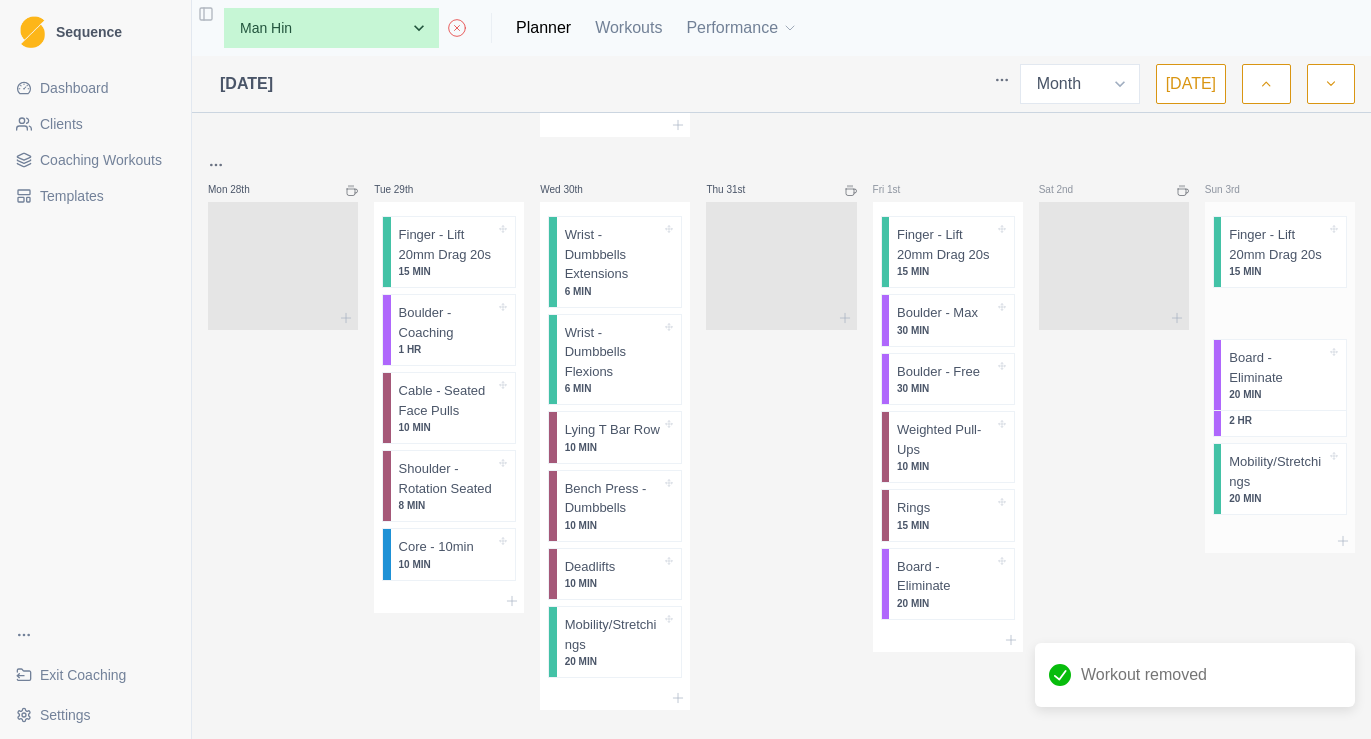 drag, startPoint x: 1235, startPoint y: 515, endPoint x: 1236, endPoint y: 360, distance: 155.00322 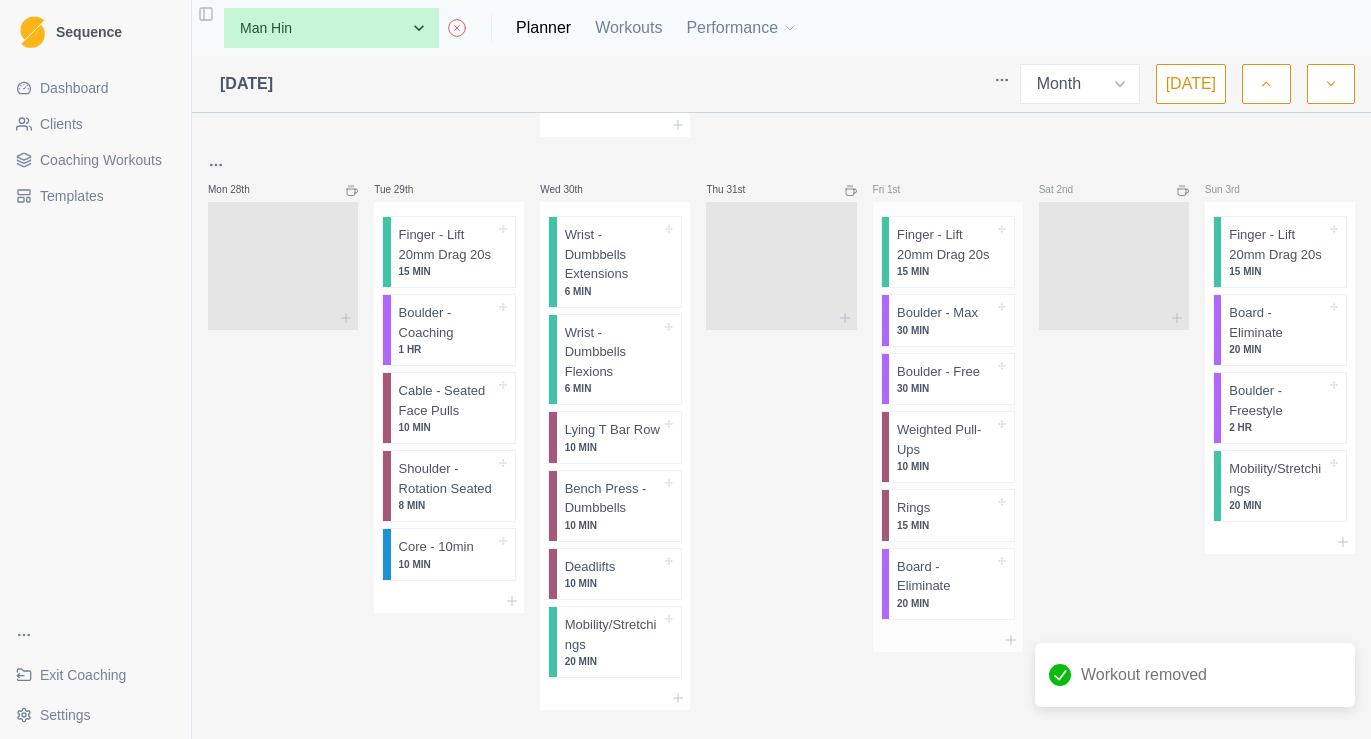 scroll, scrollTop: 1944, scrollLeft: 0, axis: vertical 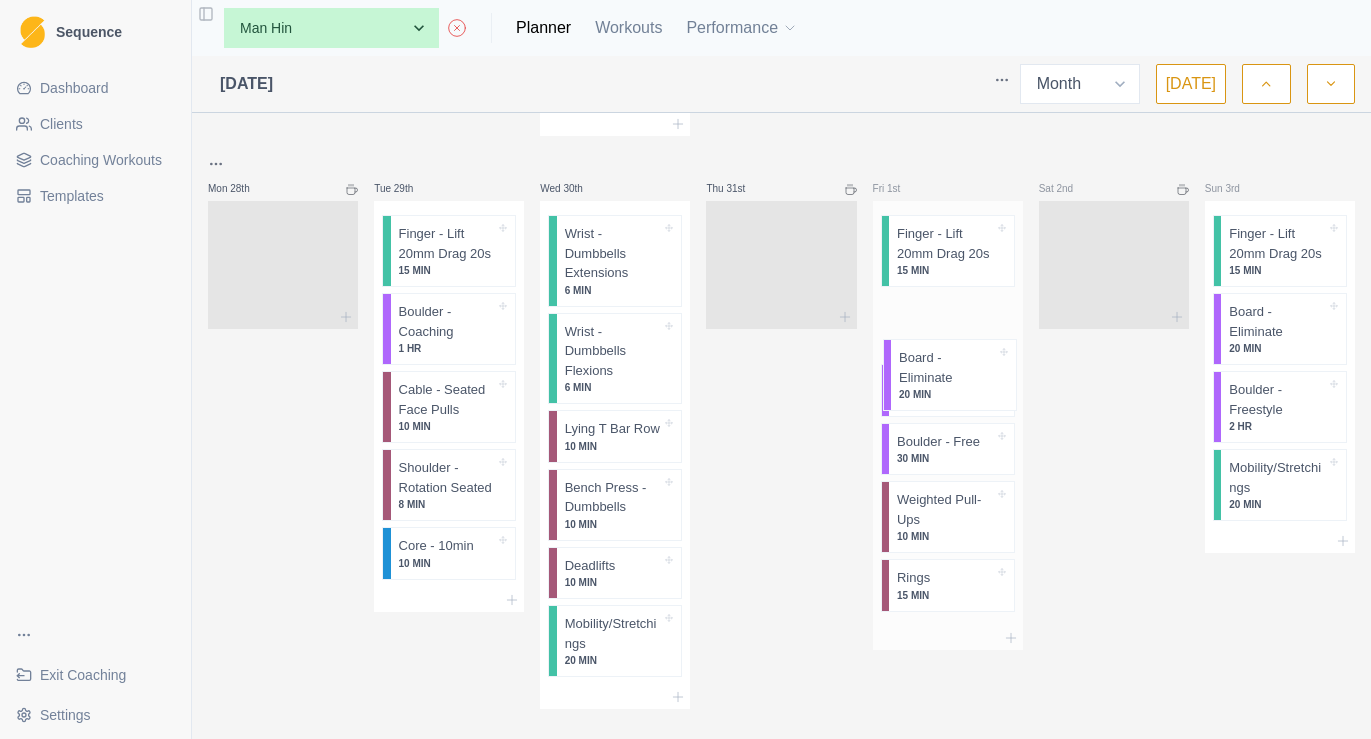 drag, startPoint x: 972, startPoint y: 621, endPoint x: 974, endPoint y: 365, distance: 256.0078 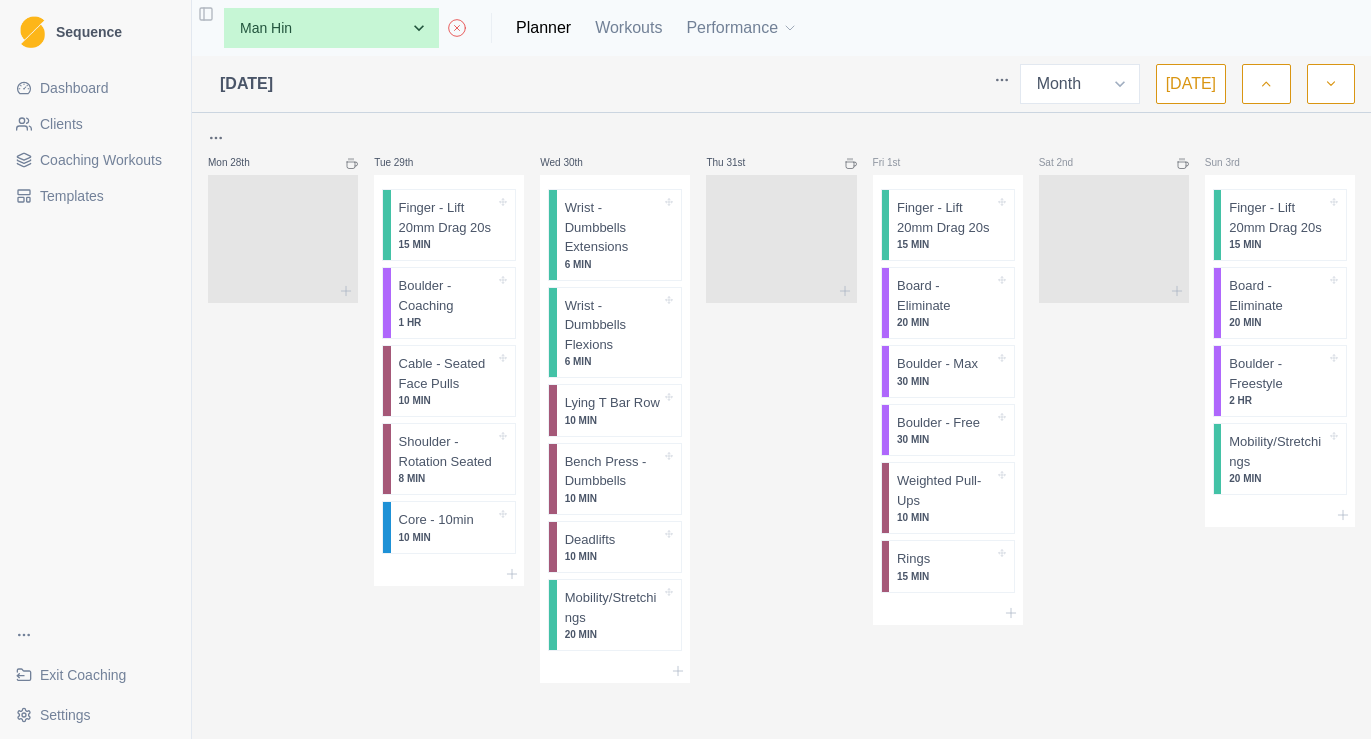 scroll, scrollTop: 2000, scrollLeft: 0, axis: vertical 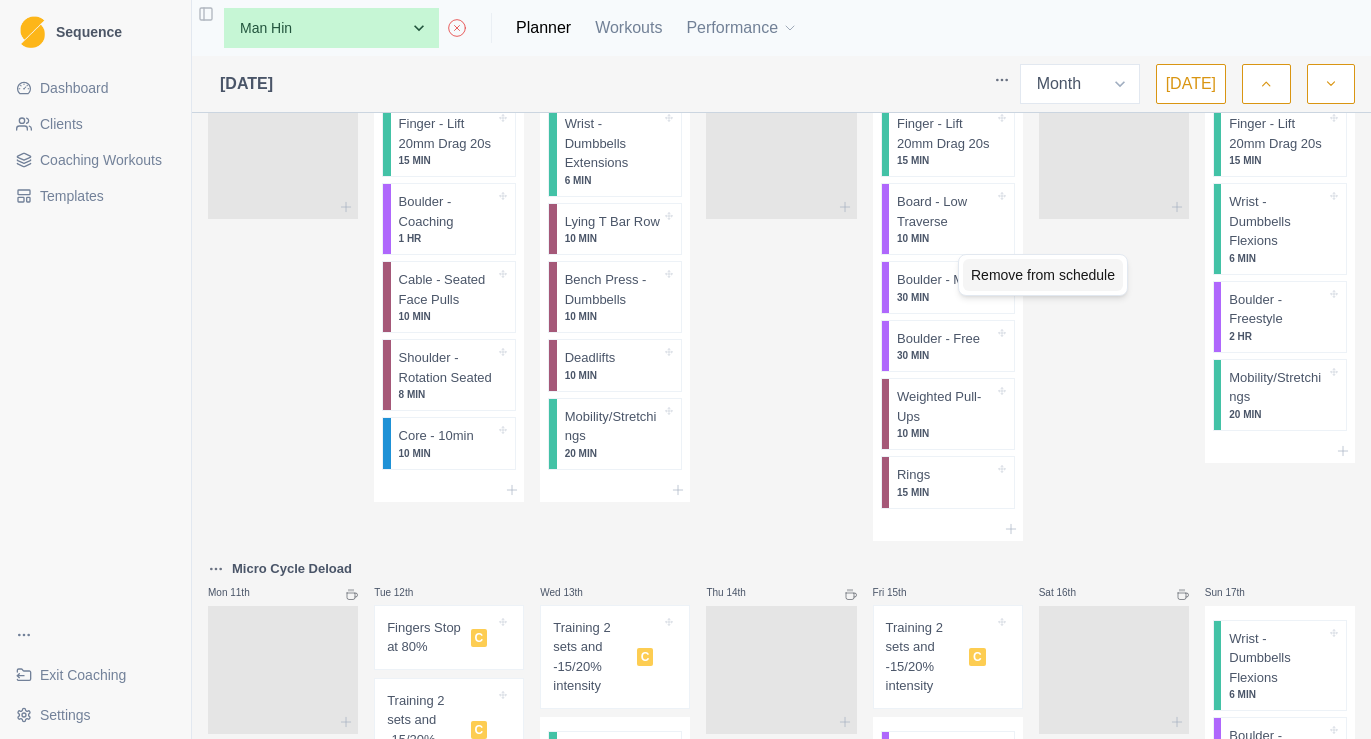 click on "Remove from schedule" at bounding box center [1043, 275] 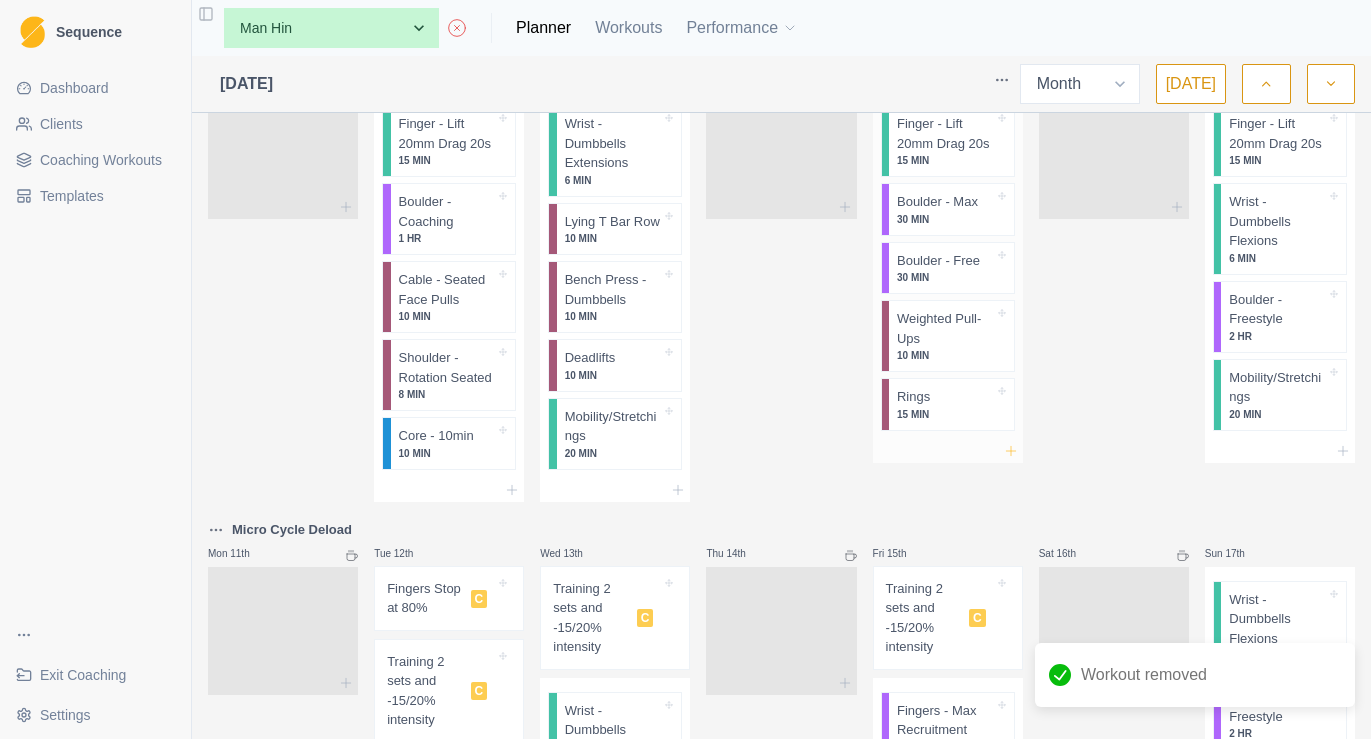 click 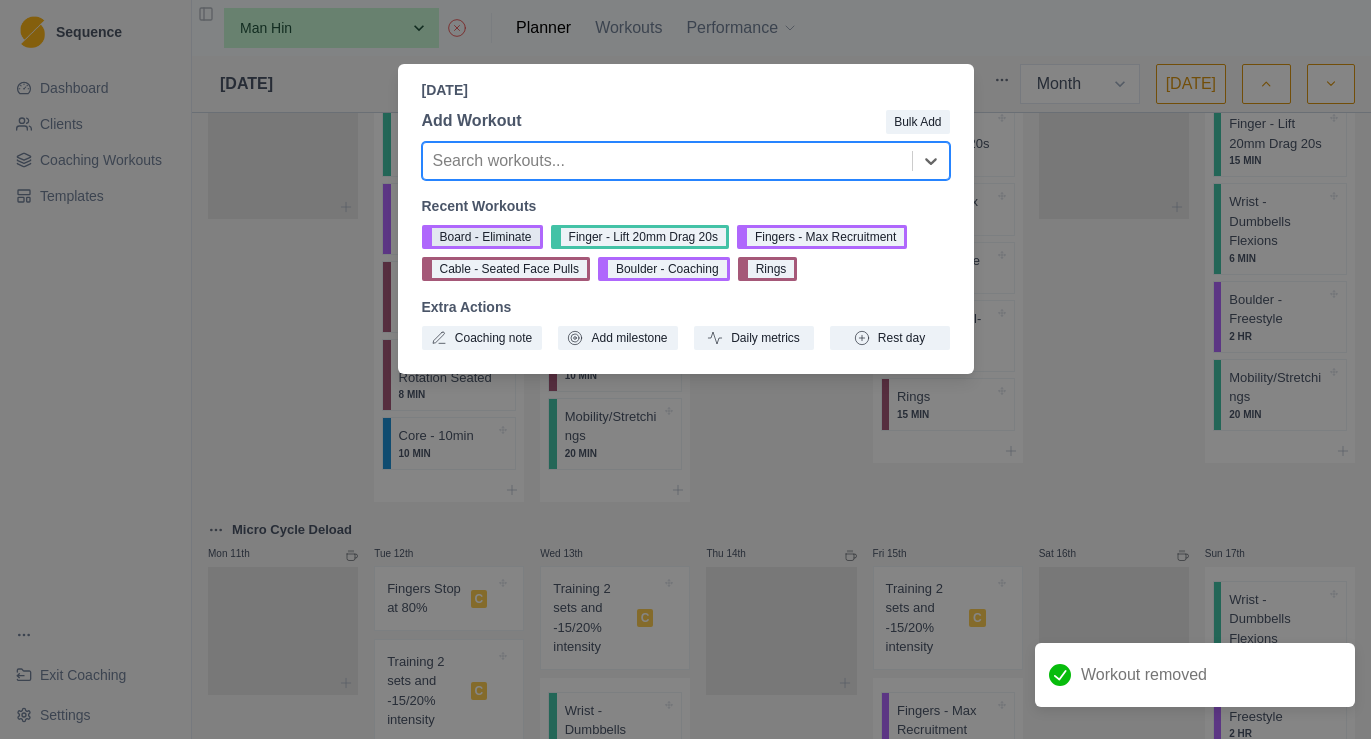 click on "Board - Eliminate" at bounding box center (482, 237) 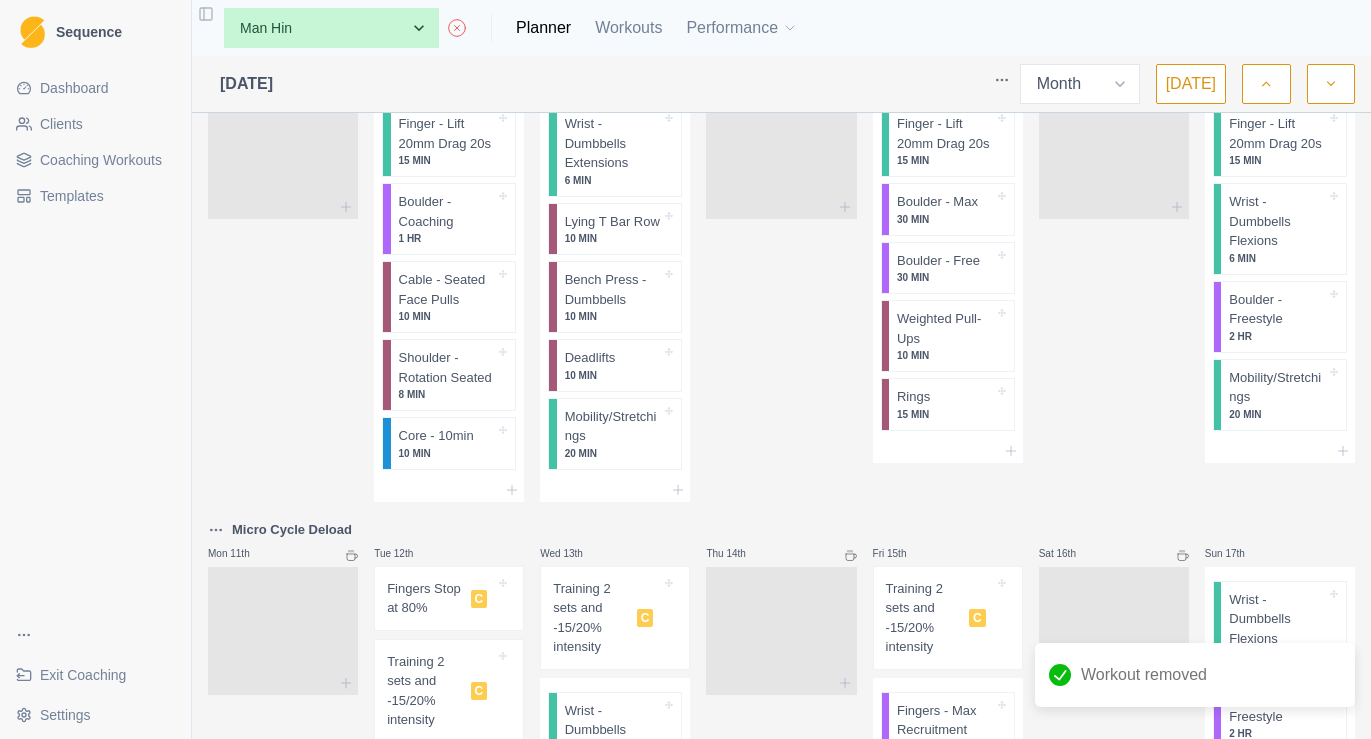 scroll, scrollTop: 642, scrollLeft: 0, axis: vertical 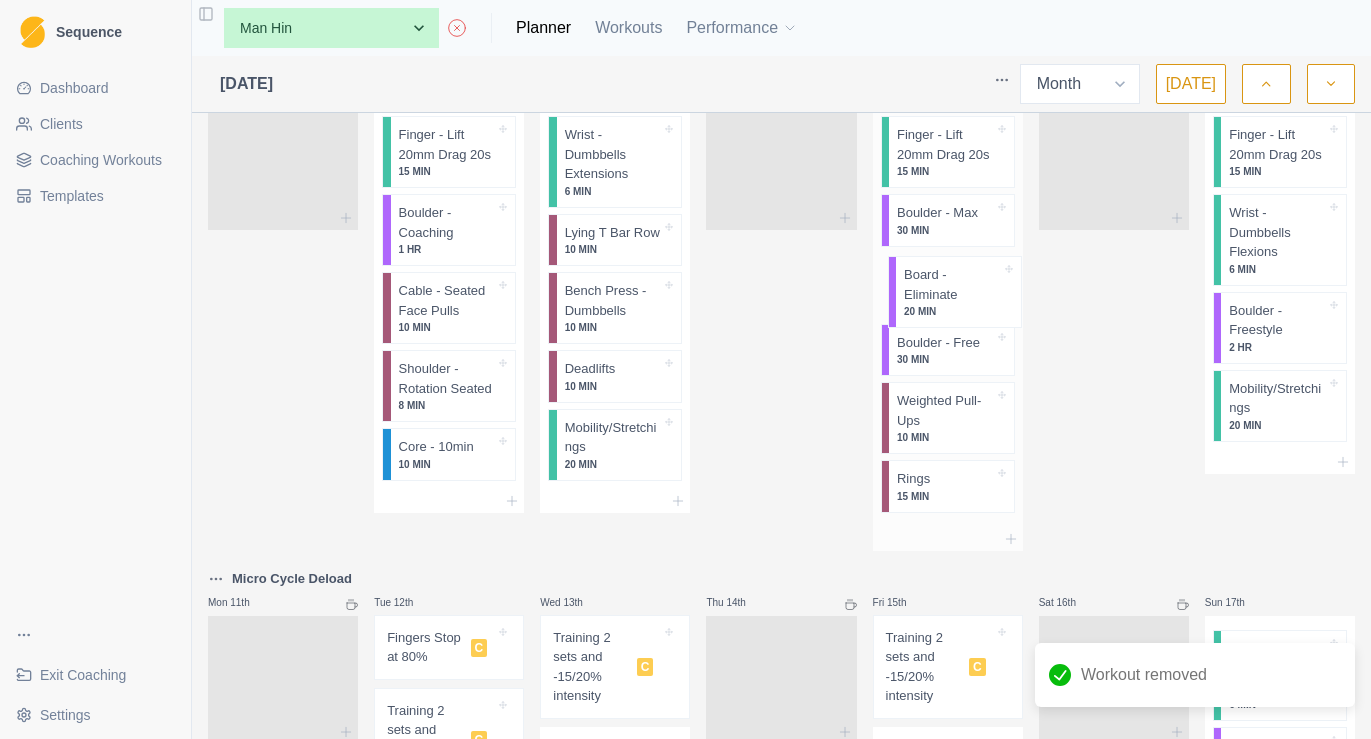drag, startPoint x: 947, startPoint y: 516, endPoint x: 963, endPoint y: 244, distance: 272.47018 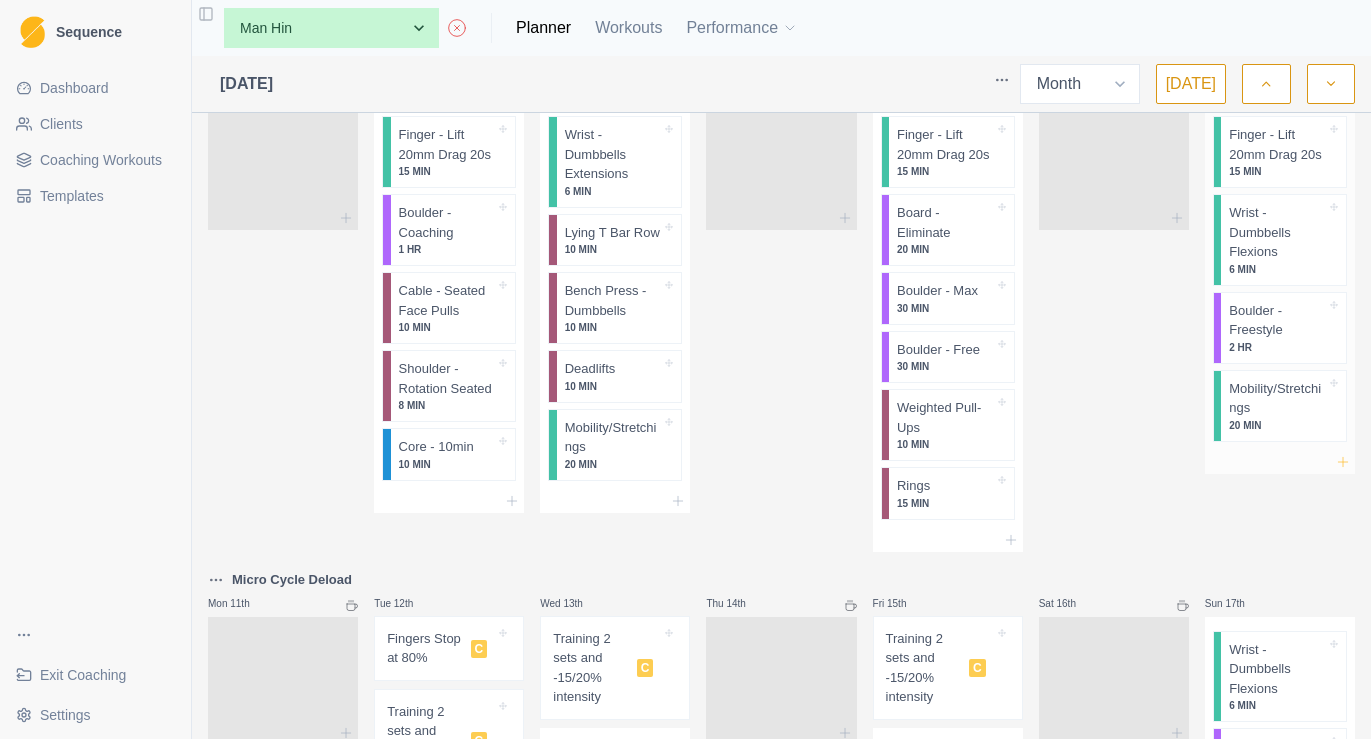 click 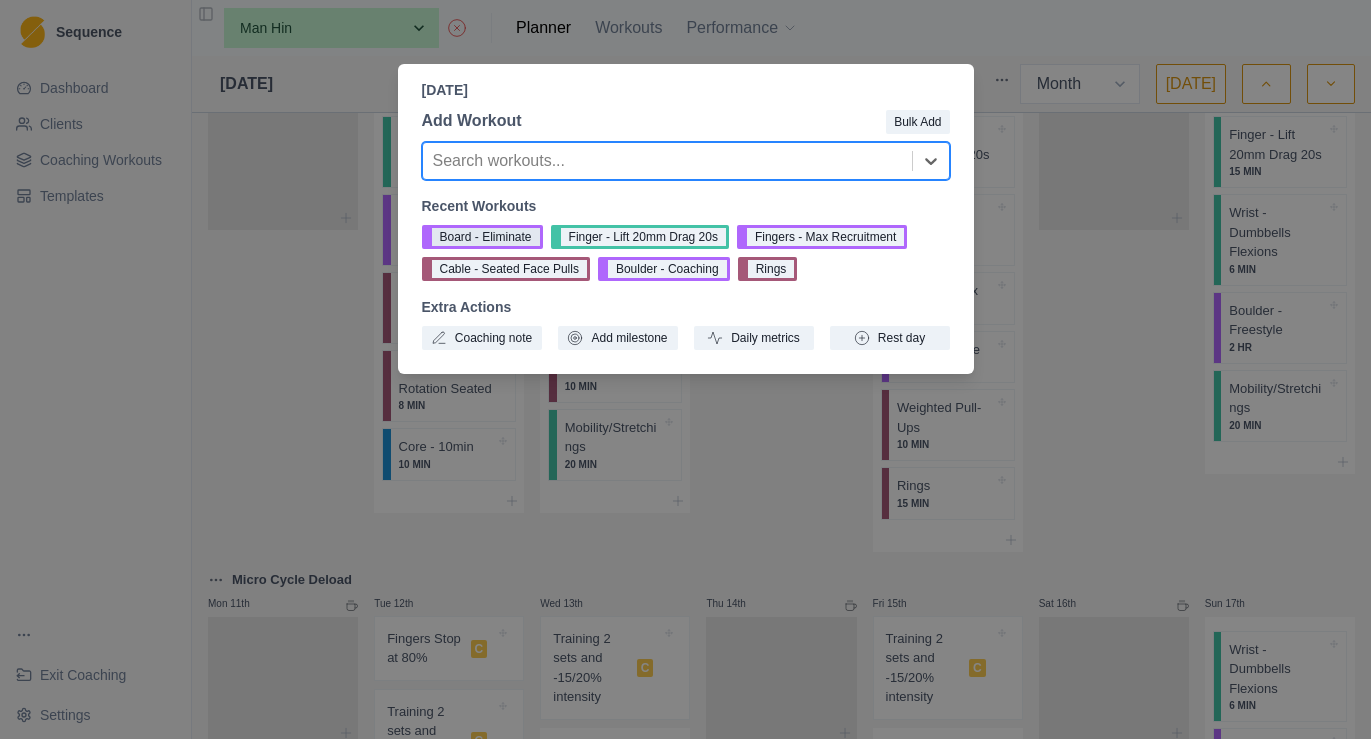 click on "Board - Eliminate" at bounding box center [482, 237] 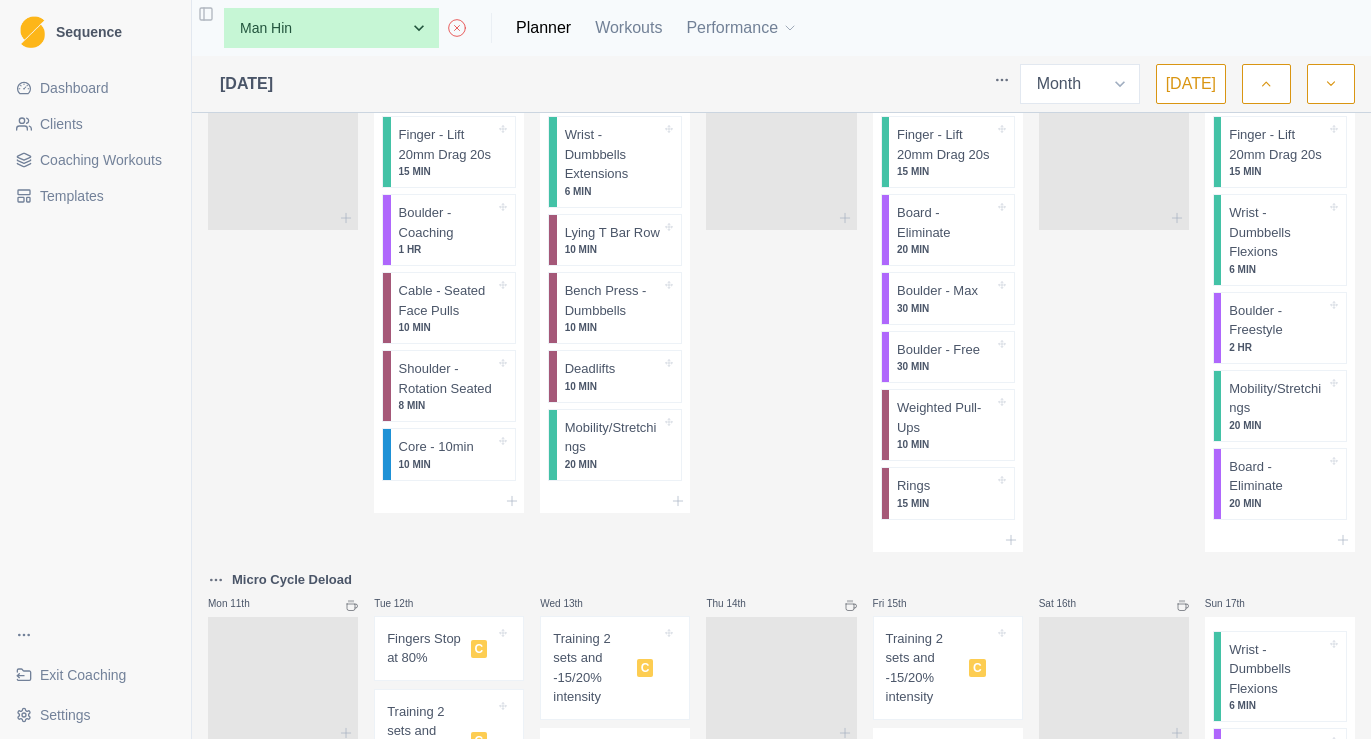 scroll, scrollTop: 592, scrollLeft: 0, axis: vertical 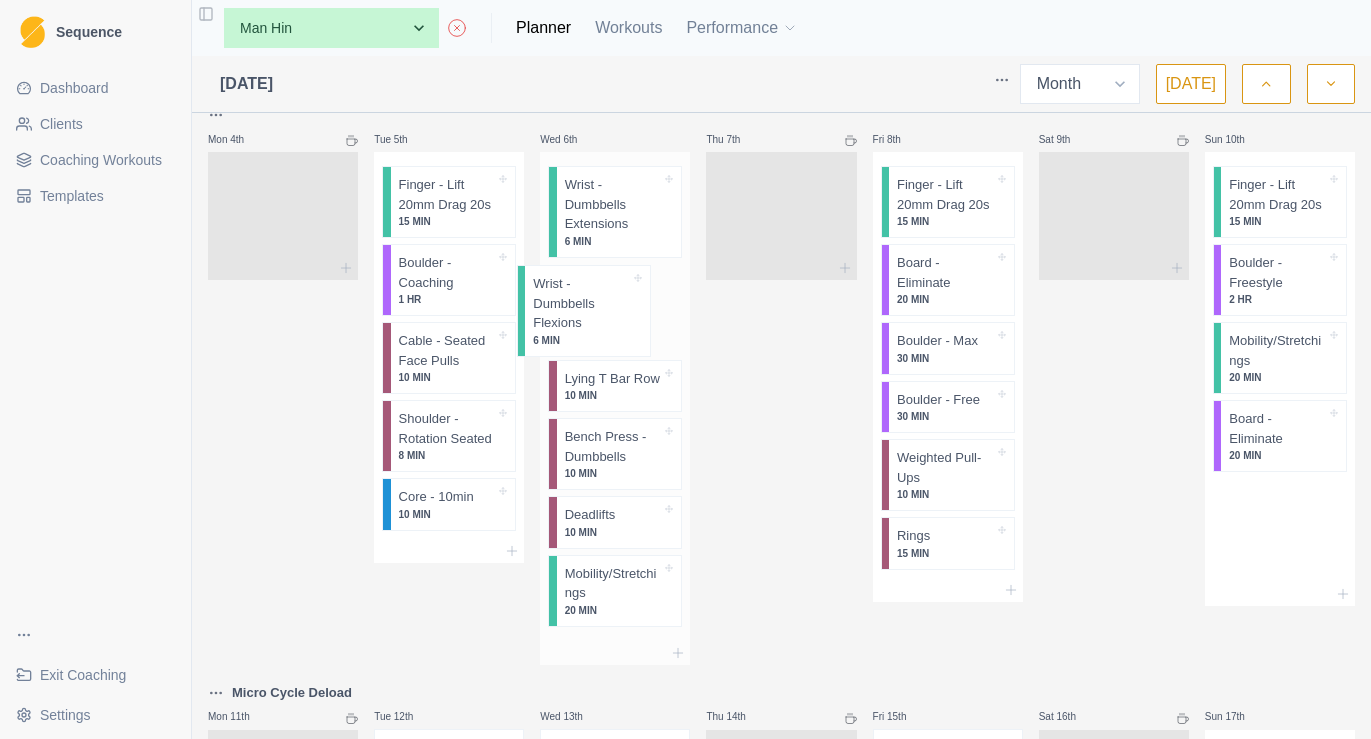 drag, startPoint x: 1257, startPoint y: 336, endPoint x: 551, endPoint y: 328, distance: 706.04535 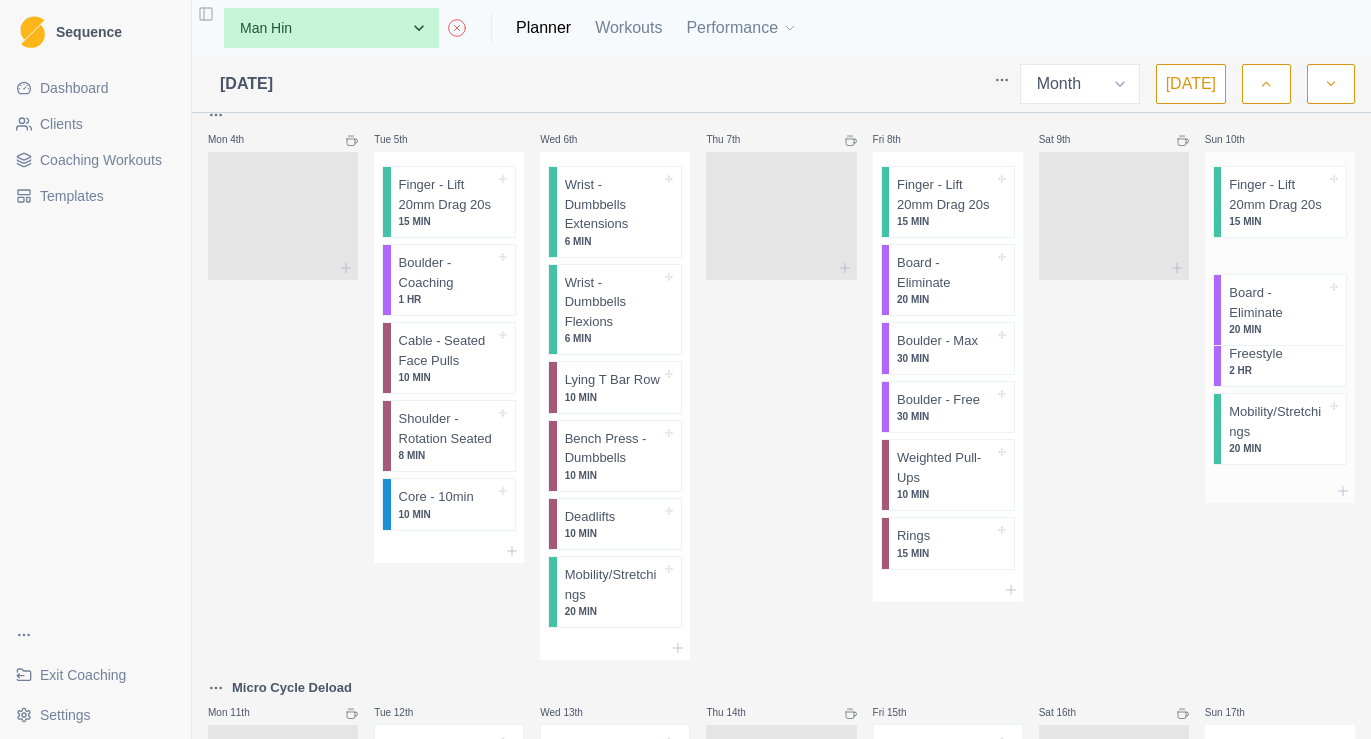 drag, startPoint x: 1283, startPoint y: 471, endPoint x: 1283, endPoint y: 316, distance: 155 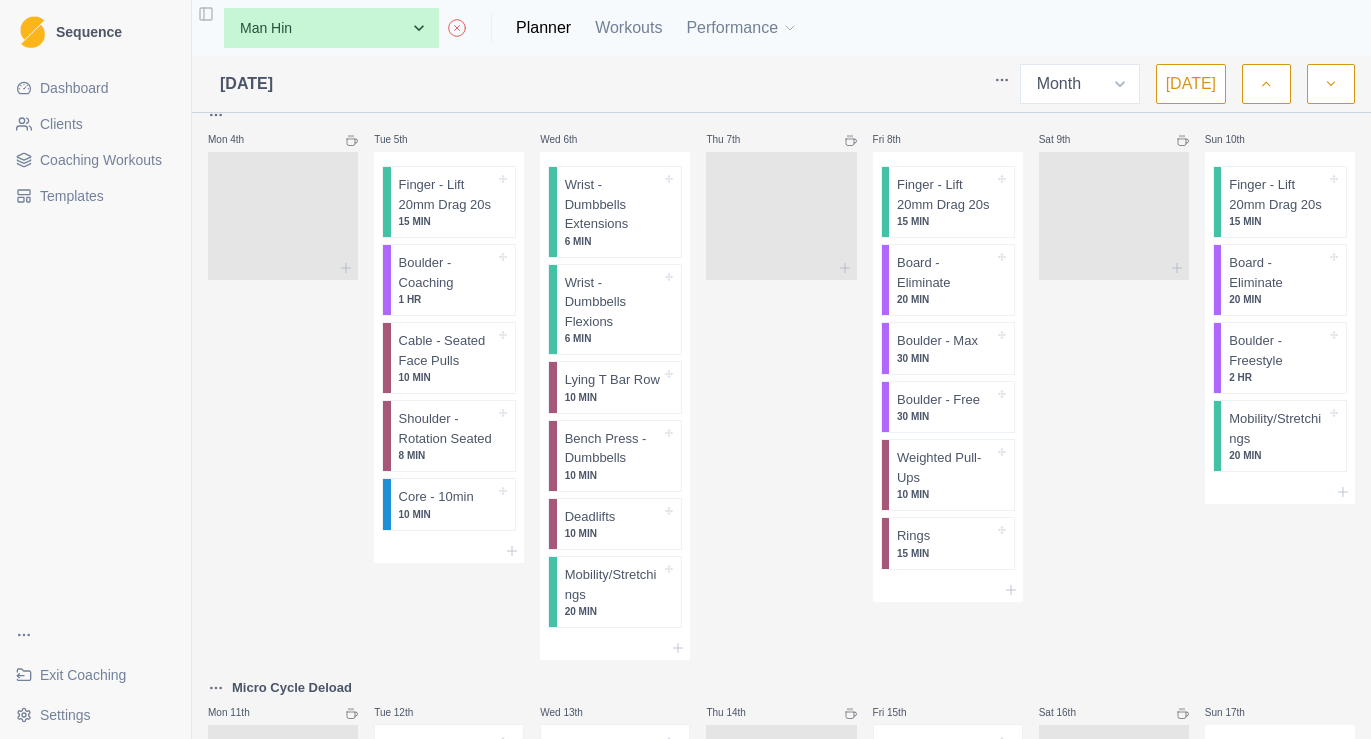 click on "Sat 9th" at bounding box center [1114, 381] 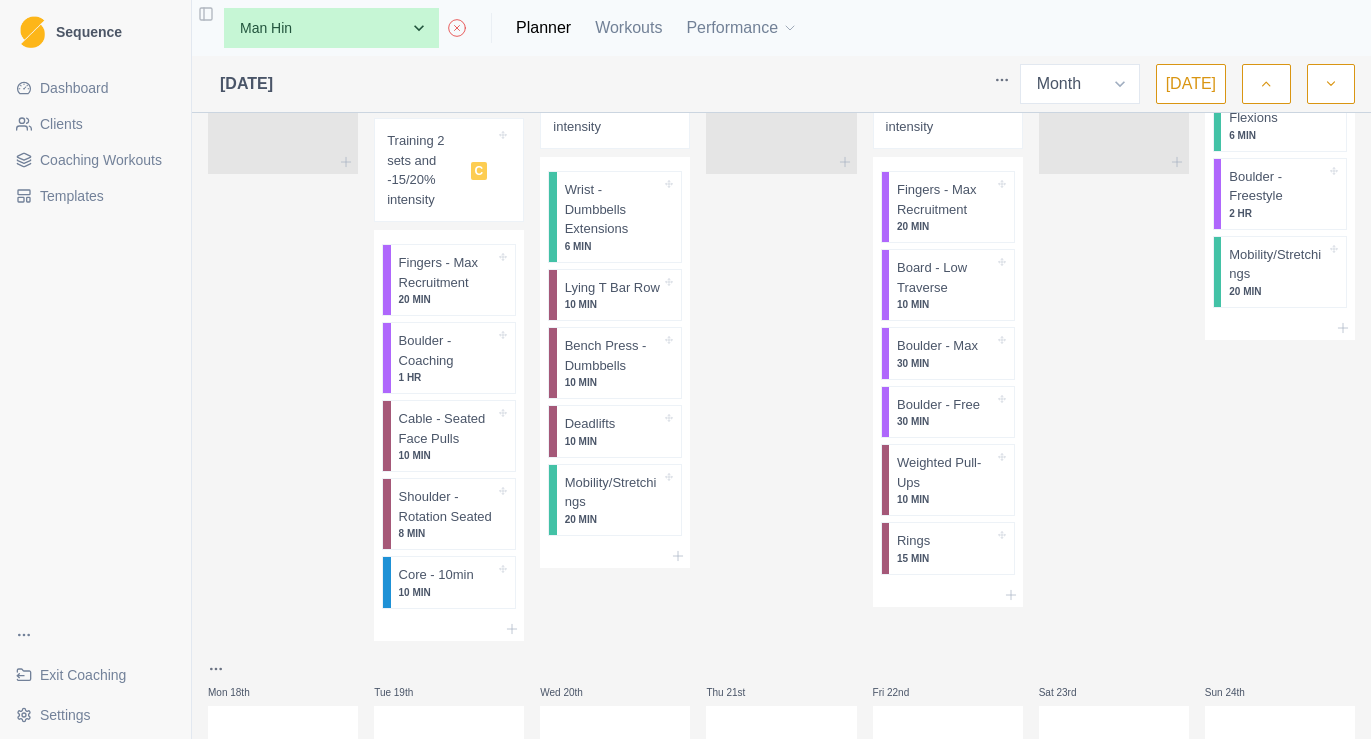 scroll, scrollTop: 1250, scrollLeft: 0, axis: vertical 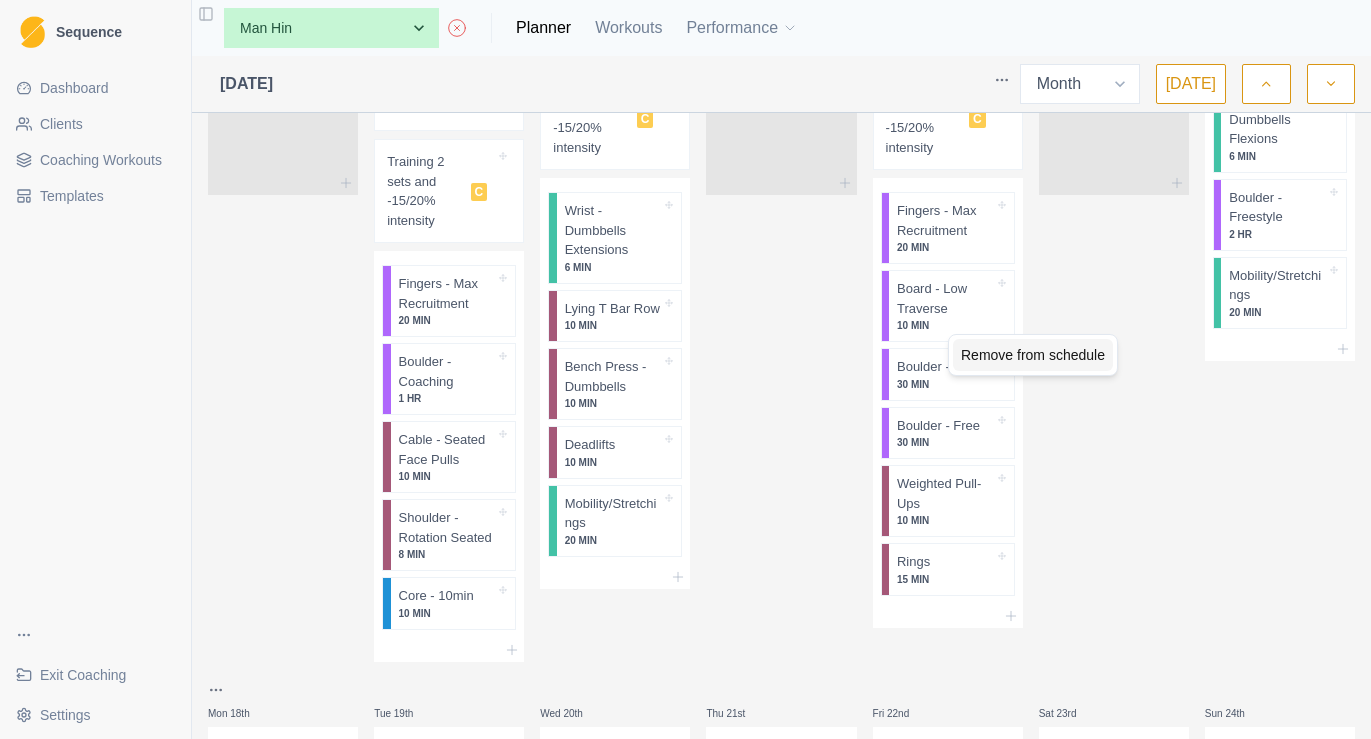 click on "Remove from schedule" at bounding box center [1033, 355] 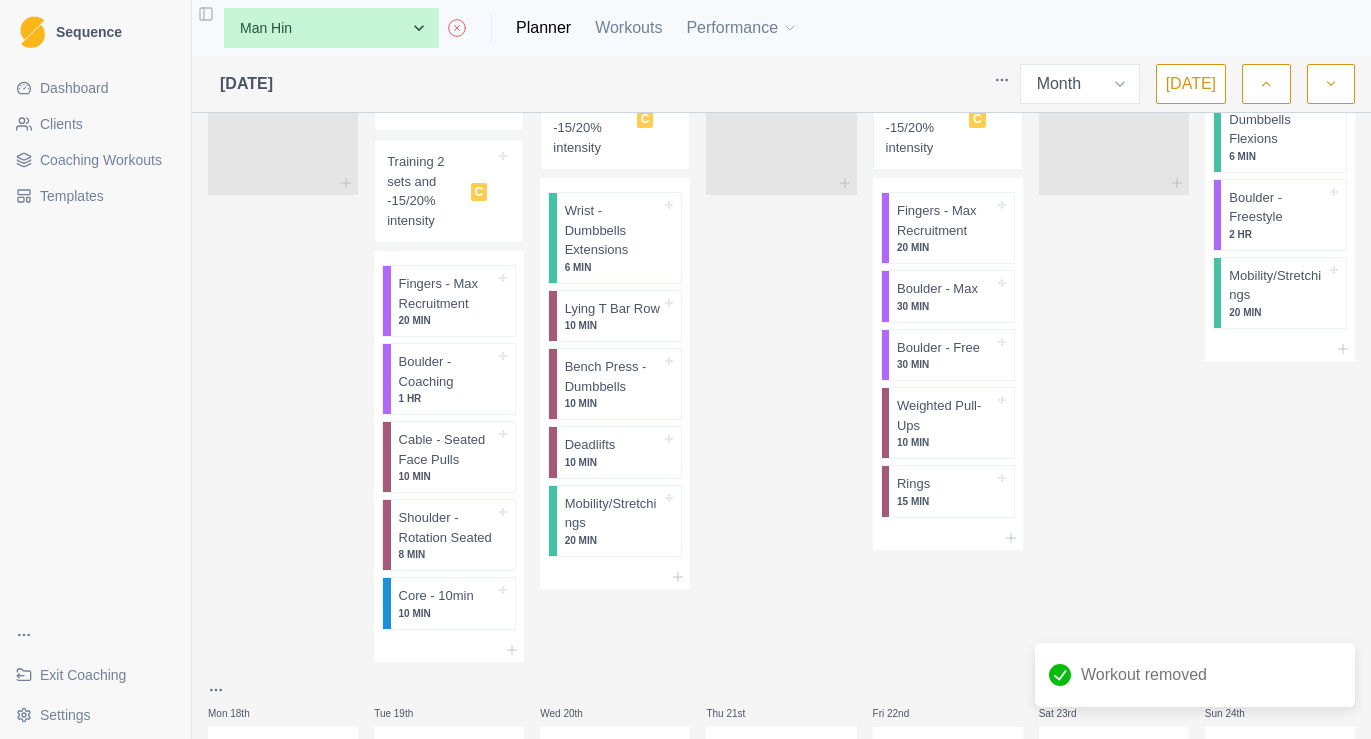 click on "Mon 28th Tue 29th Finger - Lift 20mm Drag 20s 15 MIN Boulder - Coaching 1 HR Cable - Seated Face Pulls  10 MIN Shoulder - Rotation Seated 8 MIN Core - 10min 10 MIN Wed 30th Wrist - Dumbbells Extensions 6 MIN Wrist - Dumbbells Flexions 6 MIN Lying T Bar Row 10 MIN Bench Press - Dumbbells 10 MIN Deadlifts 10 MIN Mobility/Stretchings 20 MIN Thu 31st Fri 1st Finger - Lift 20mm Drag 20s 15 MIN Board - Eliminate 20 MIN Boulder - Max 30 MIN Boulder - Free 30 MIN Weighted Pull-Ups 10 MIN Rings 15 MIN Sat 2nd Sun 3rd Finger - Lift 20mm Drag 20s 15 MIN Board - Eliminate 20 MIN Boulder - Freestyle 2 HR Mobility/Stretchings 20 MIN Mon 4th Tue 5th Finger - Lift 20mm Drag 20s 15 MIN Boulder - Coaching 1 HR Cable - Seated Face Pulls  10 MIN Shoulder - Rotation Seated 8 MIN Core - 10min 10 MIN Wed 6th Wrist - Dumbbells Extensions 6 MIN Wrist - Dumbbells Flexions 6 MIN Lying T Bar Row 10 MIN Bench Press - Dumbbells 10 MIN Deadlifts 10 MIN Mobility/Stretchings 20 MIN Thu 7th Fri 8th Finger - Lift 20mm Drag 20s 15 MIN 20 MIN C" at bounding box center [781, -40] 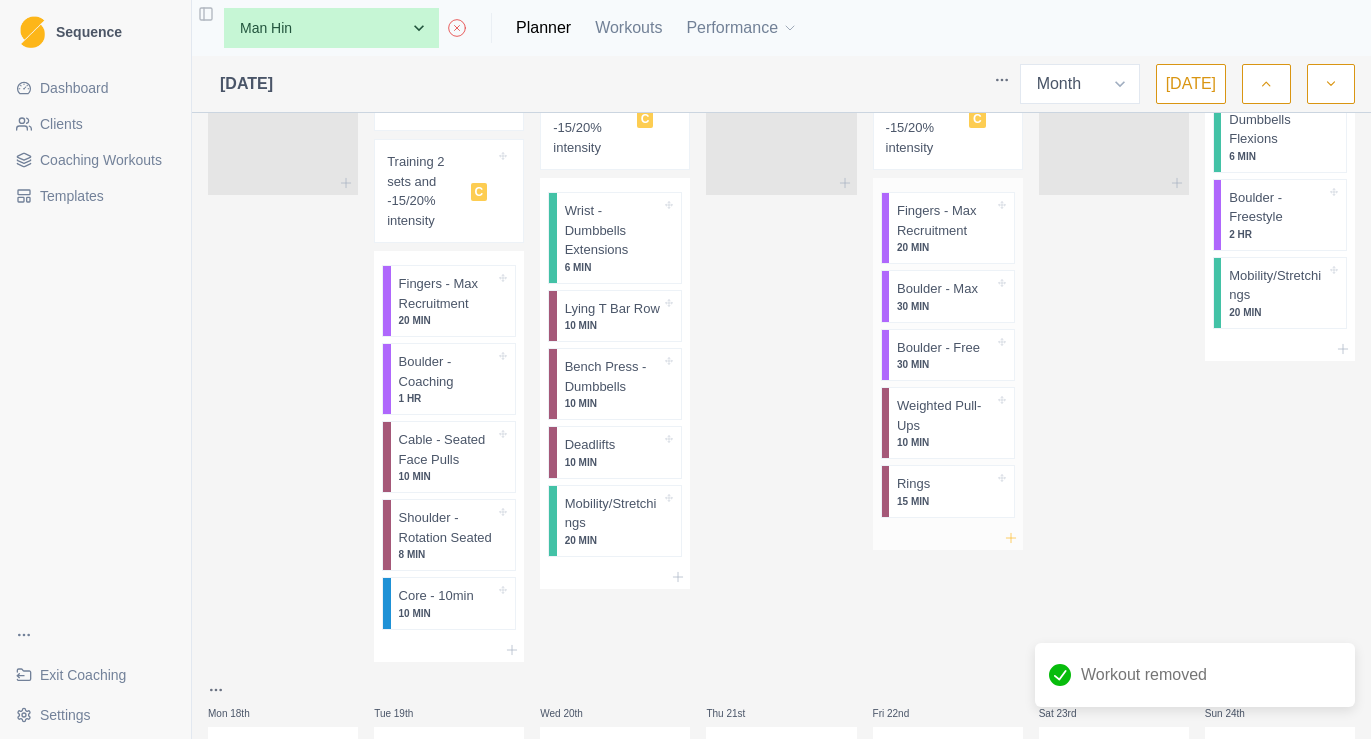 click 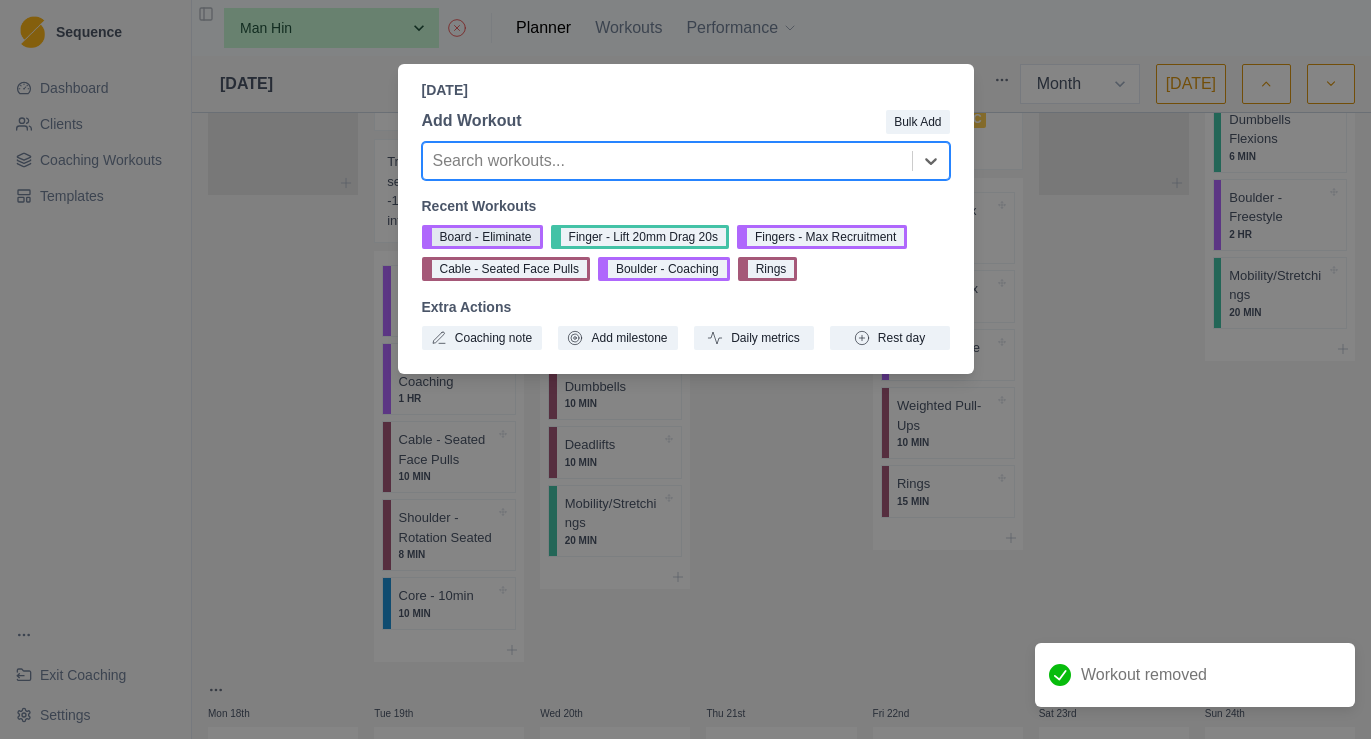 click on "Board - Eliminate" at bounding box center [482, 237] 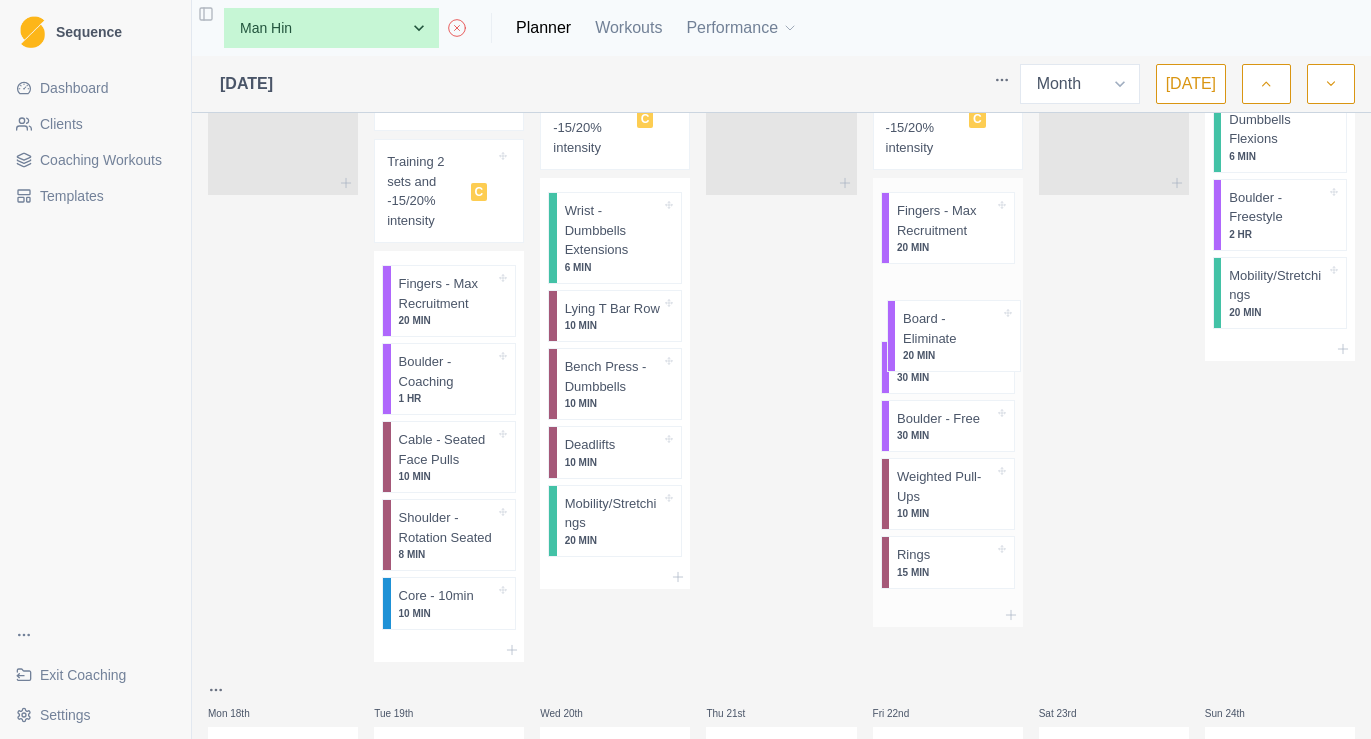 drag, startPoint x: 917, startPoint y: 574, endPoint x: 923, endPoint y: 317, distance: 257.07004 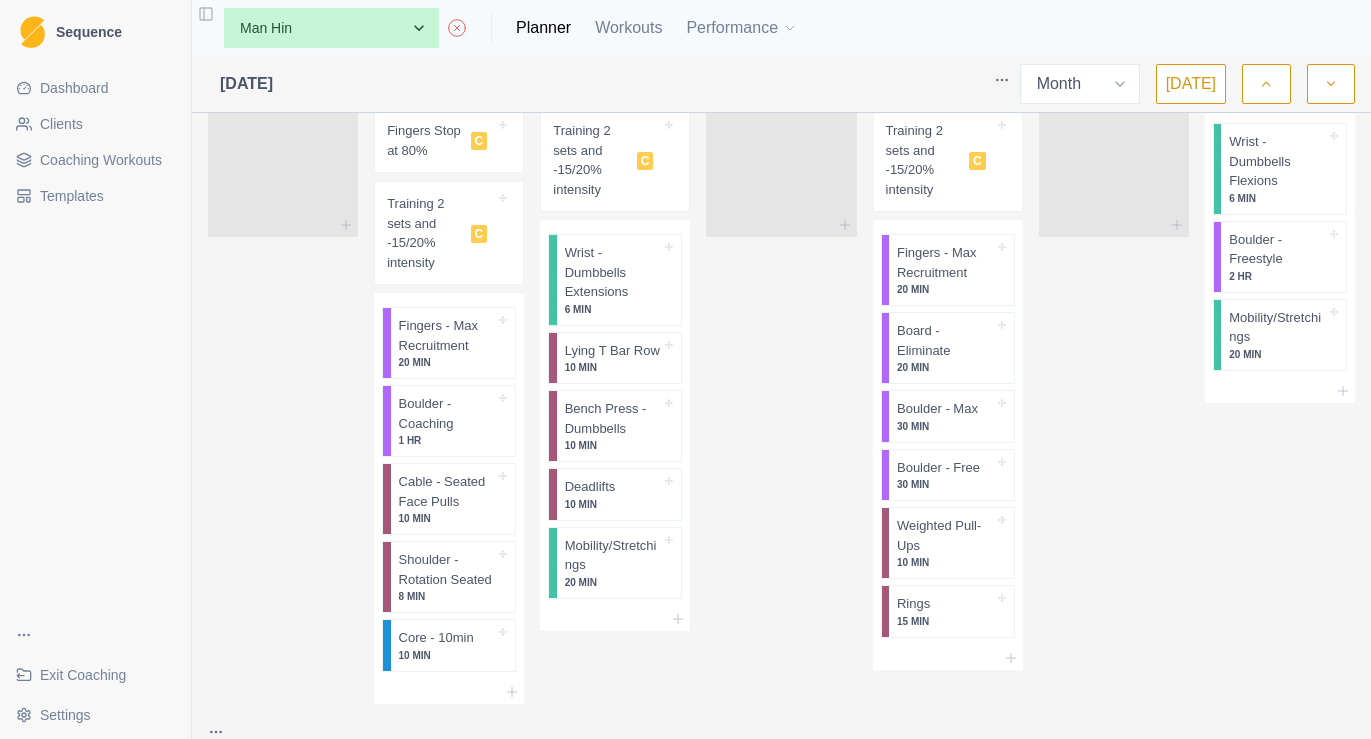 scroll, scrollTop: 1205, scrollLeft: 0, axis: vertical 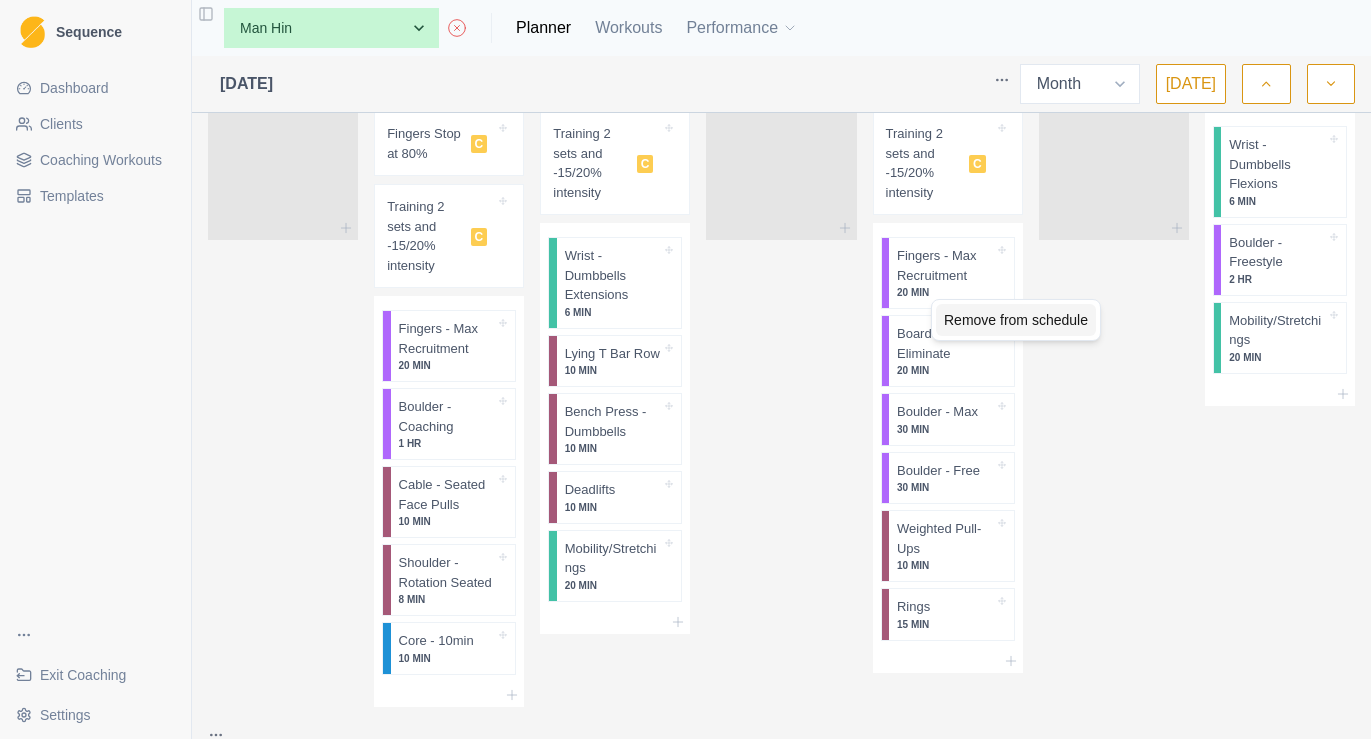 click on "Remove from schedule" at bounding box center [1016, 320] 